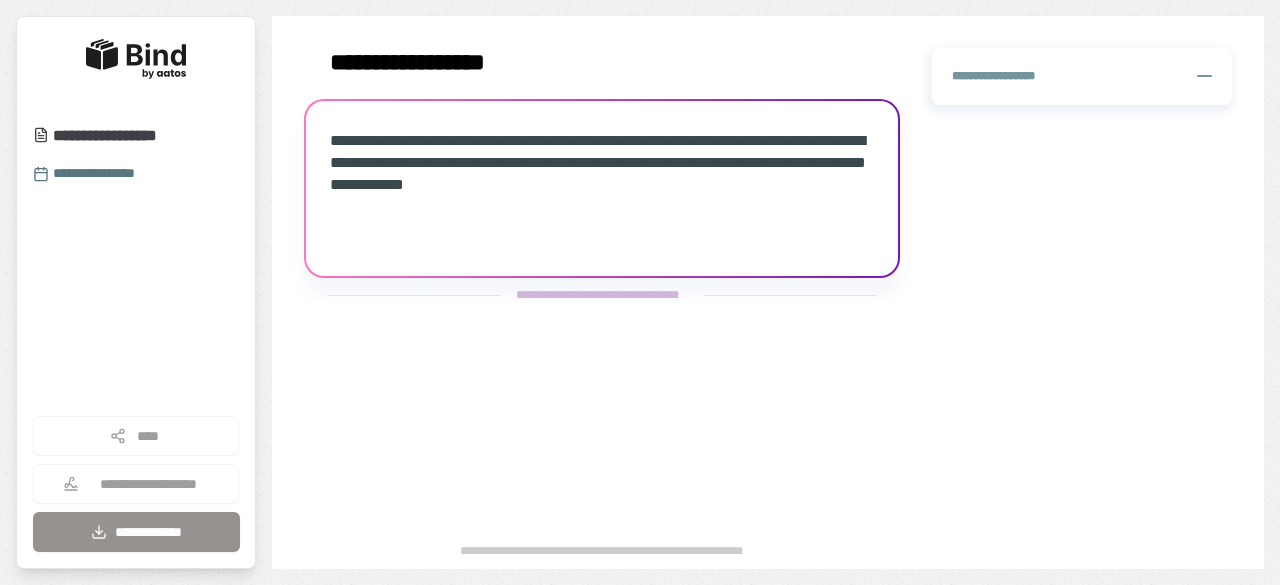 scroll, scrollTop: 0, scrollLeft: 0, axis: both 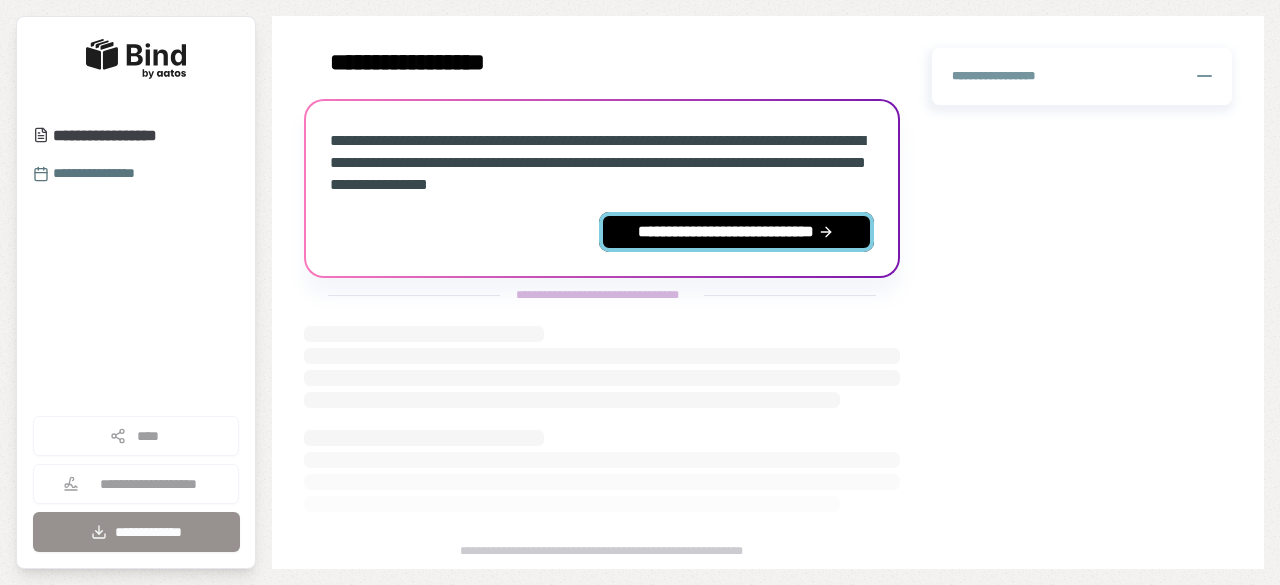 click on "**********" at bounding box center (736, 232) 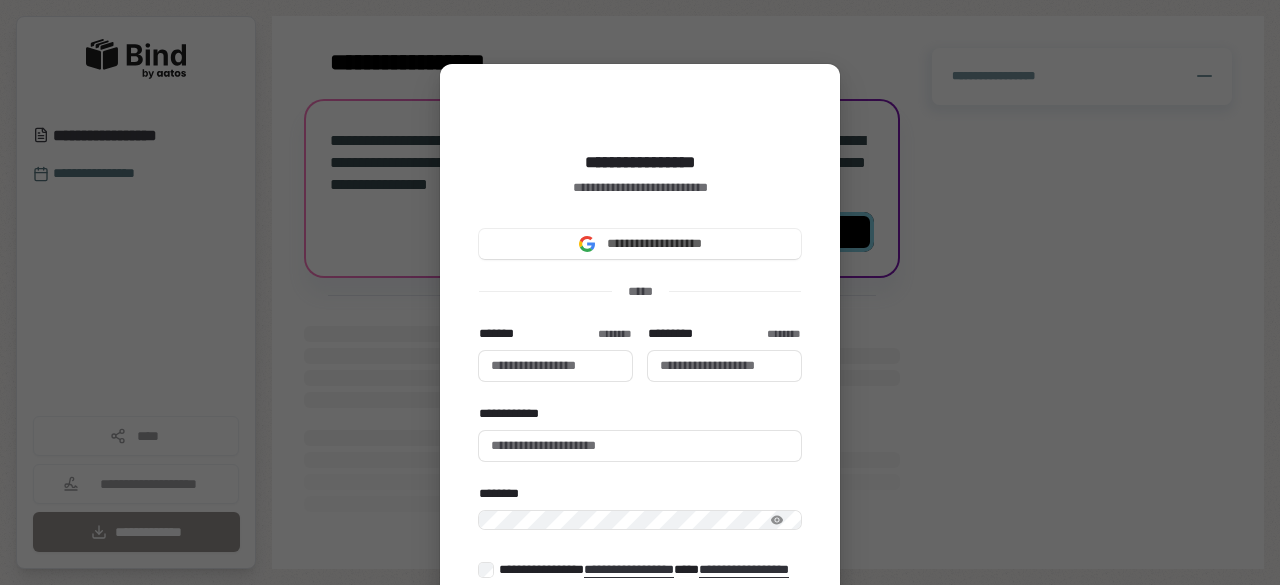 type 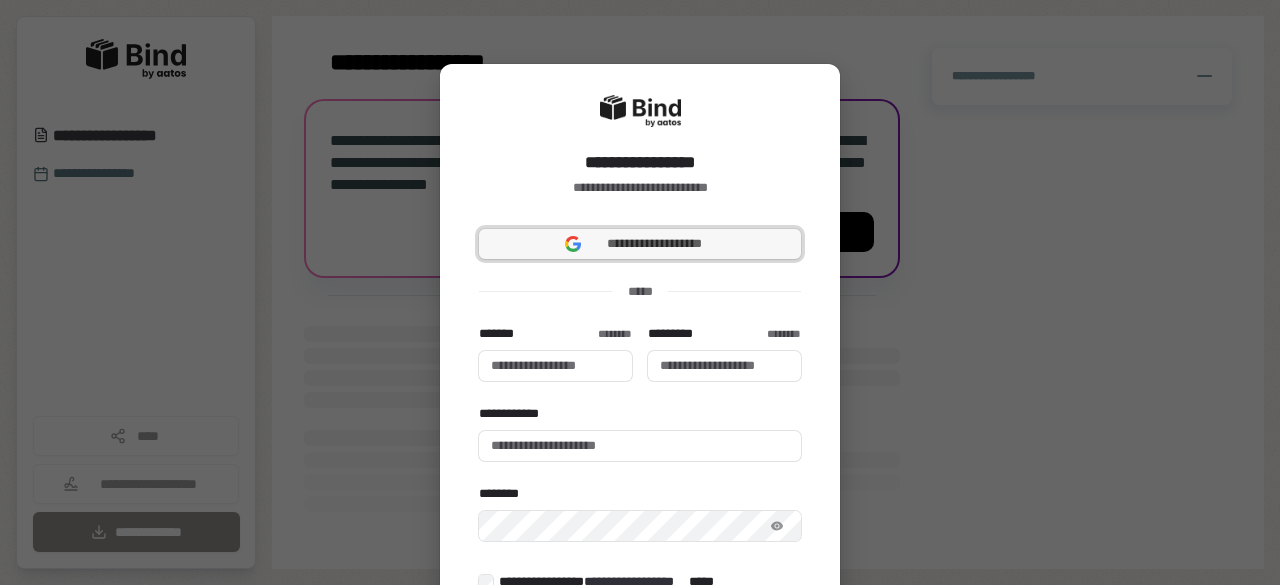 click on "**********" at bounding box center (654, 244) 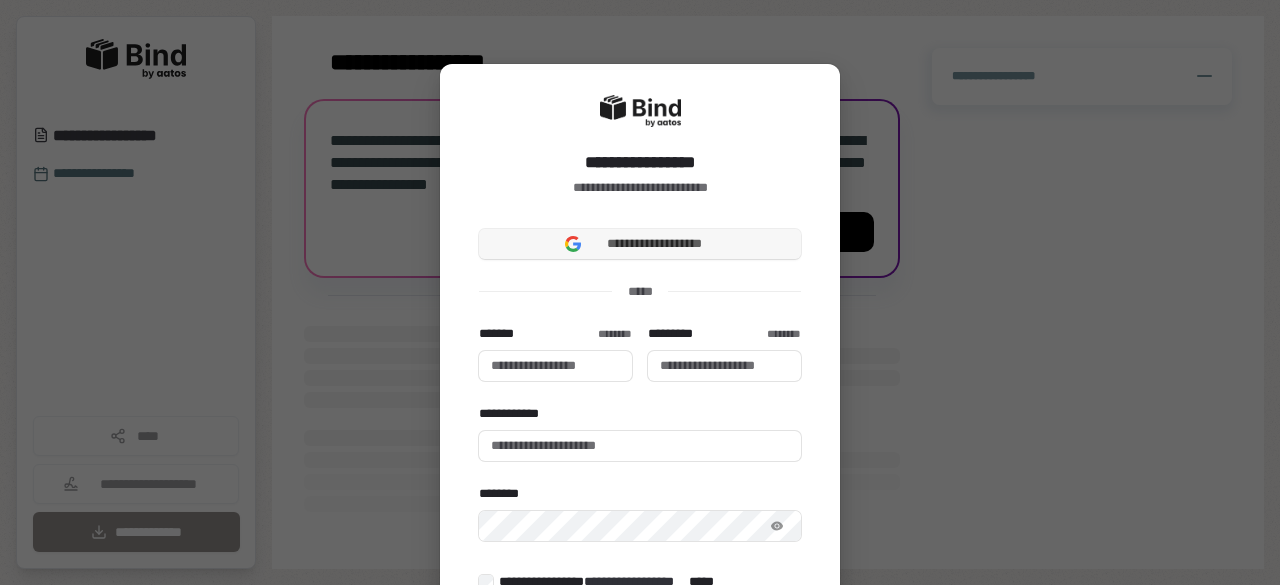 type 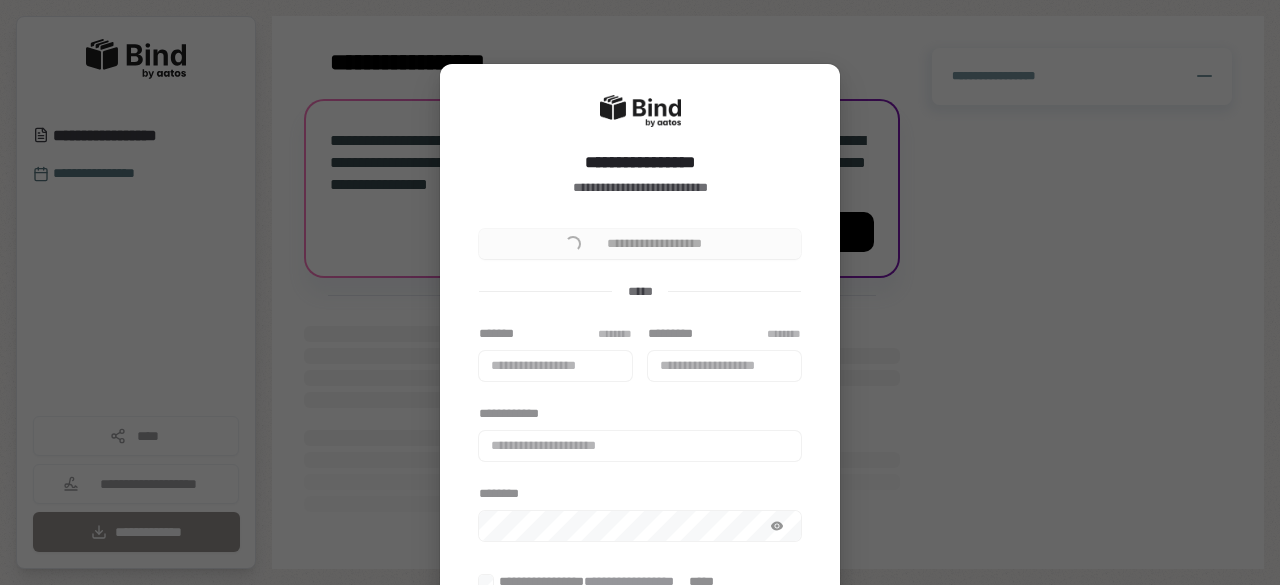 click on "**********" at bounding box center (640, 244) 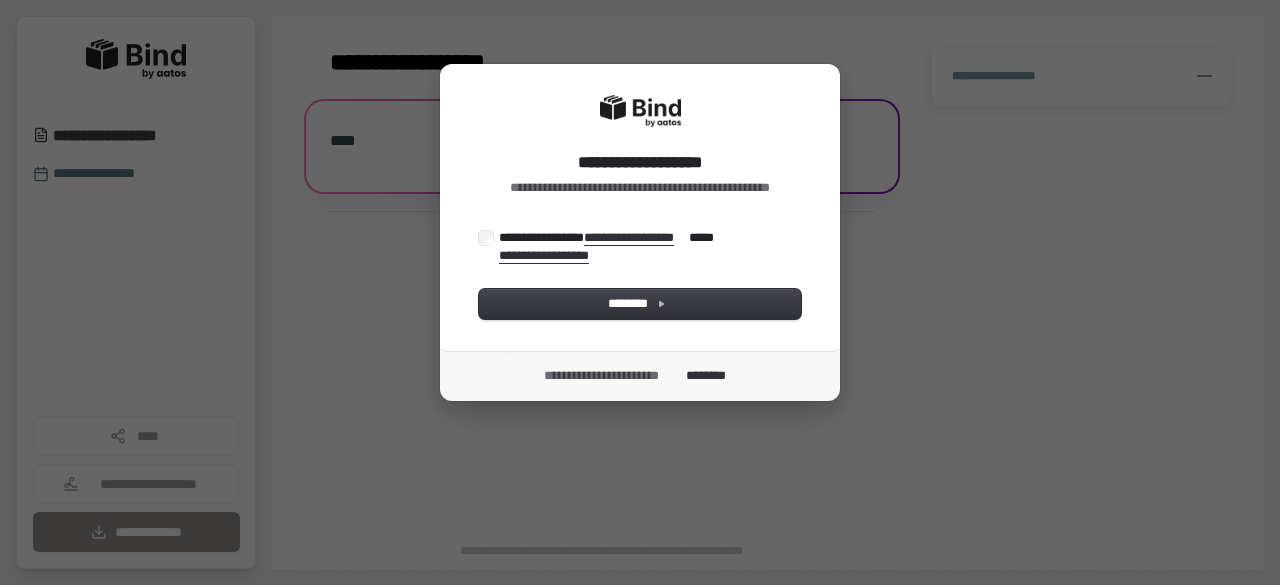 scroll, scrollTop: 0, scrollLeft: 0, axis: both 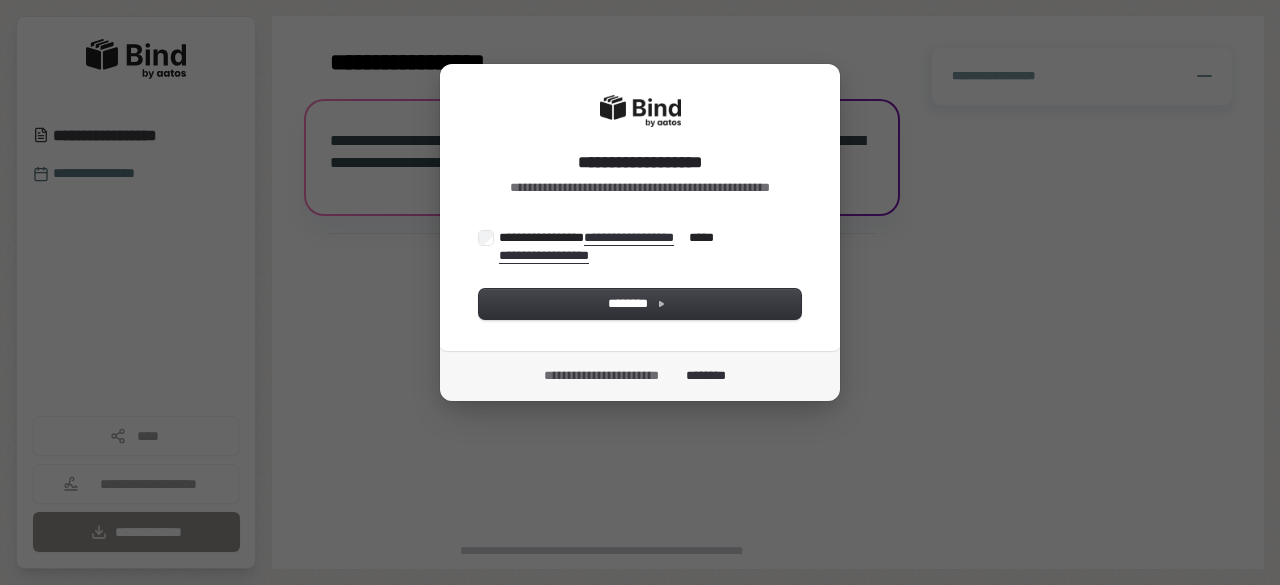 click on "**********" at bounding box center [606, 246] 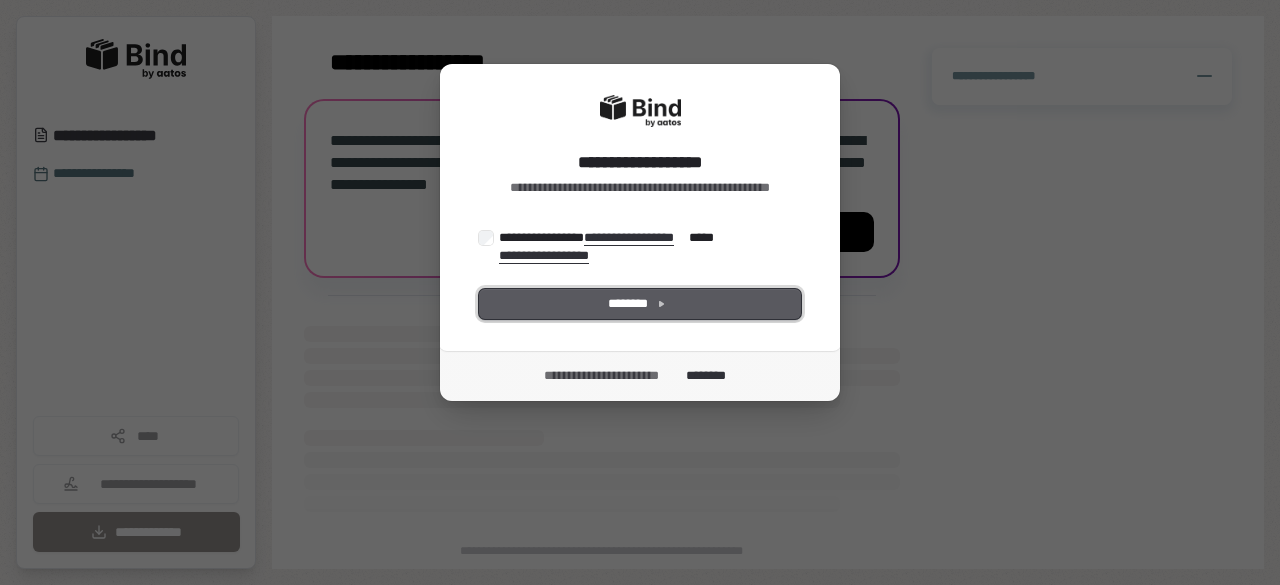 click on "********" at bounding box center (640, 304) 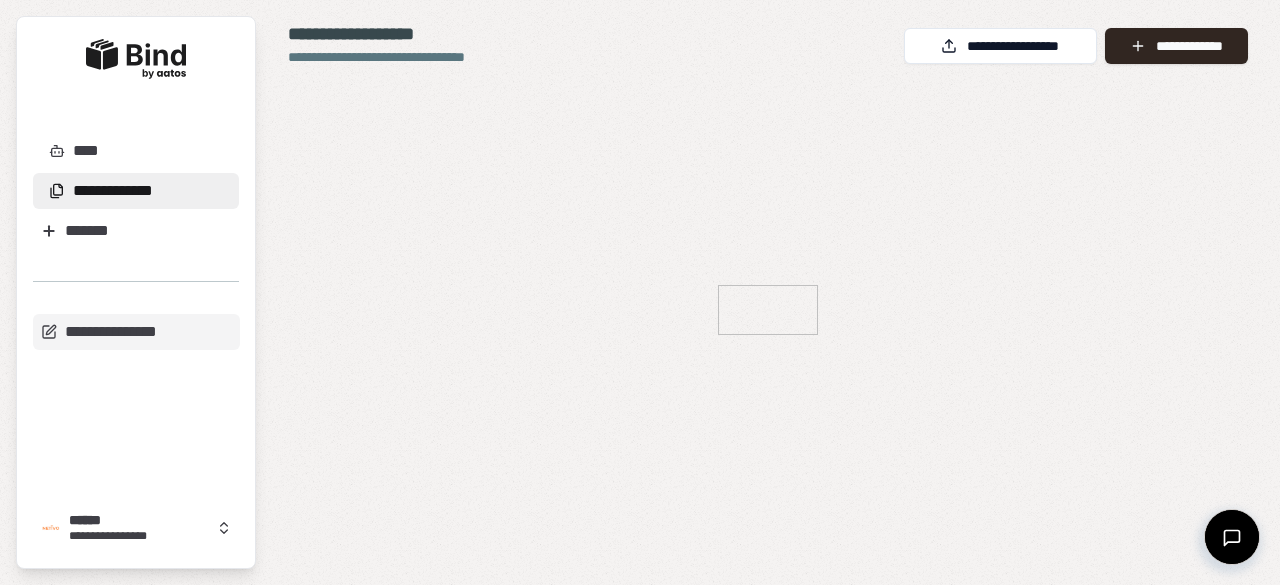 scroll, scrollTop: 0, scrollLeft: 0, axis: both 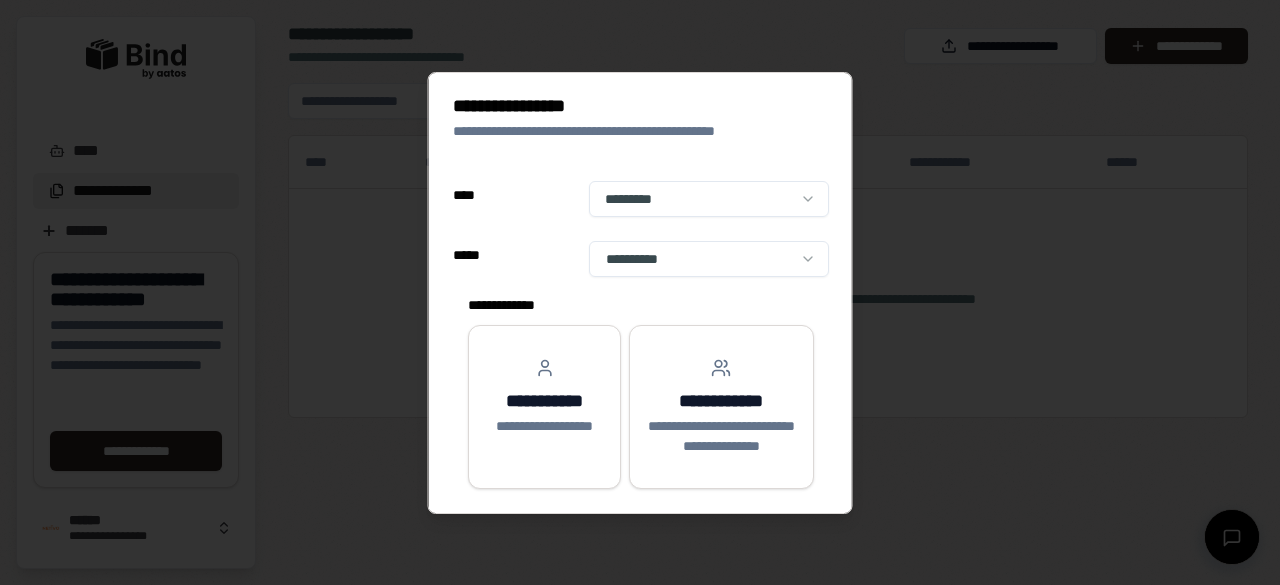 select on "**" 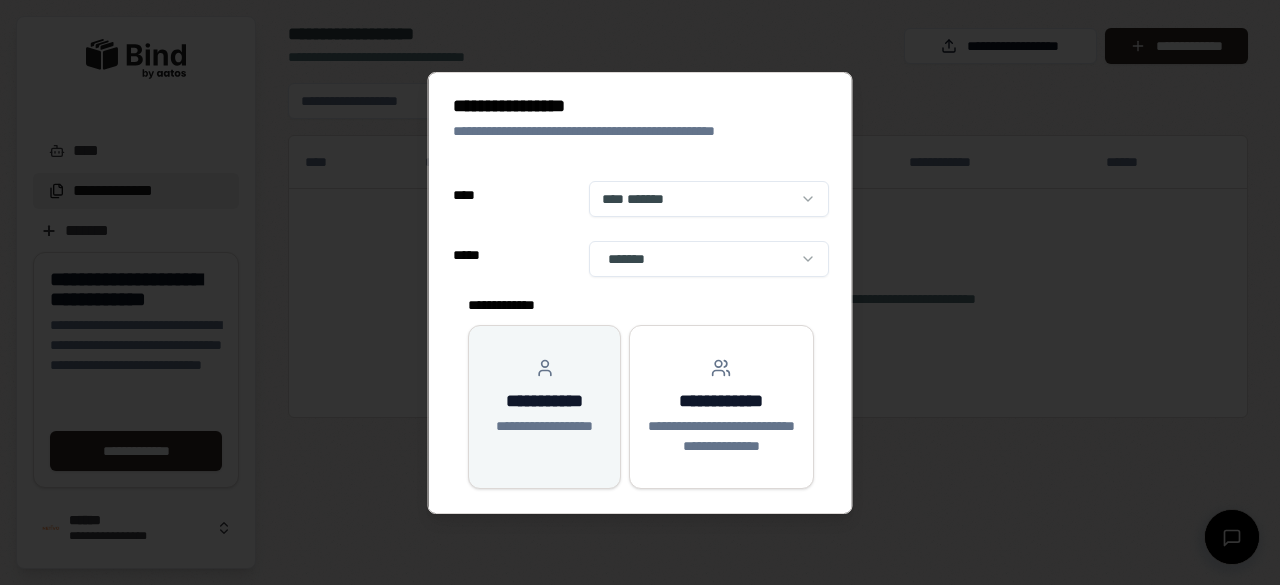 click on "**********" at bounding box center [544, 401] 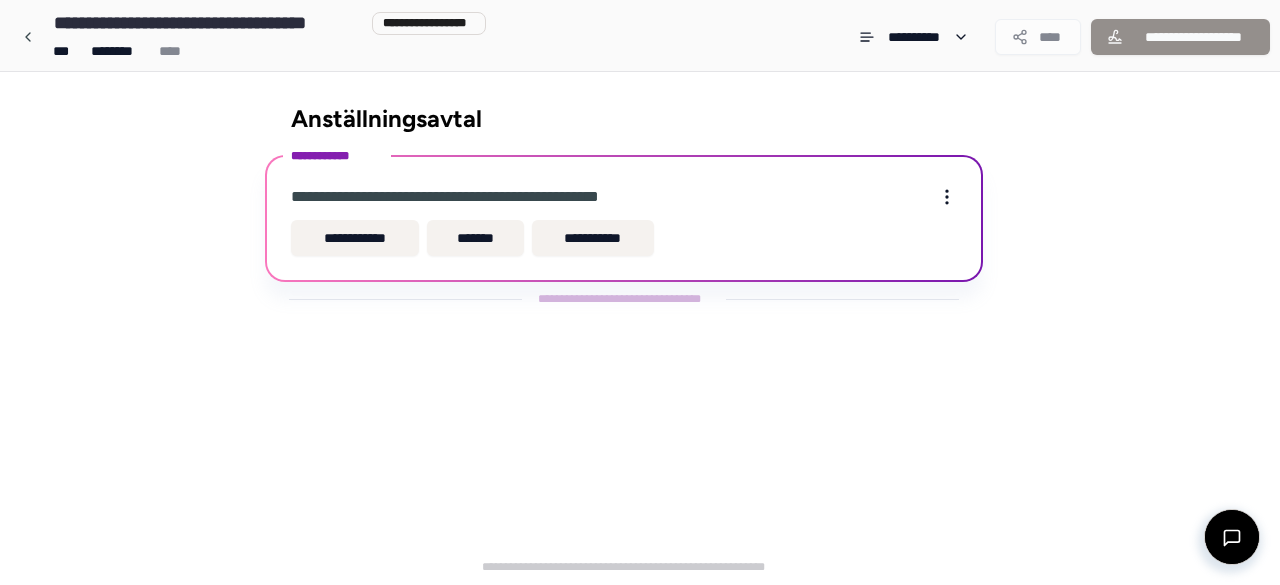 click on "**********" at bounding box center [640, 328] 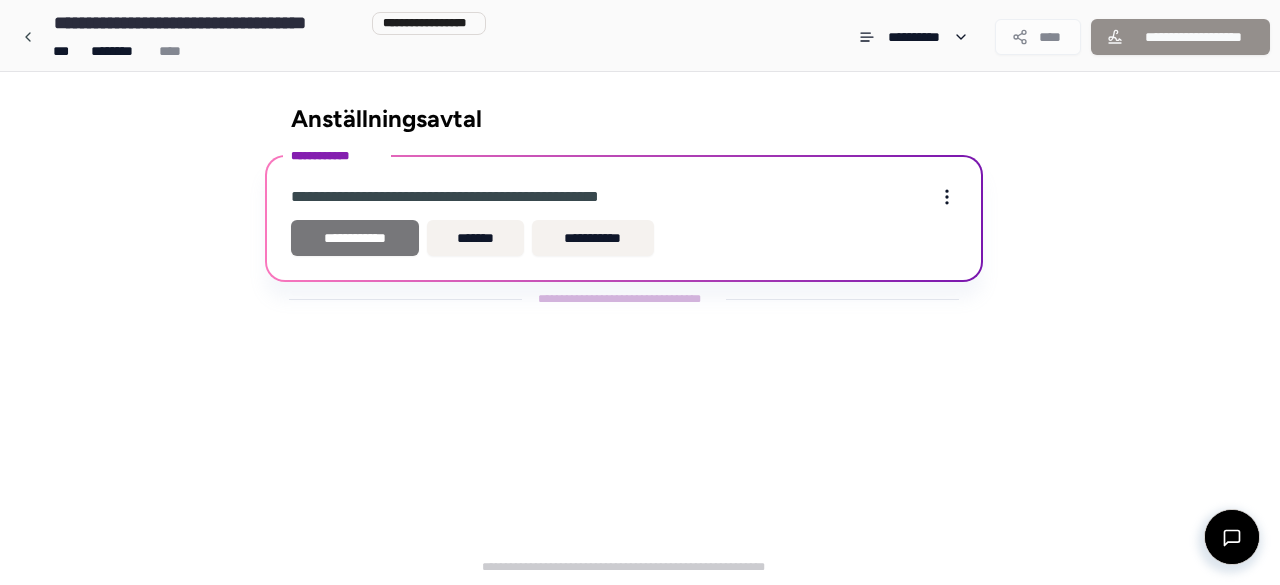 click on "**********" at bounding box center (355, 238) 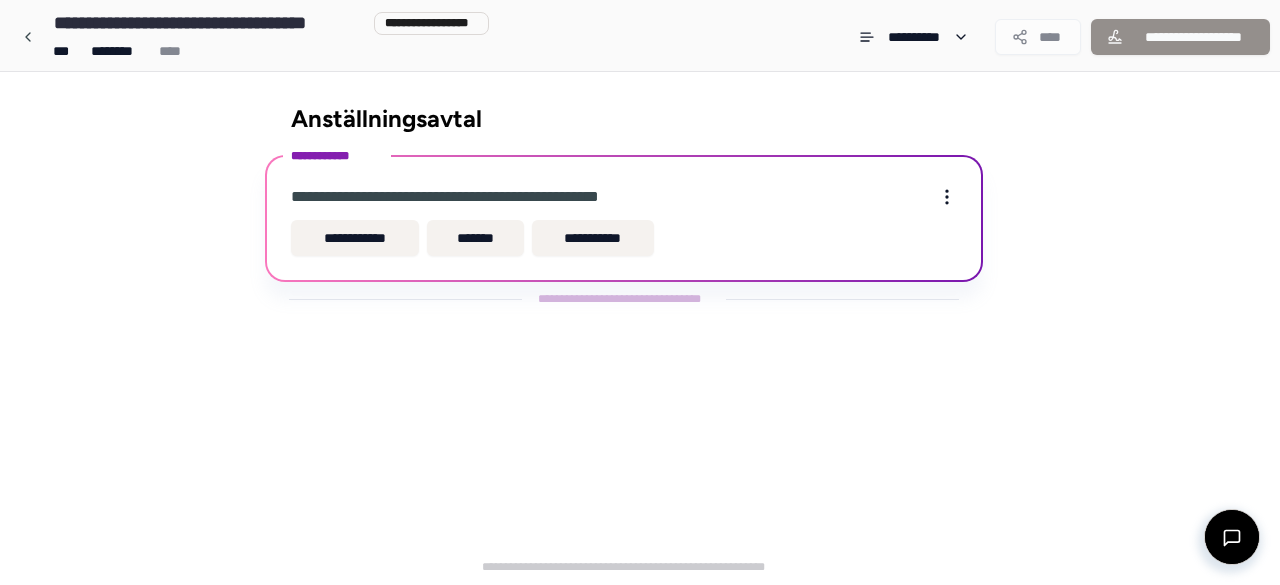 click on "*******" at bounding box center [475, 238] 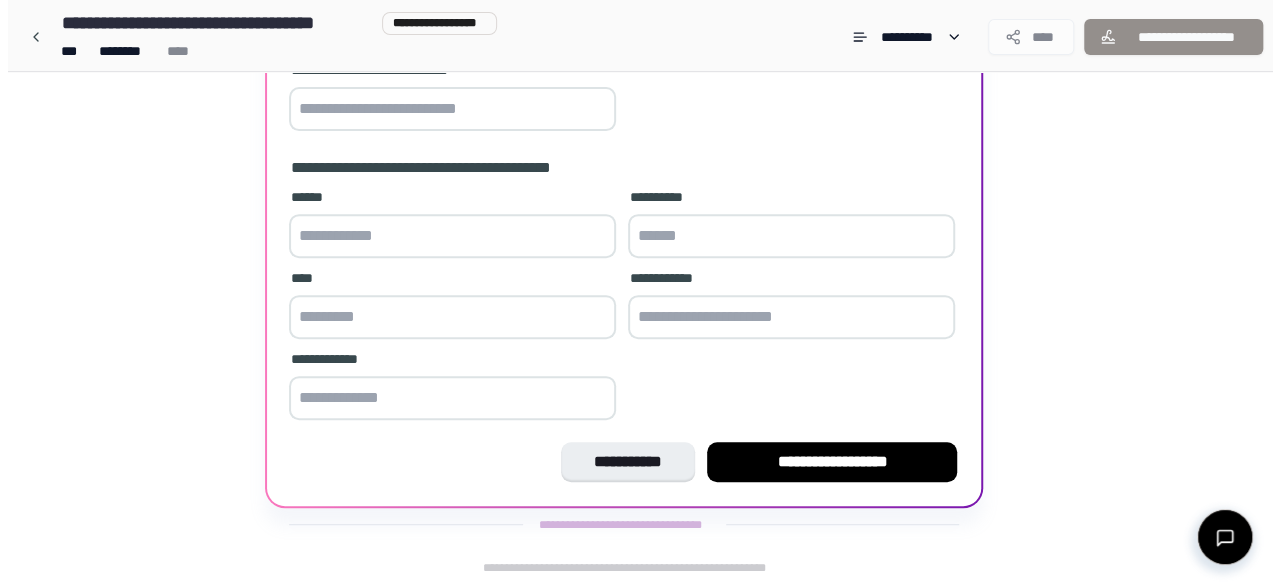 scroll, scrollTop: 0, scrollLeft: 0, axis: both 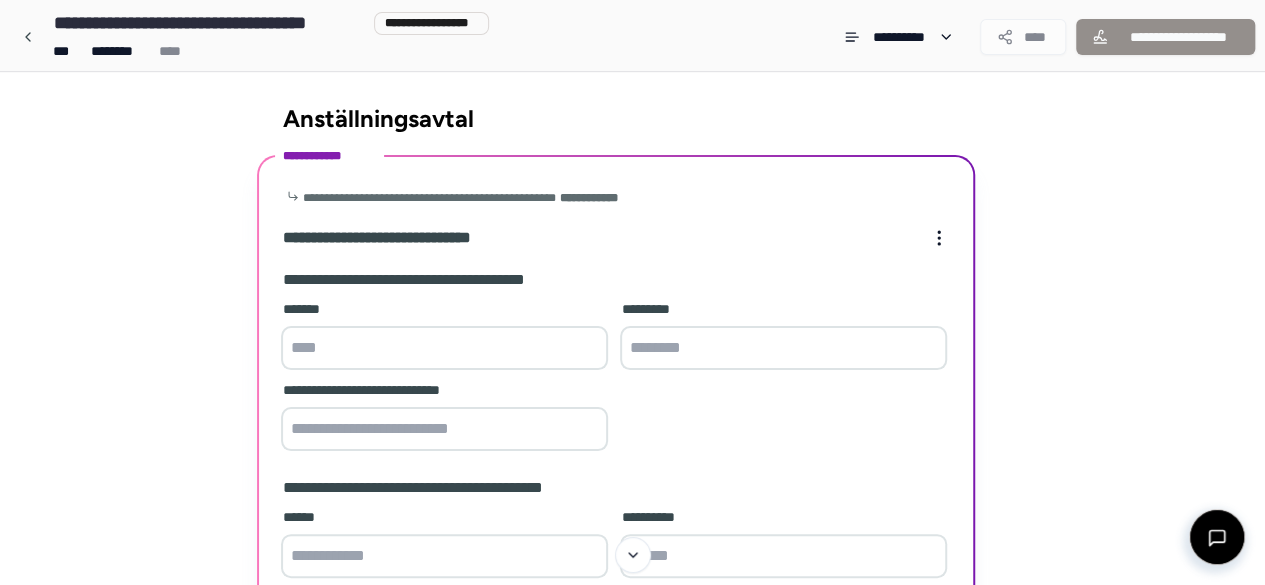 click at bounding box center [444, 348] 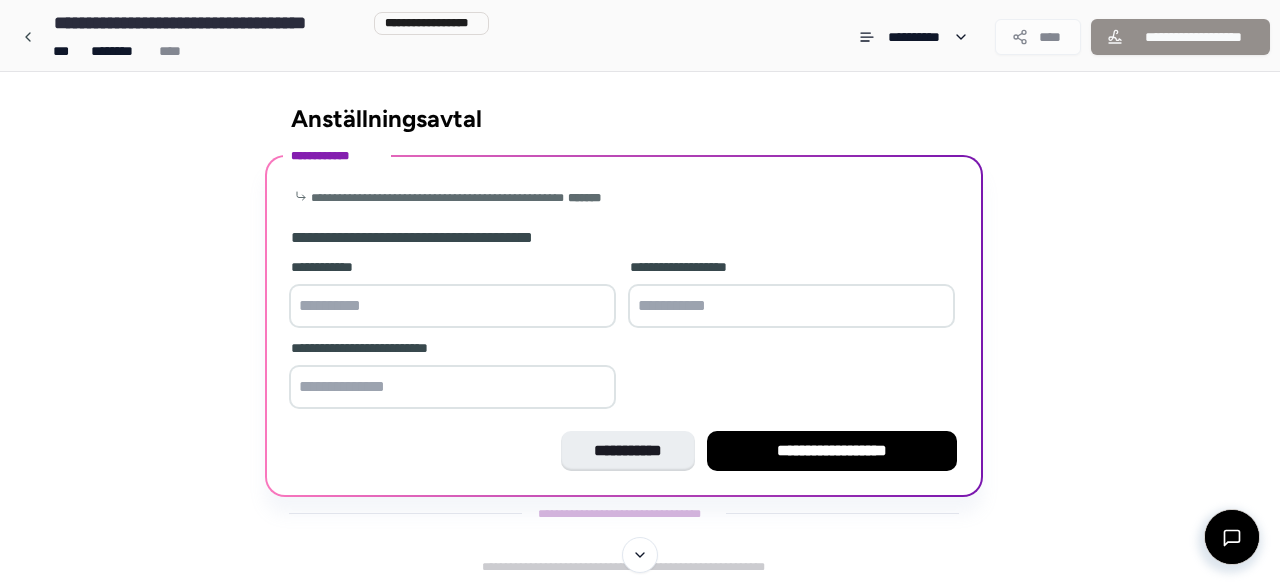 click at bounding box center [452, 306] 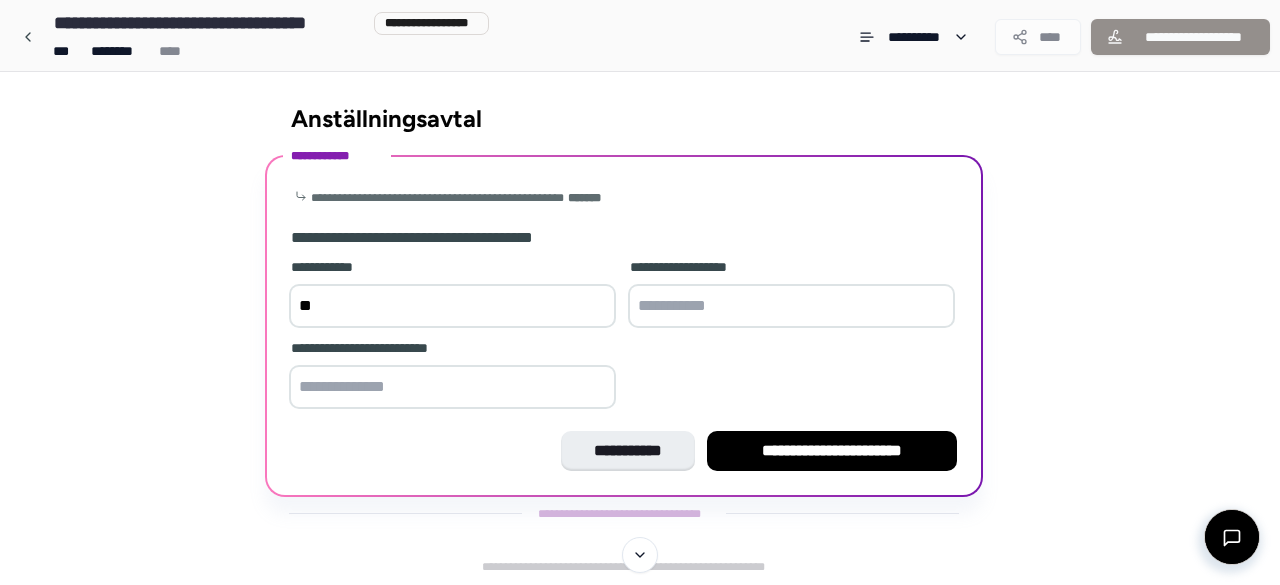 type on "*" 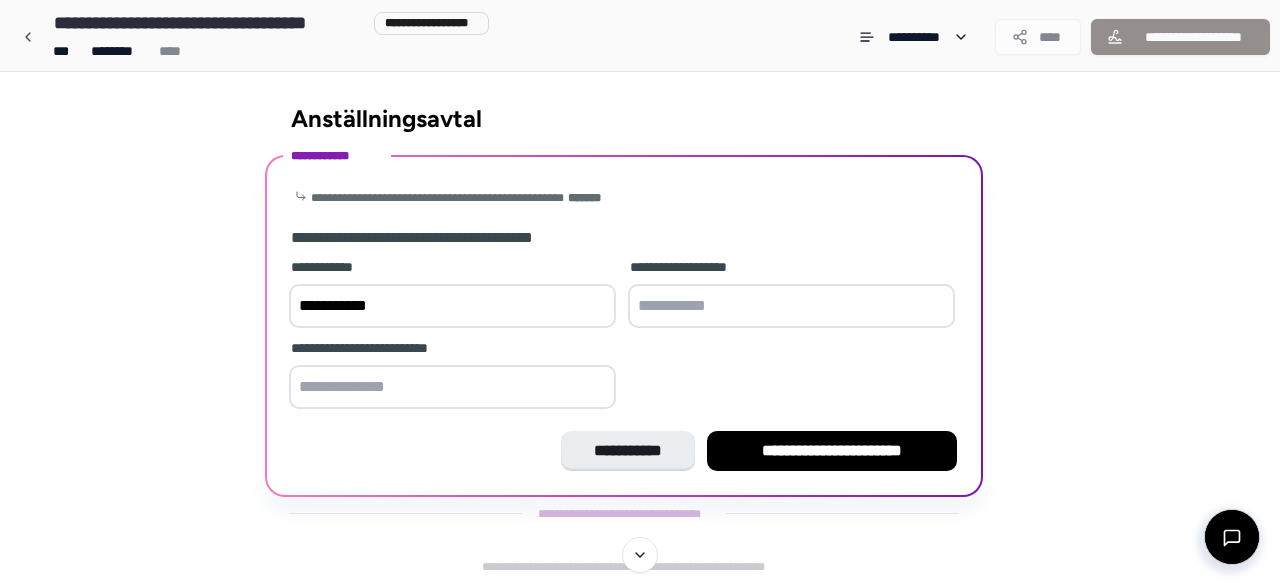 type on "**********" 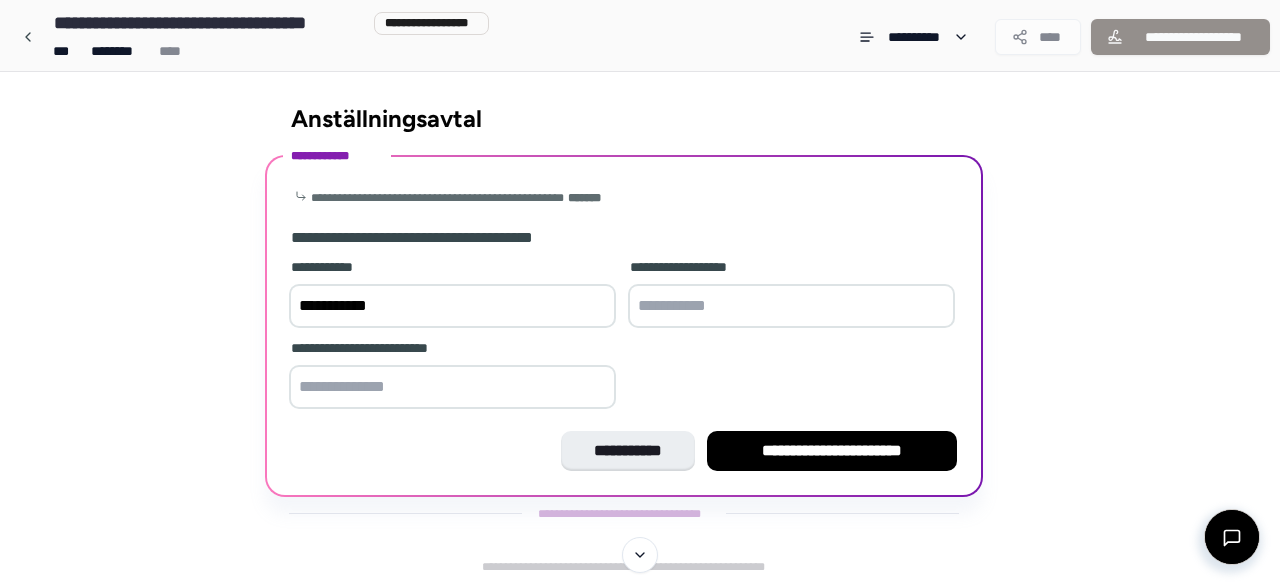 click on "**********" at bounding box center (624, 326) 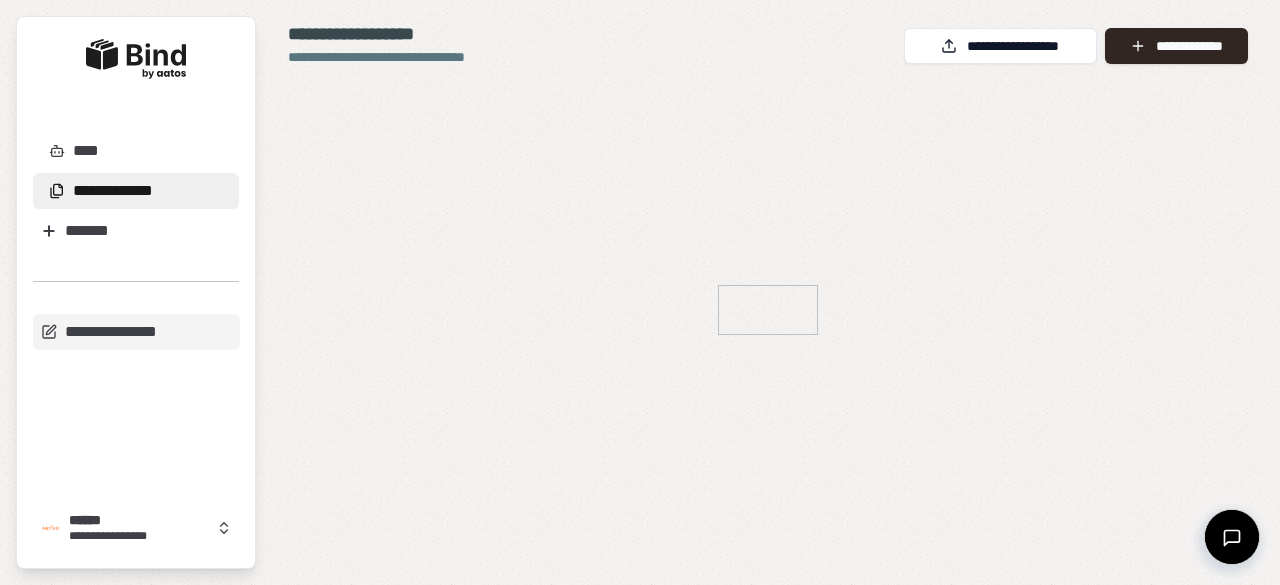 scroll, scrollTop: 0, scrollLeft: 0, axis: both 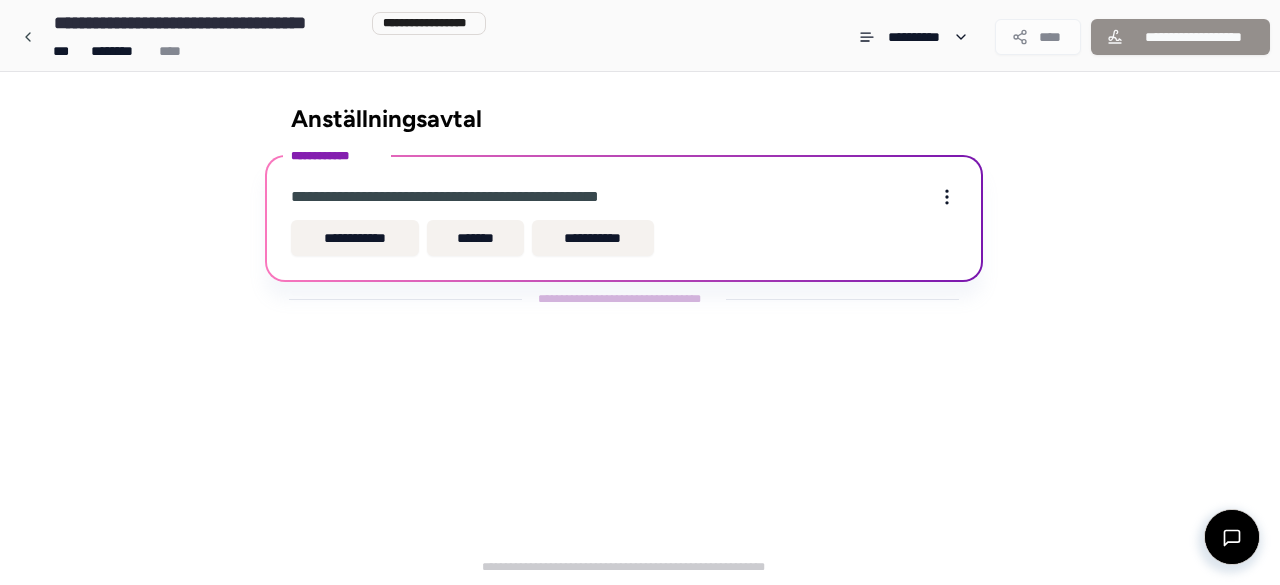click on "[FIRST] [LAST] [STREET] [ZIP] [PHONE]" at bounding box center [624, 218] 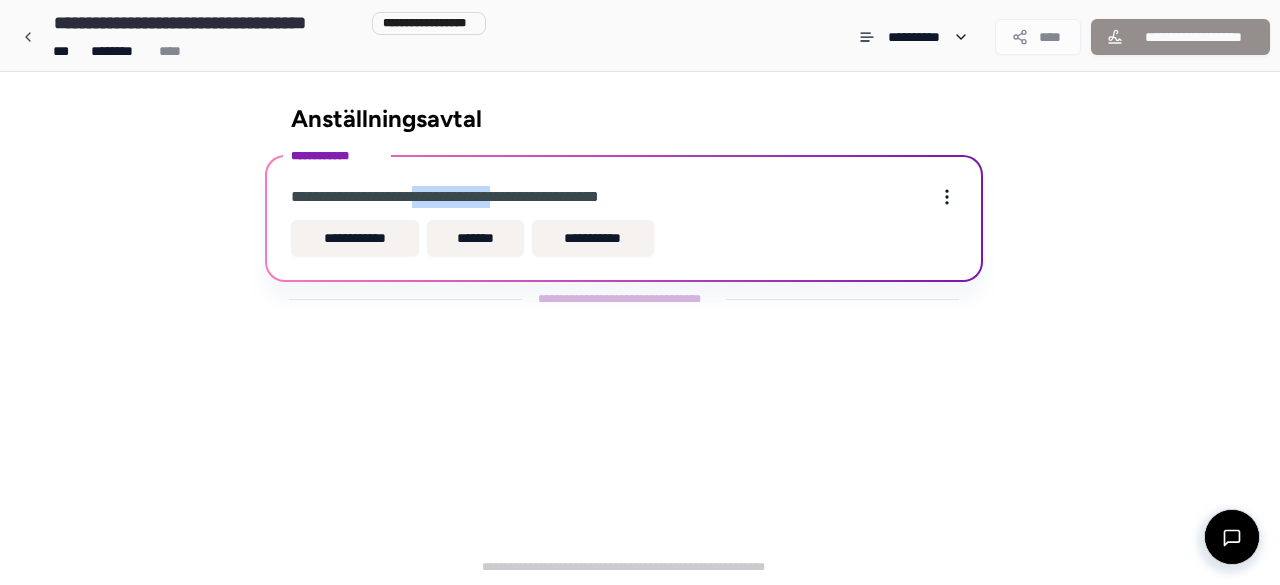 click on "[FIRST] [LAST] [STREET] [ZIP] [PHONE]" at bounding box center [624, 218] 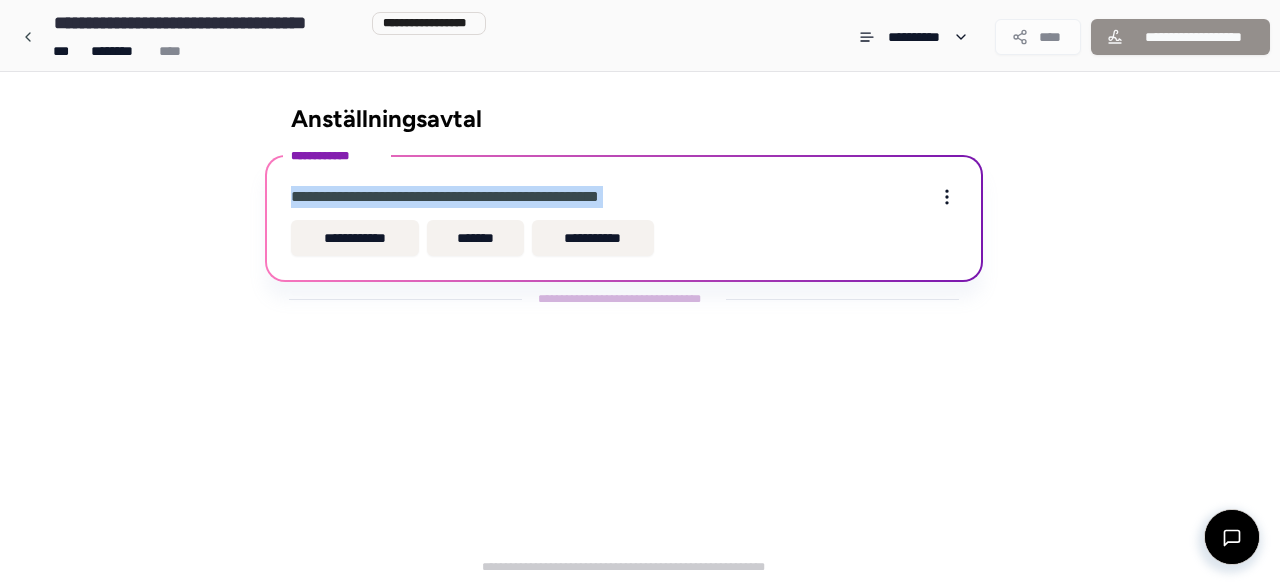 click on "[FIRST] [LAST] [STREET] [ZIP] [PHONE]" at bounding box center (624, 218) 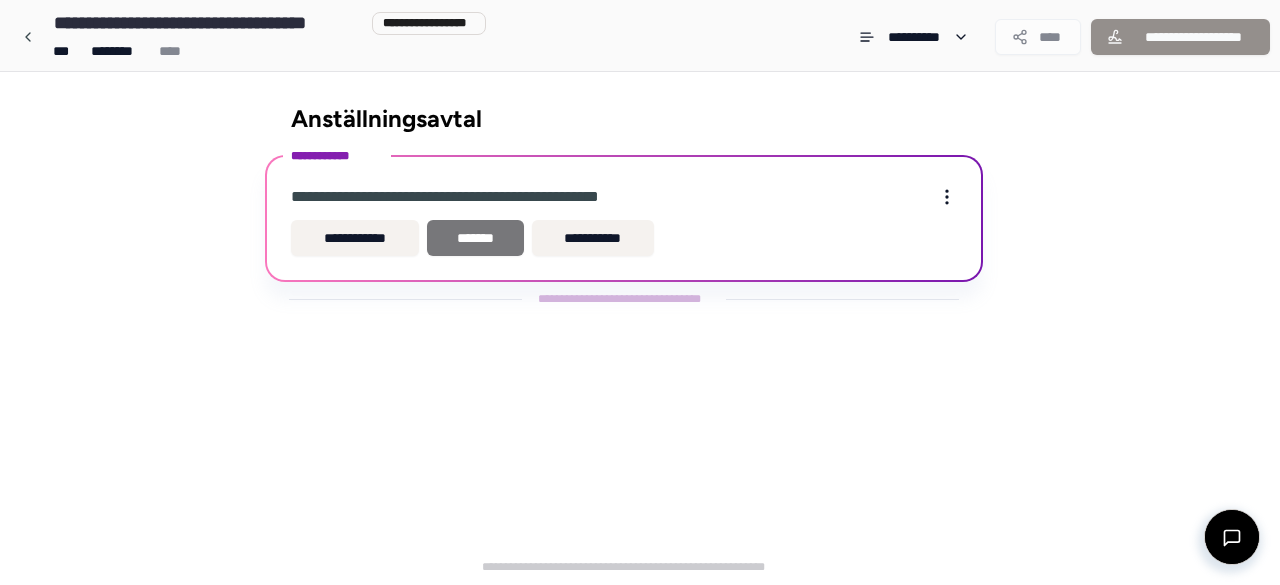 click on "*******" at bounding box center [475, 238] 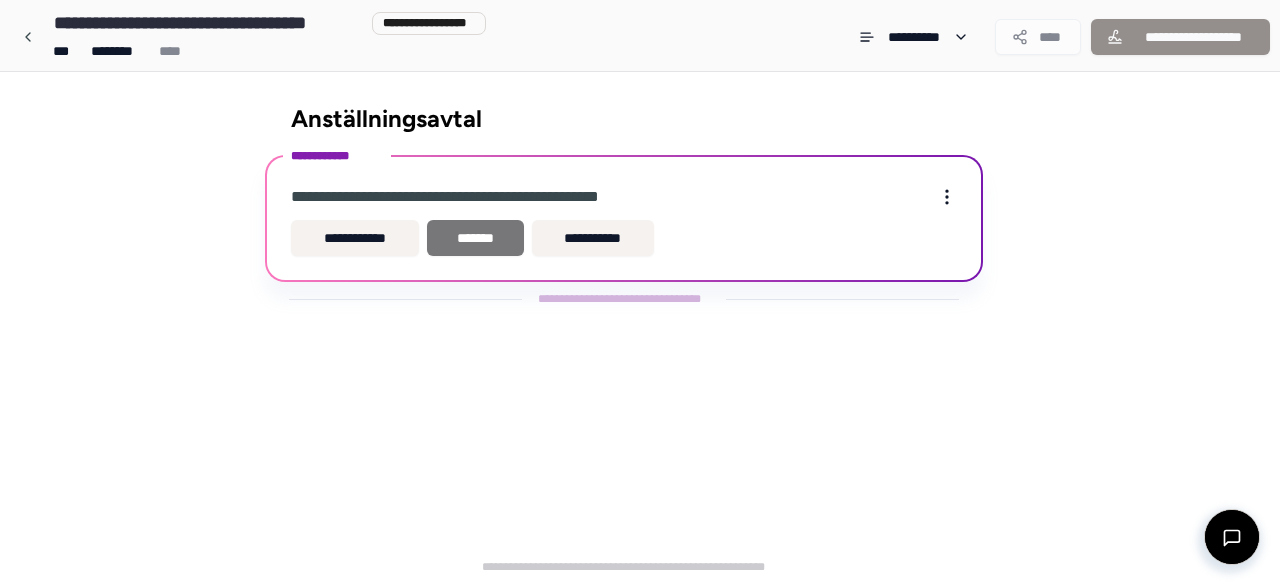 click on "*******" at bounding box center (475, 238) 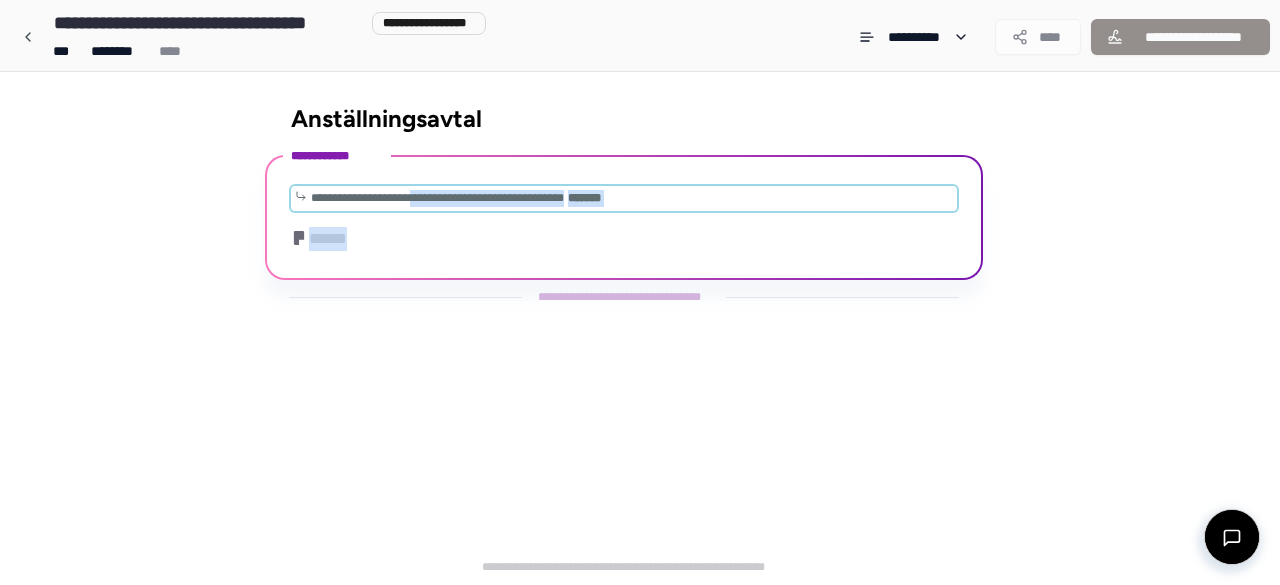 drag, startPoint x: 483, startPoint y: 253, endPoint x: 419, endPoint y: 203, distance: 81.21576 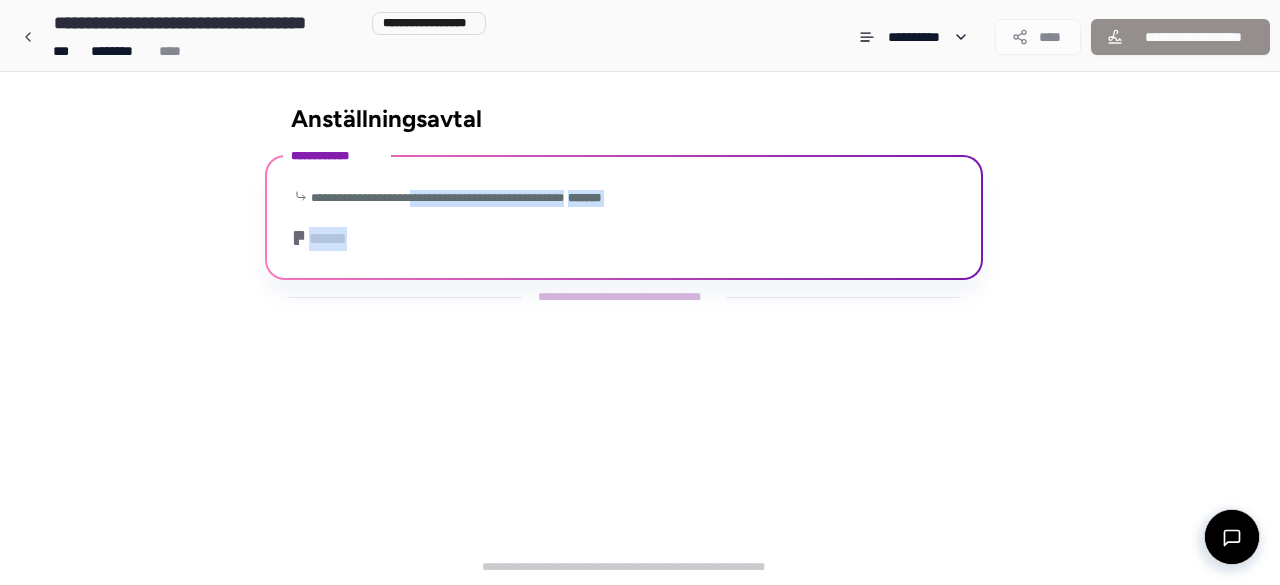 click on "[FIRST] [LAST]" at bounding box center [624, 220] 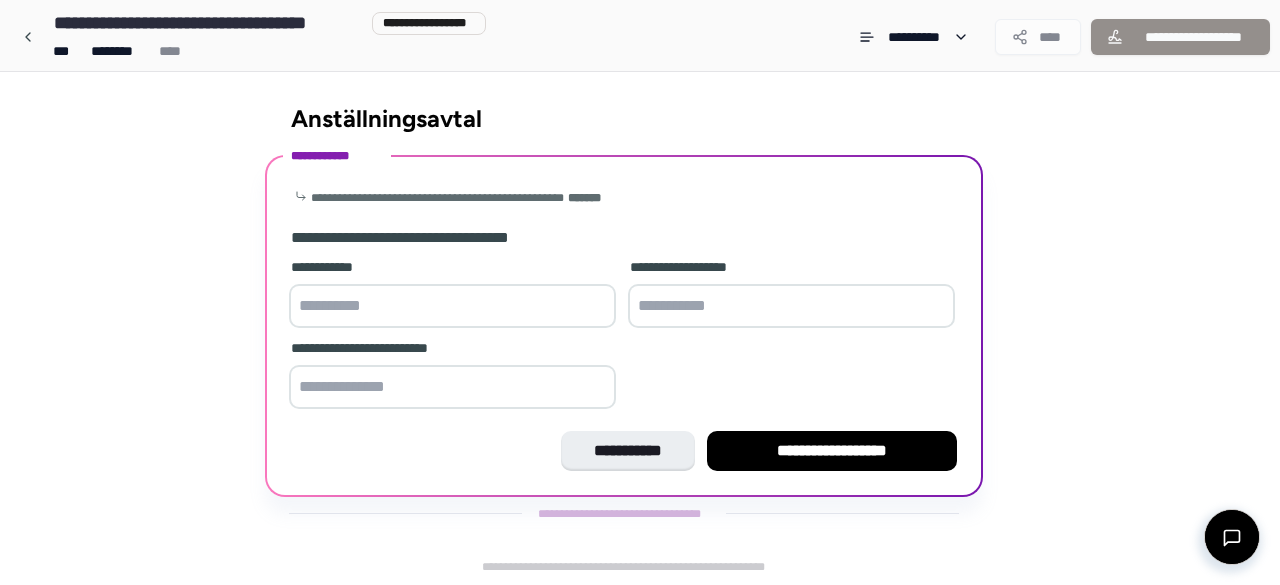 click at bounding box center [452, 306] 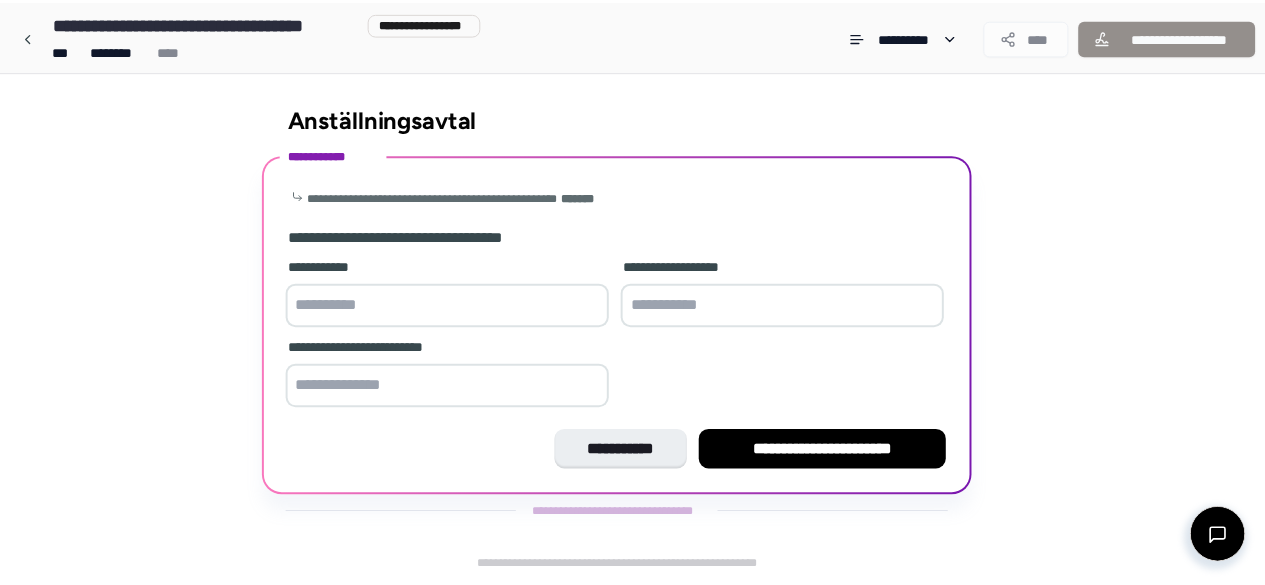 scroll, scrollTop: 72, scrollLeft: 0, axis: vertical 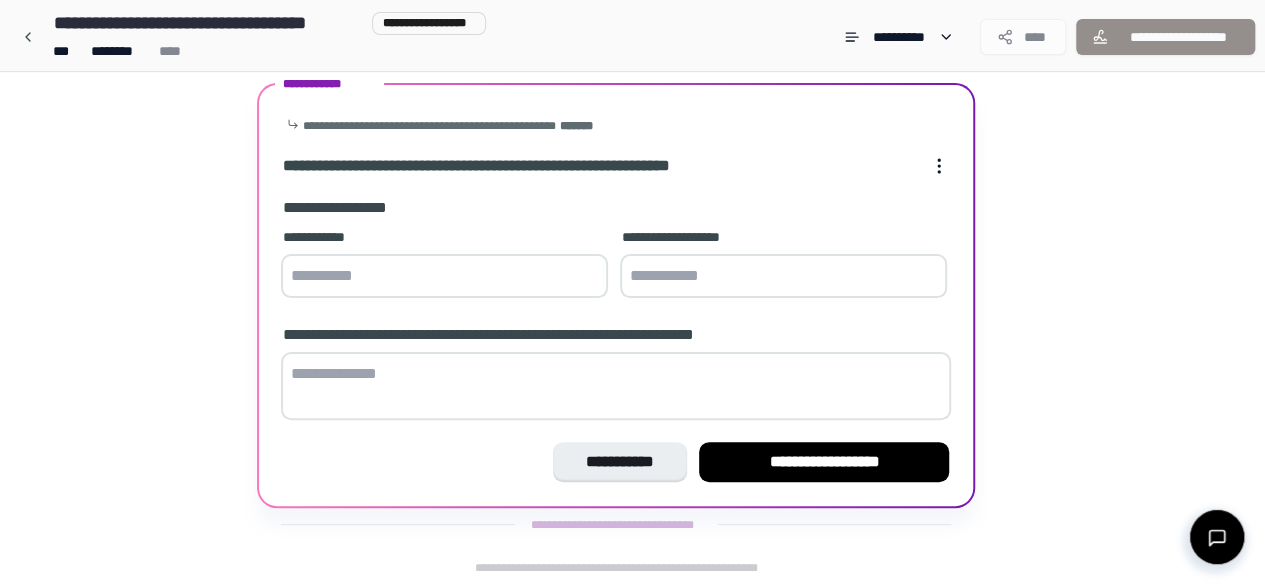 click at bounding box center [783, 276] 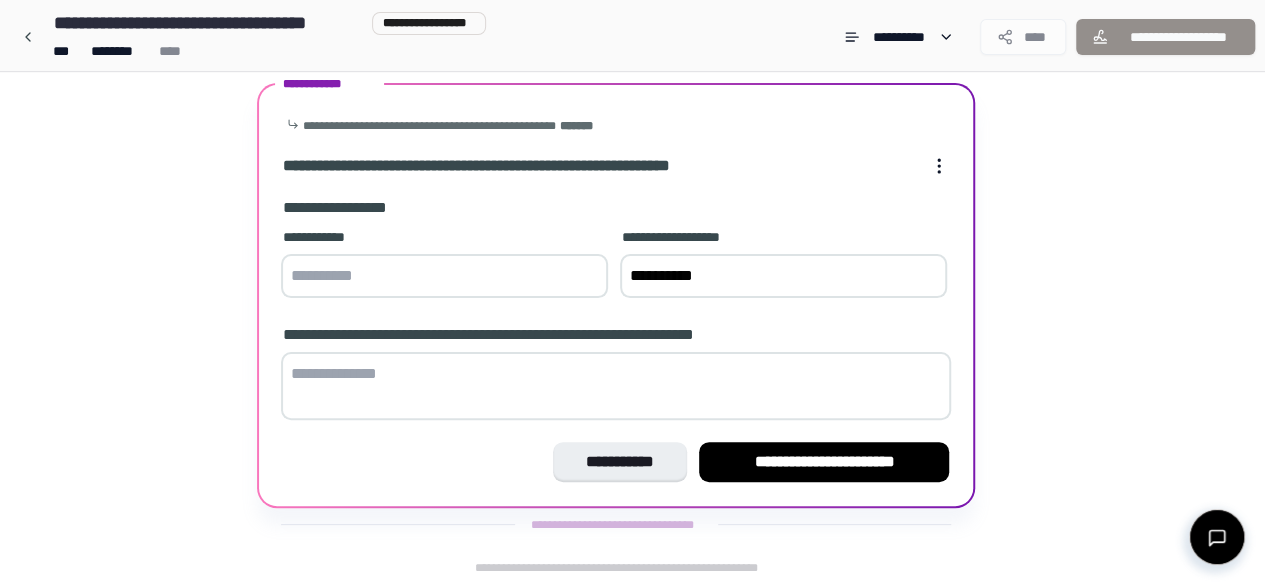 type on "**********" 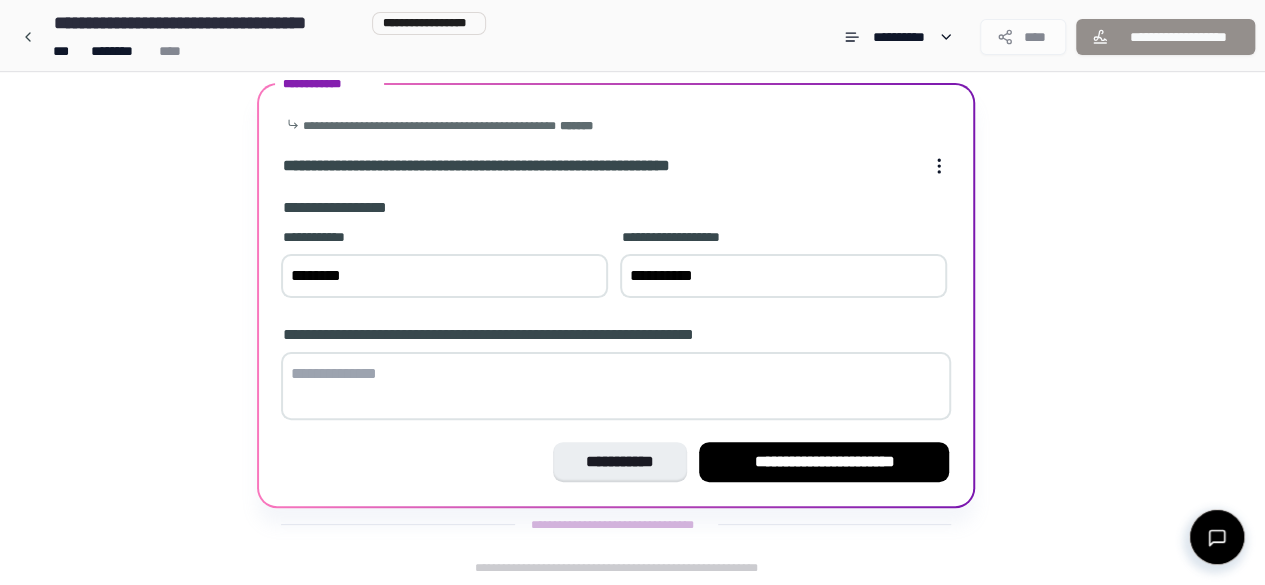 type on "********" 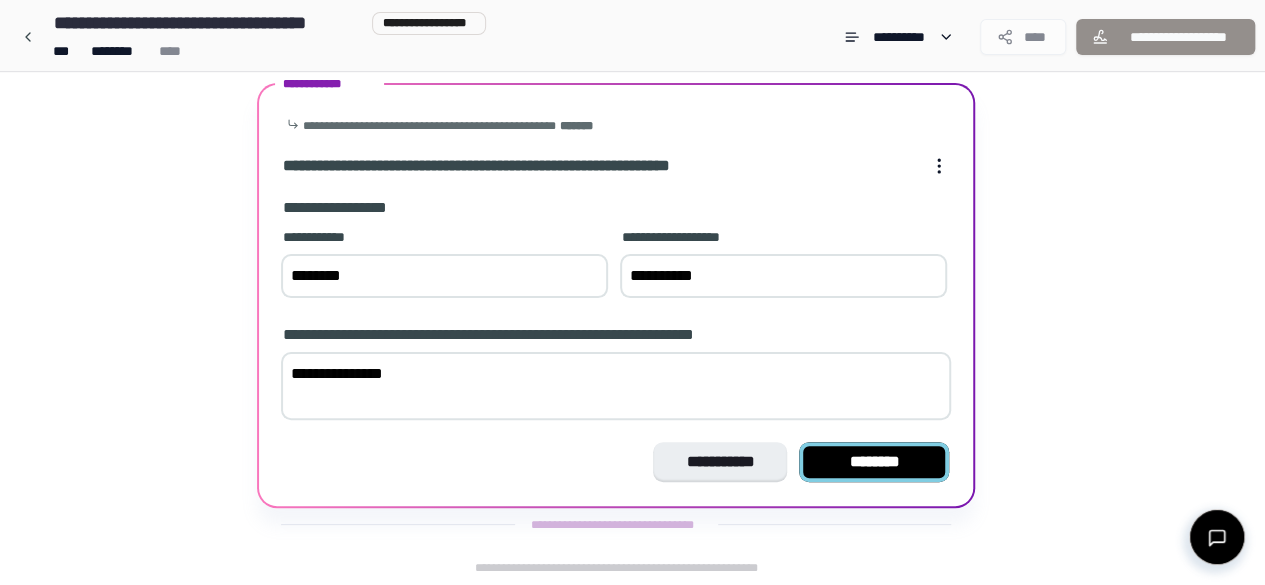 type on "**********" 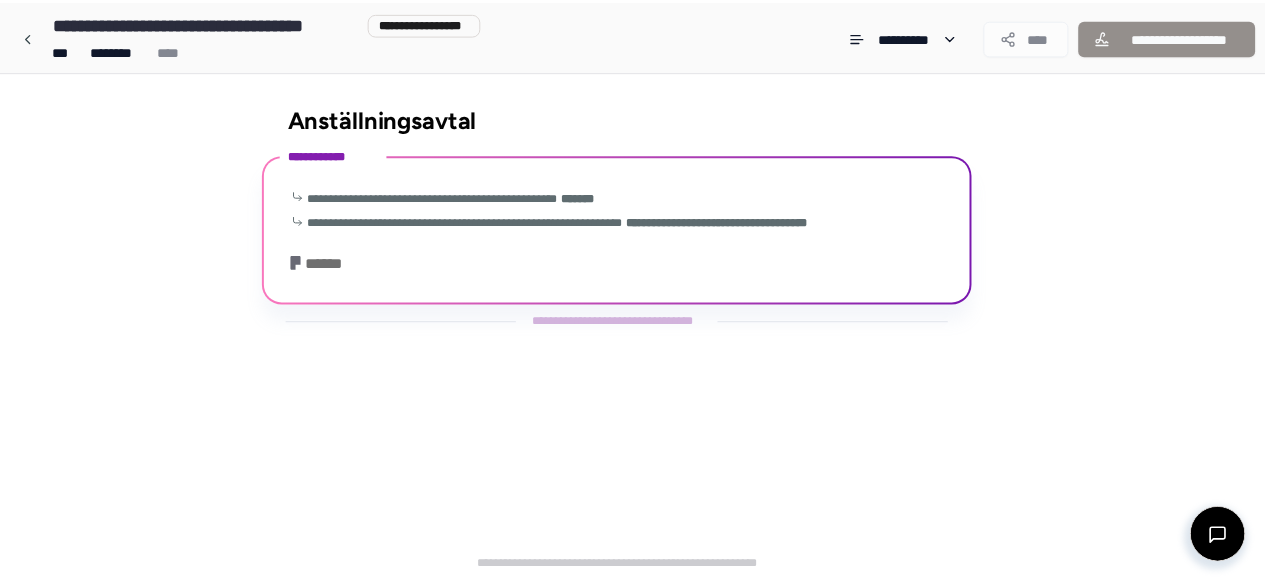 scroll, scrollTop: 14, scrollLeft: 0, axis: vertical 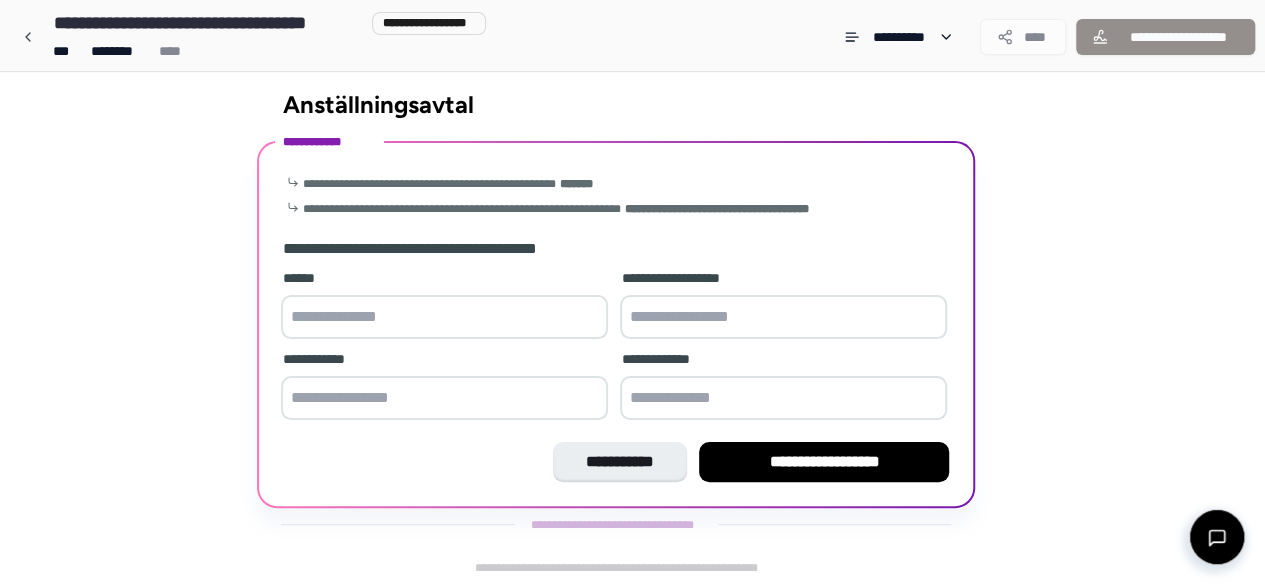 click at bounding box center (444, 317) 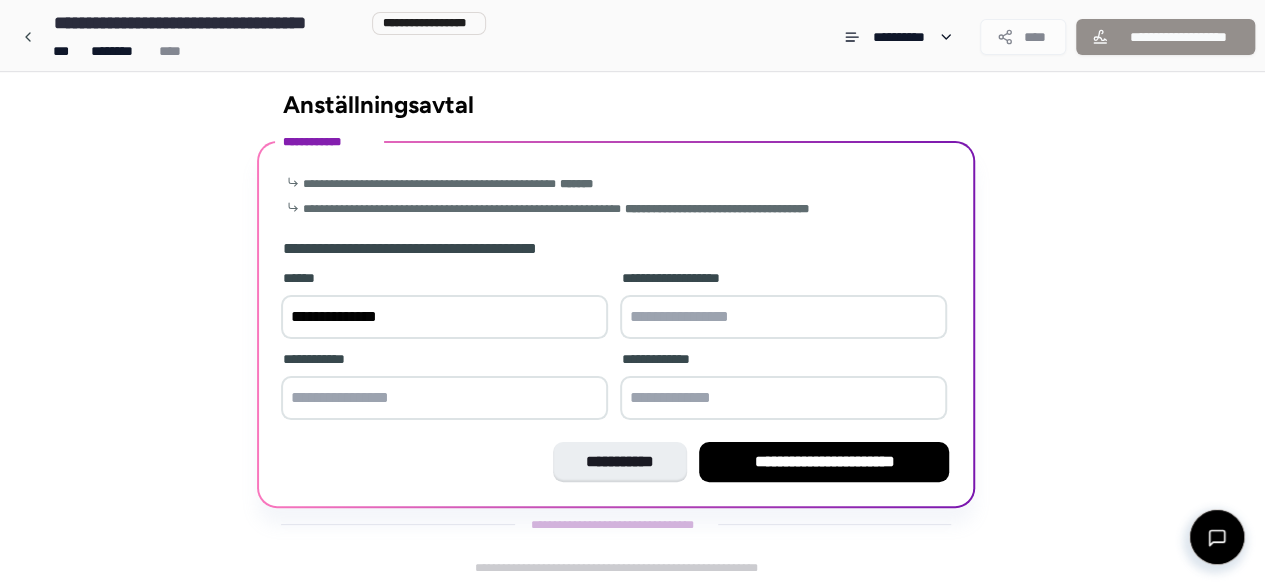 click on "**********" at bounding box center (444, 317) 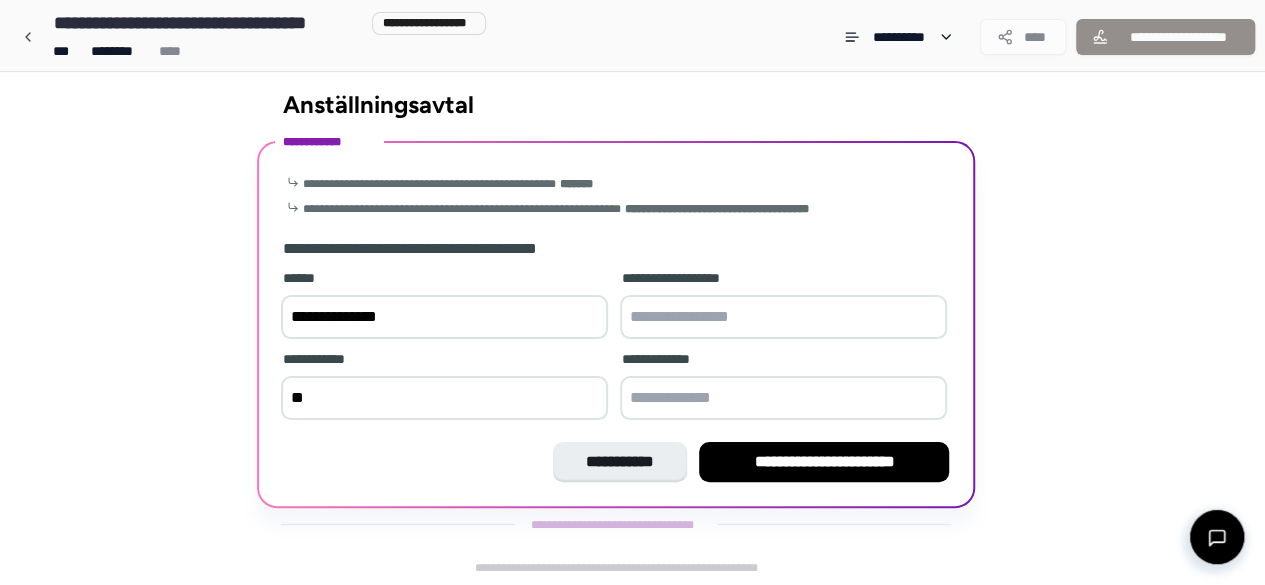 type on "*" 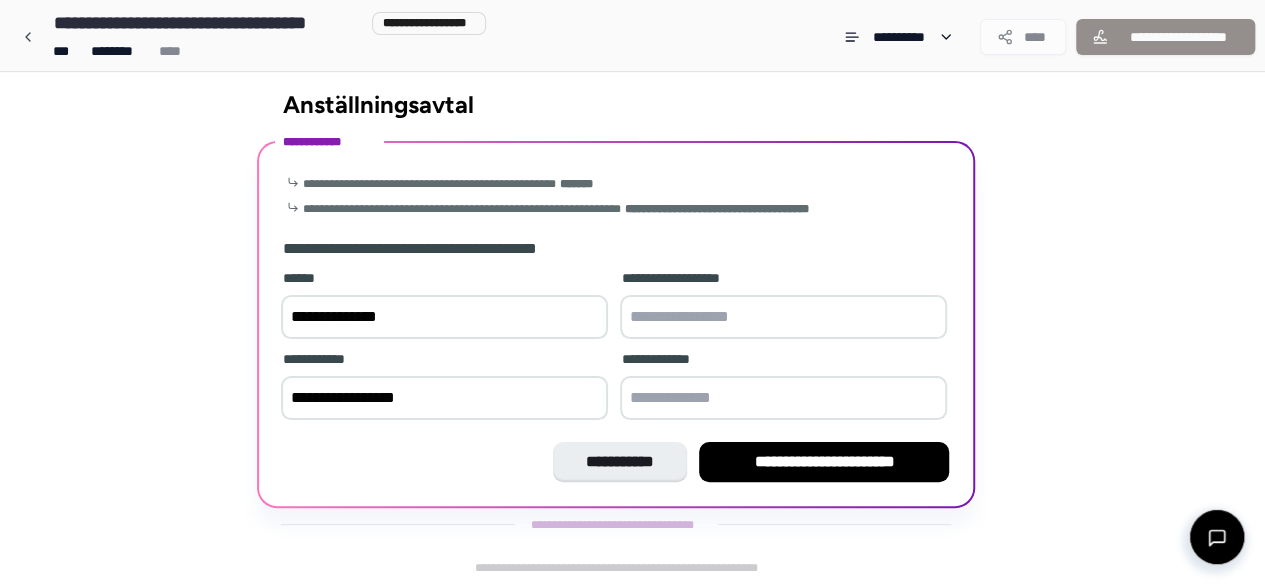 type on "**********" 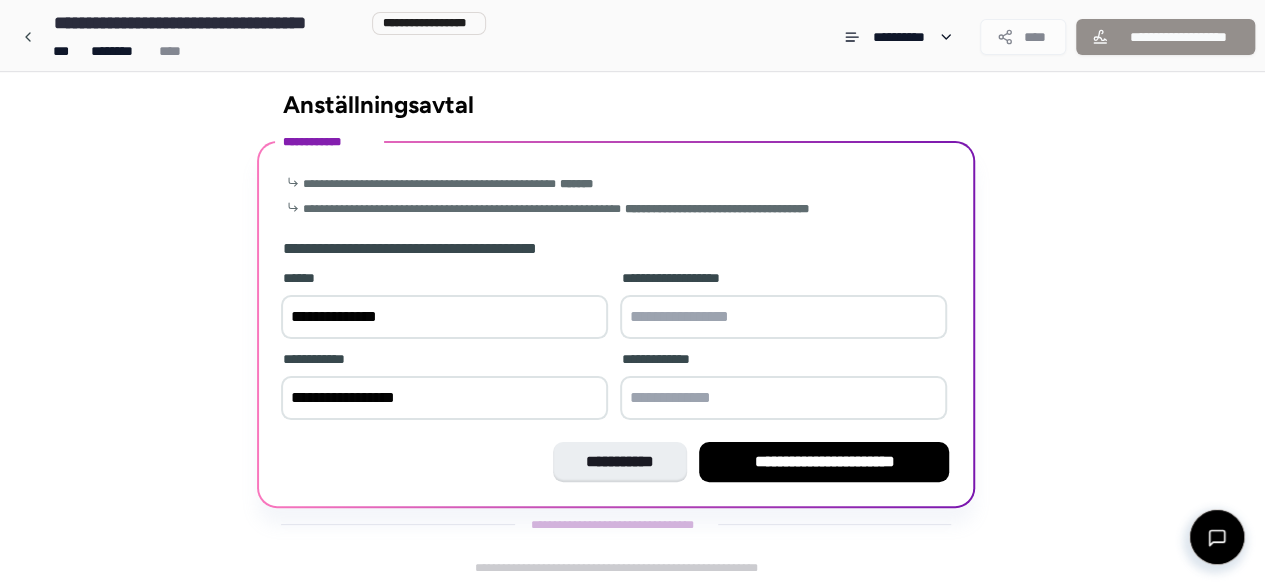 click at bounding box center (783, 398) 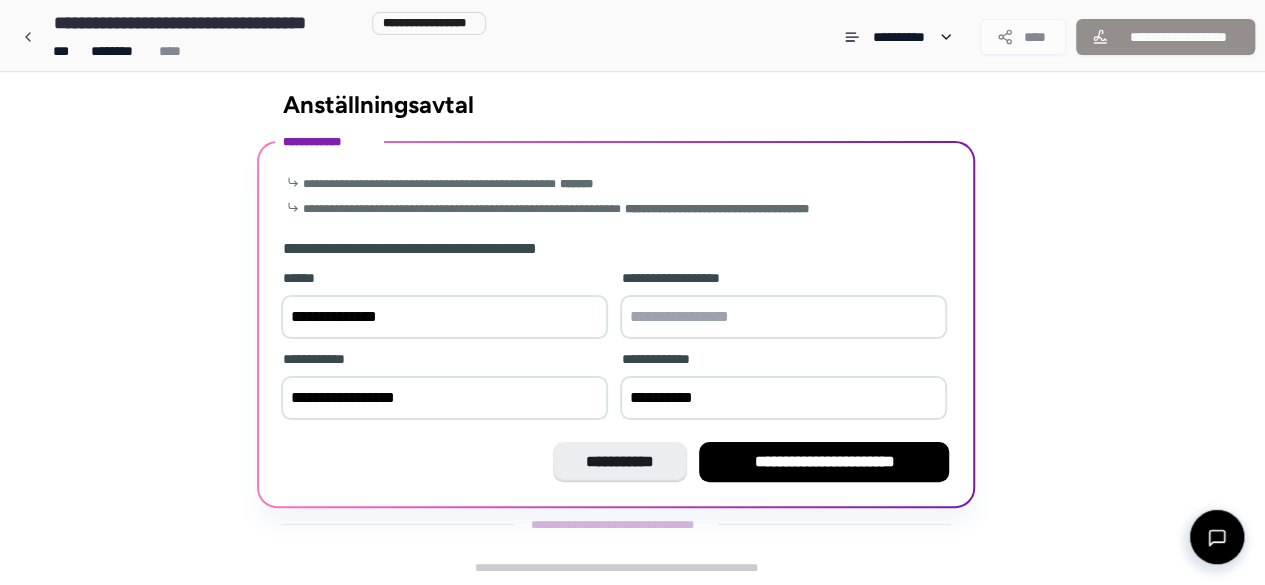 type on "**********" 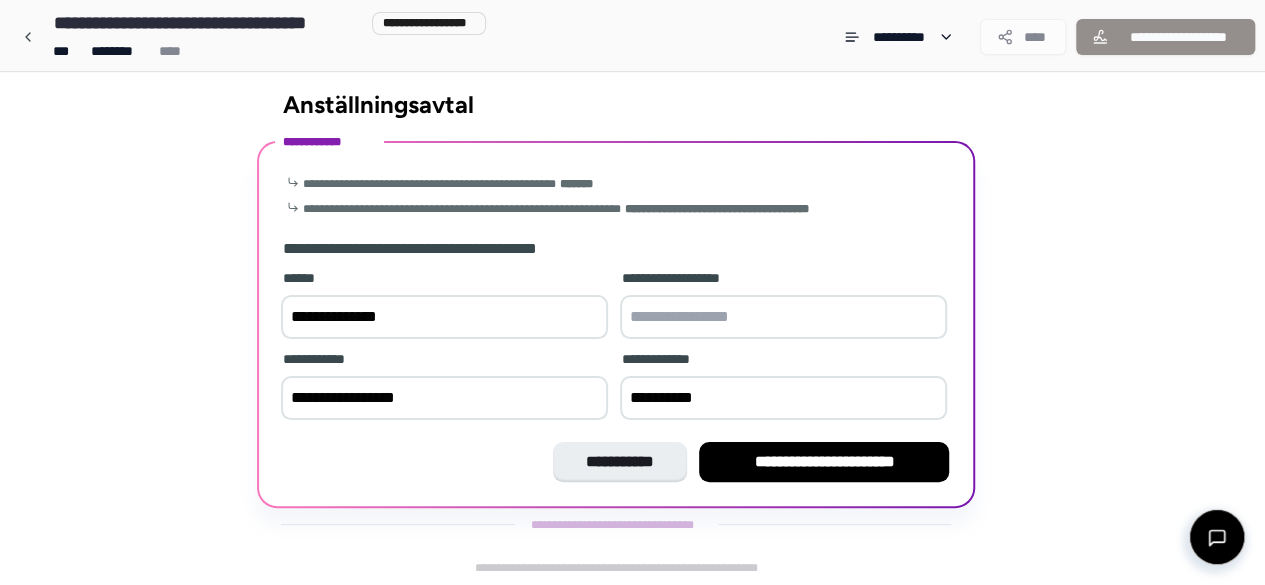 click on "[FIRST] [LAST]" at bounding box center [444, 306] 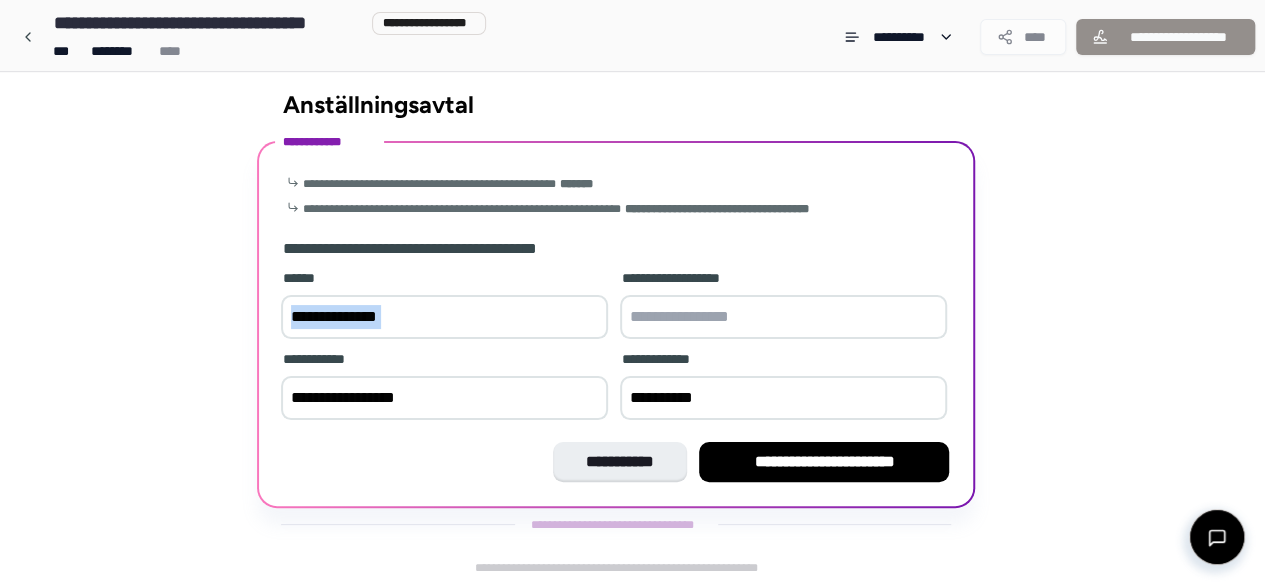 click on "[FIRST] [LAST]" at bounding box center (444, 306) 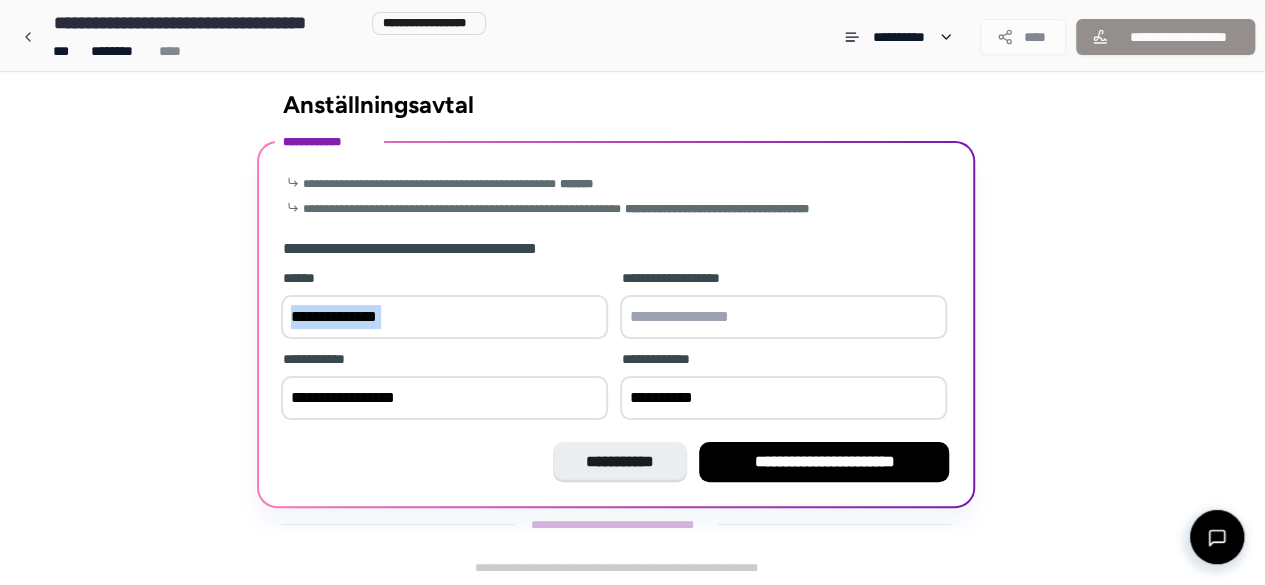 click on "**********" at bounding box center (444, 317) 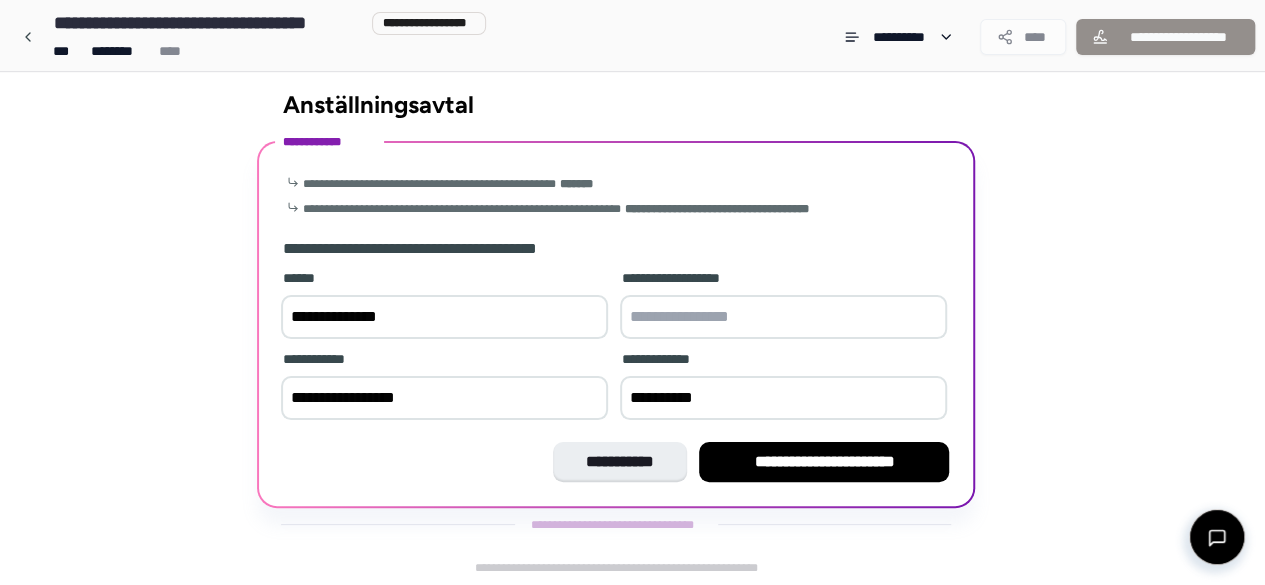 click on "**********" at bounding box center [444, 317] 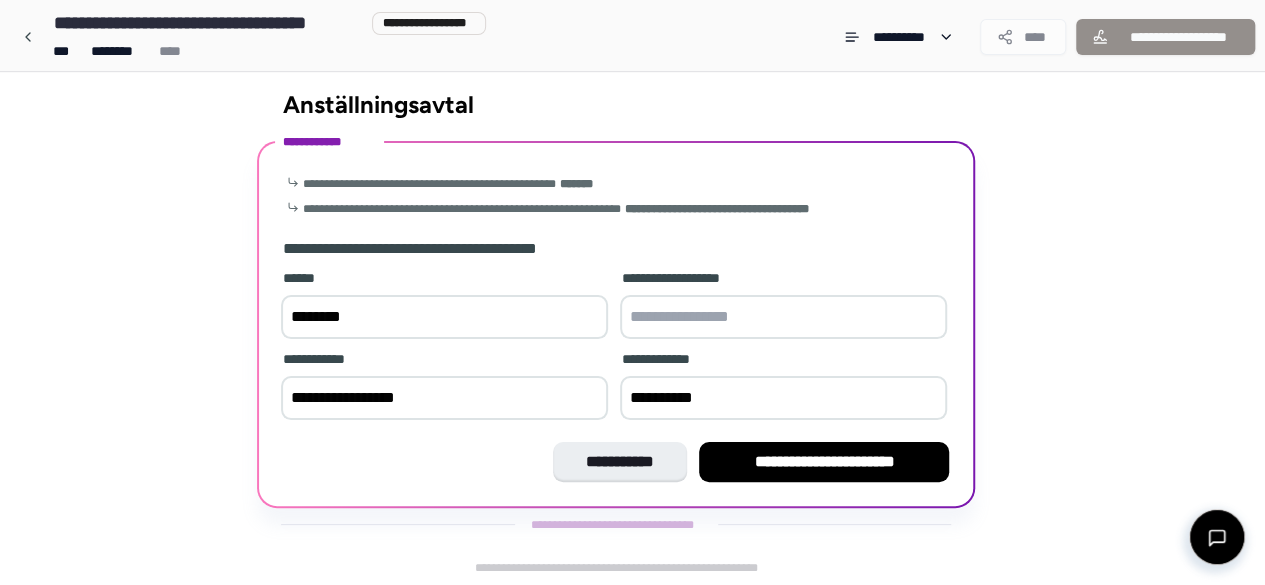 paste on "**********" 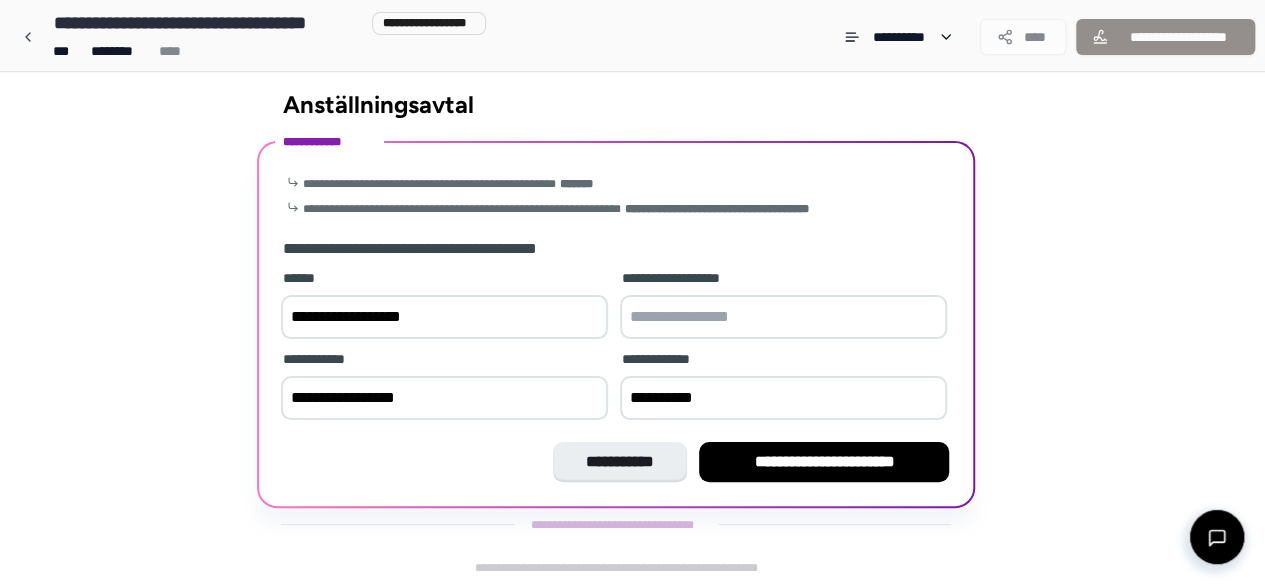 type on "**********" 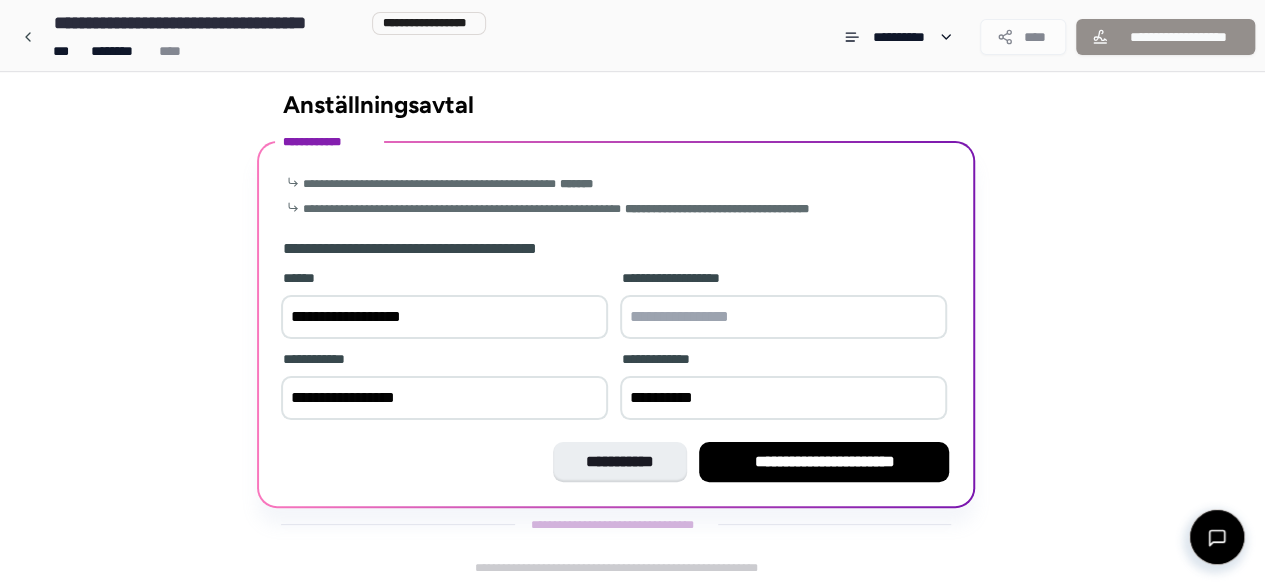 paste on "**********" 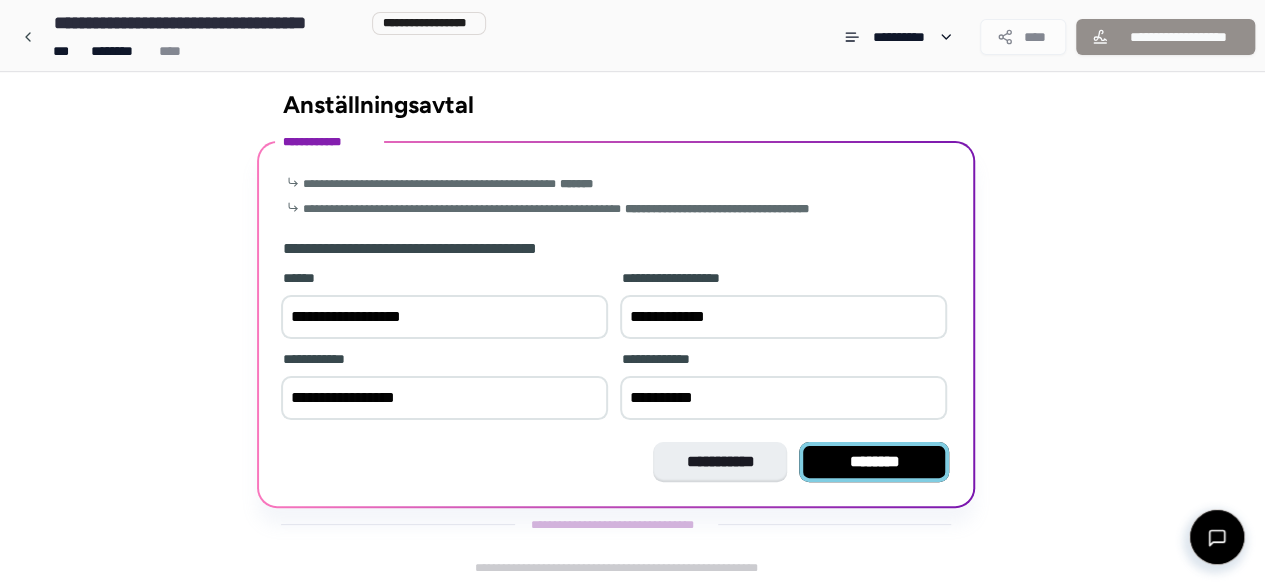 type on "**********" 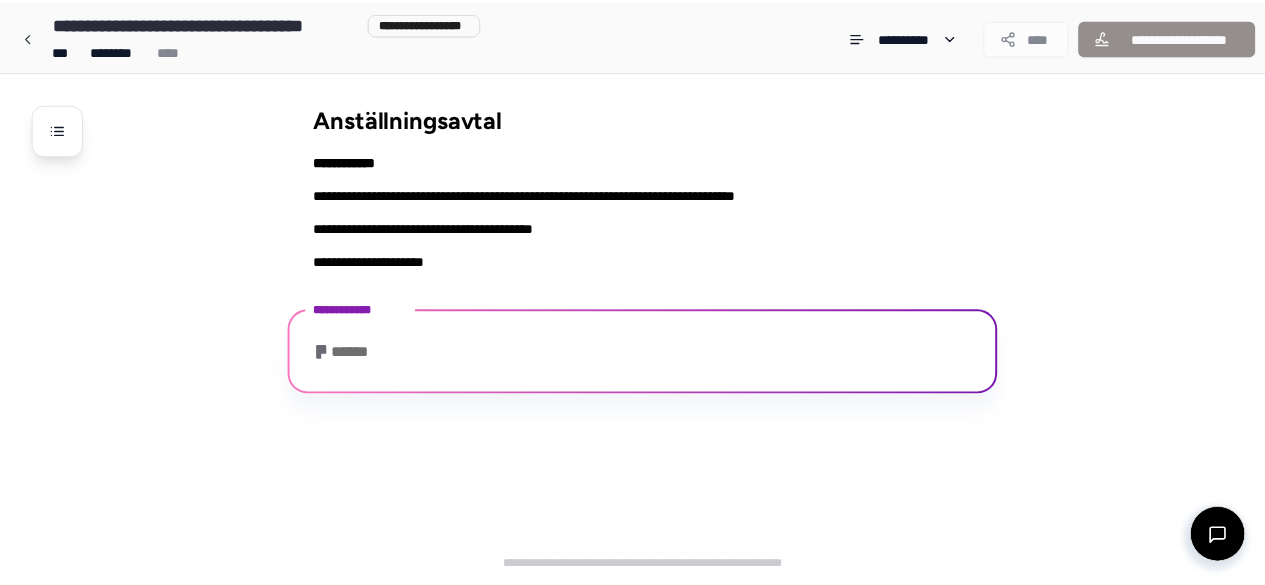 scroll, scrollTop: 100, scrollLeft: 0, axis: vertical 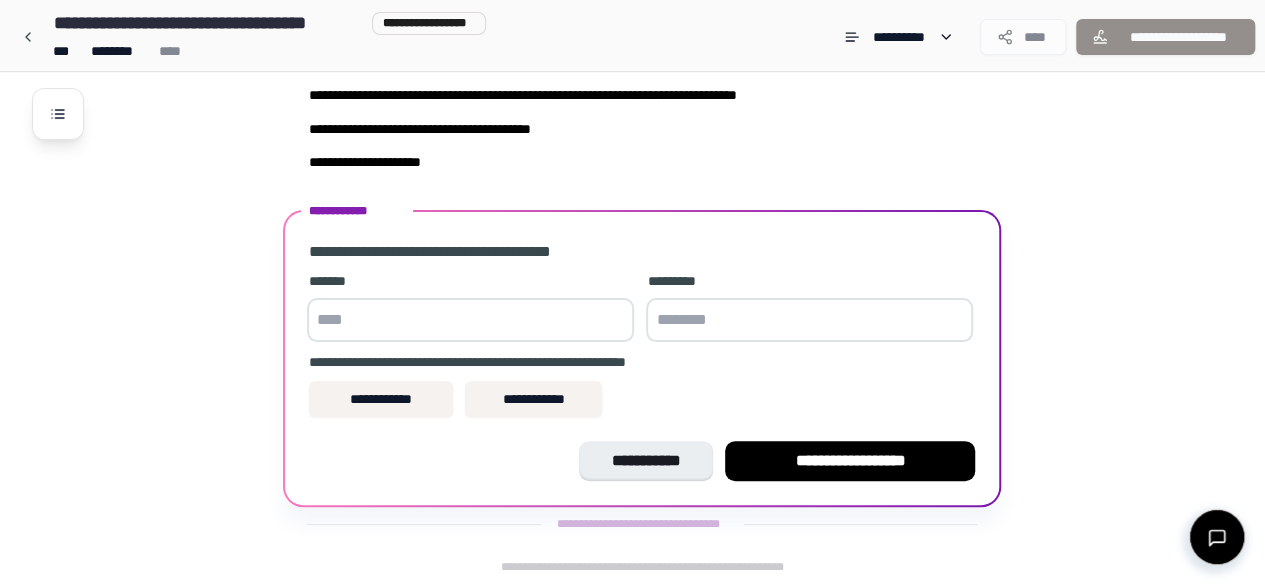 click at bounding box center [470, 320] 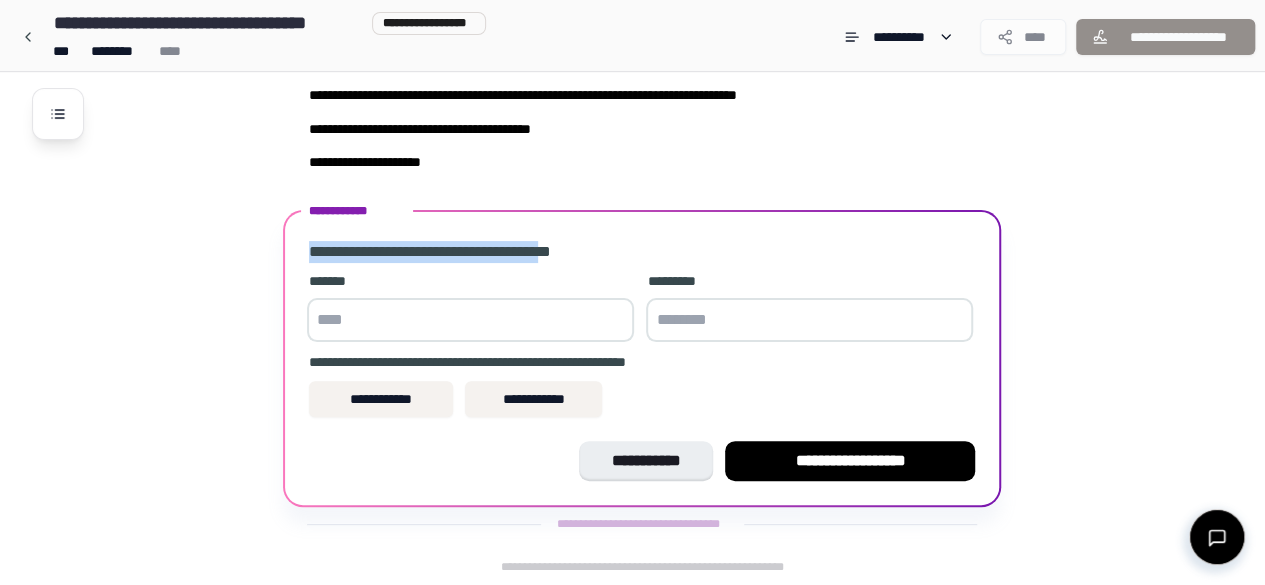 drag, startPoint x: 315, startPoint y: 251, endPoint x: 588, endPoint y: 242, distance: 273.14832 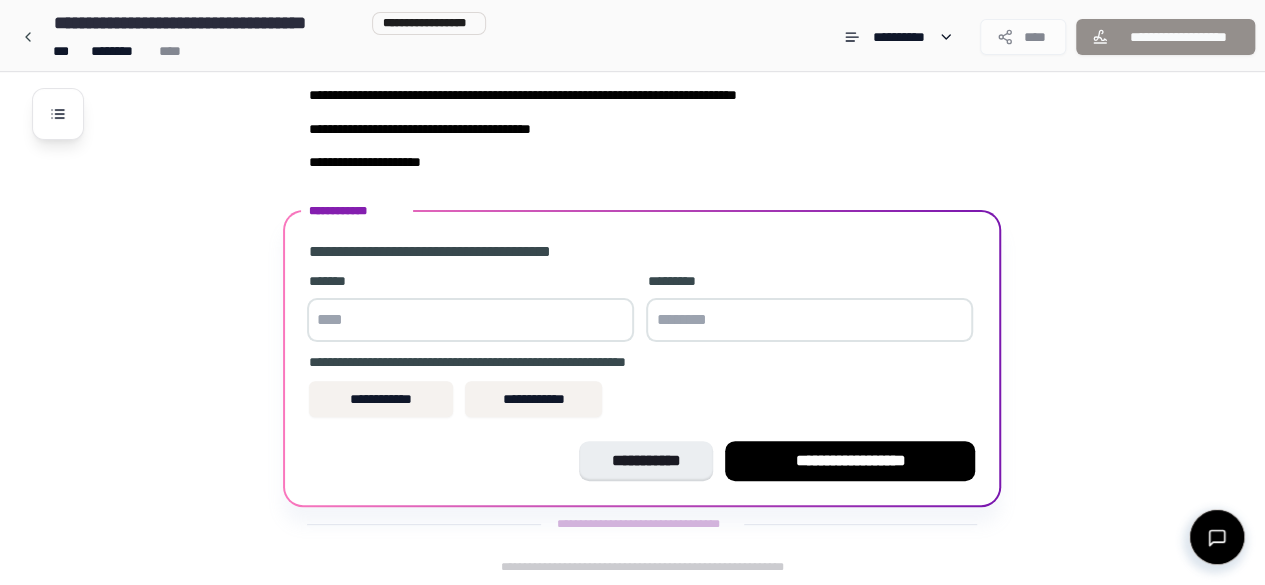 click on "**********" at bounding box center (642, 252) 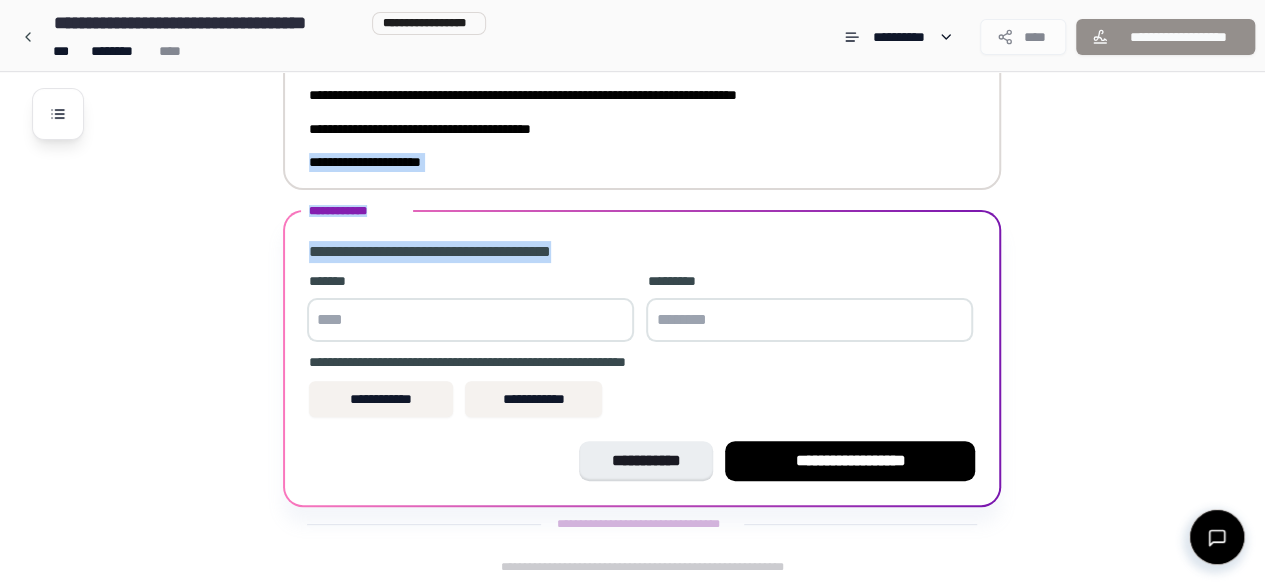 drag, startPoint x: 610, startPoint y: 242, endPoint x: 312, endPoint y: 161, distance: 308.81226 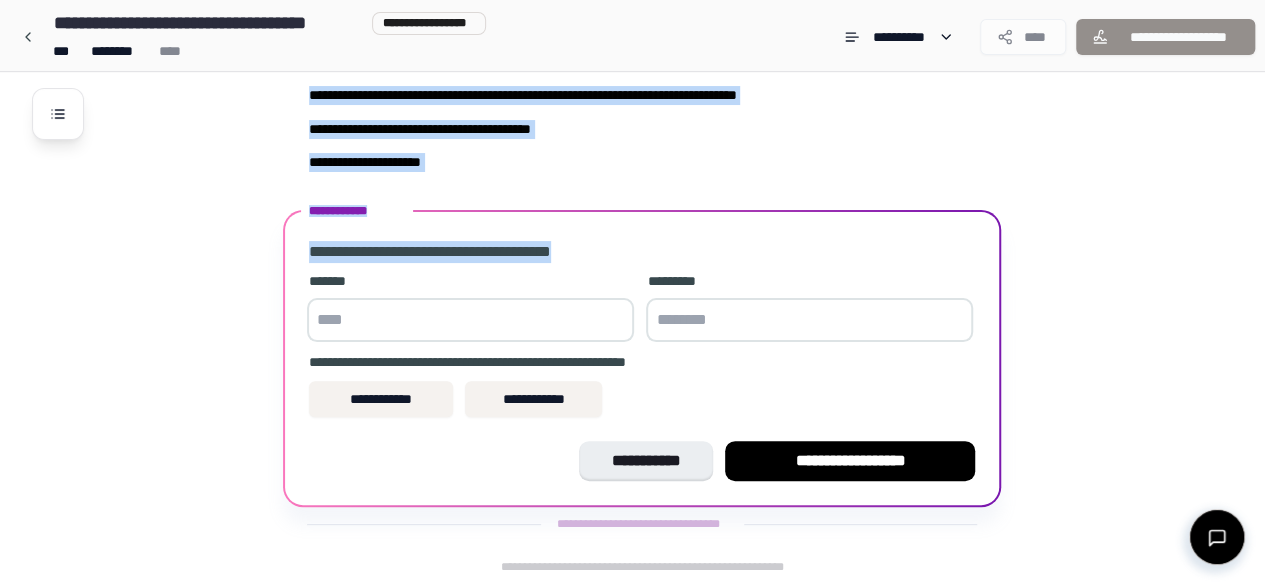 click on "**********" at bounding box center (642, 358) 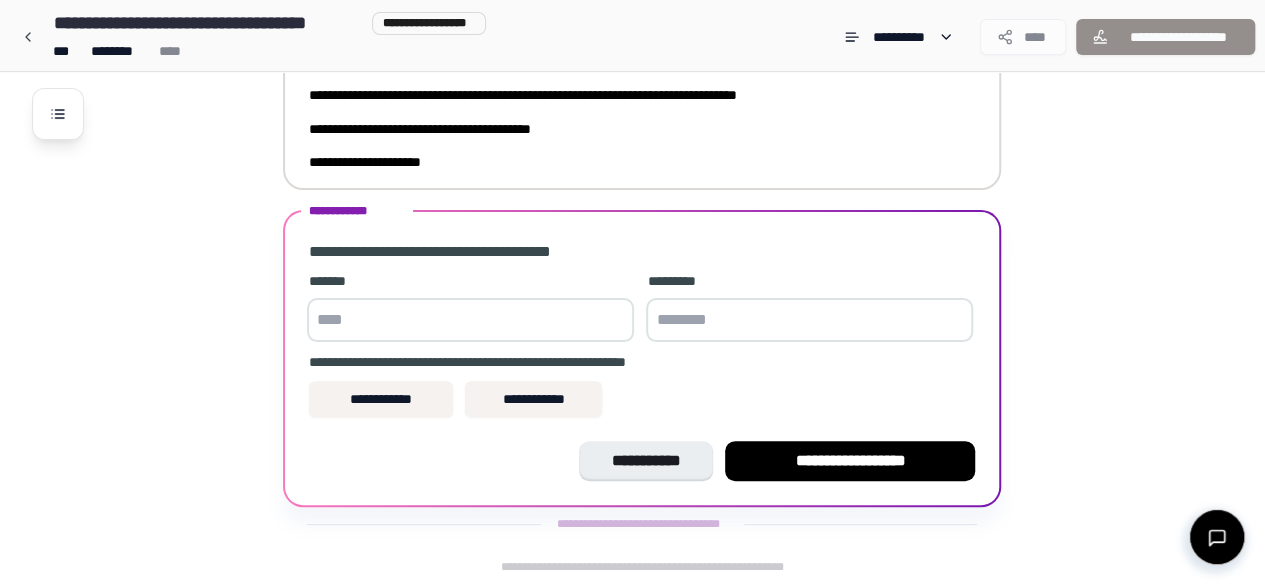 drag, startPoint x: 602, startPoint y: 245, endPoint x: 464, endPoint y: 174, distance: 155.19342 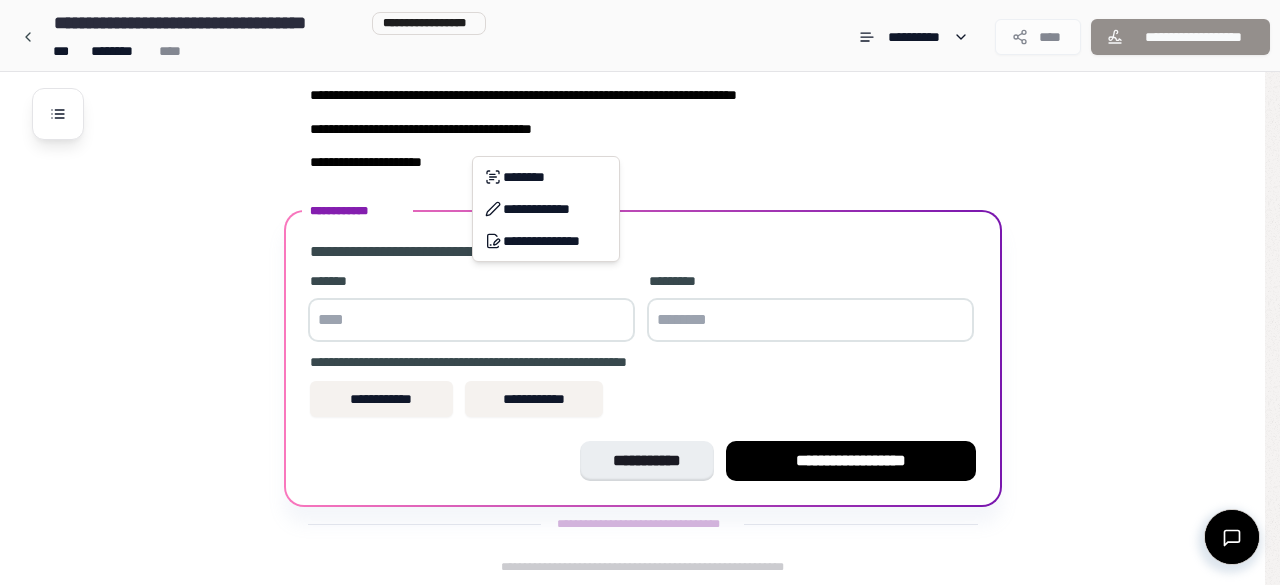click on "**********" at bounding box center (640, 242) 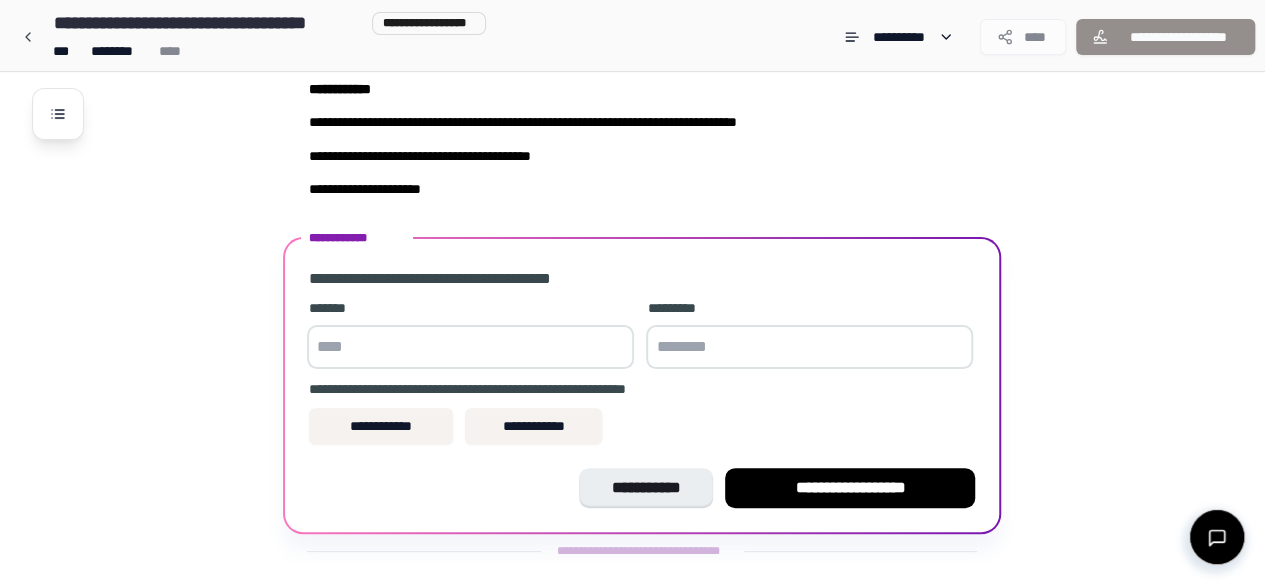 scroll, scrollTop: 100, scrollLeft: 0, axis: vertical 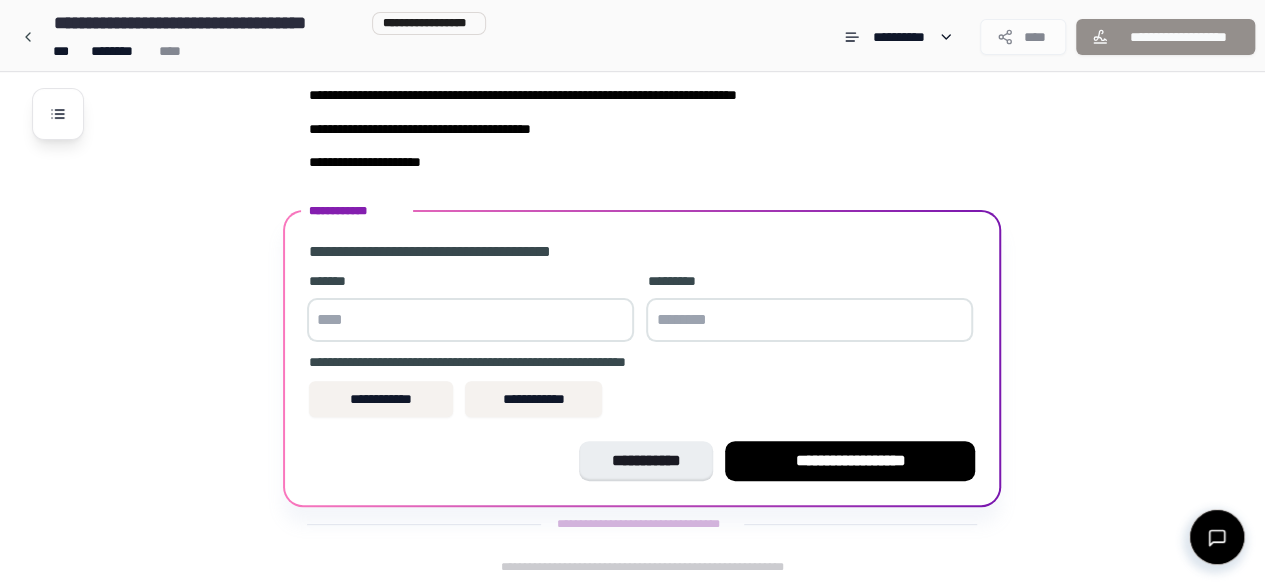 drag, startPoint x: 629, startPoint y: 244, endPoint x: 340, endPoint y: 246, distance: 289.00693 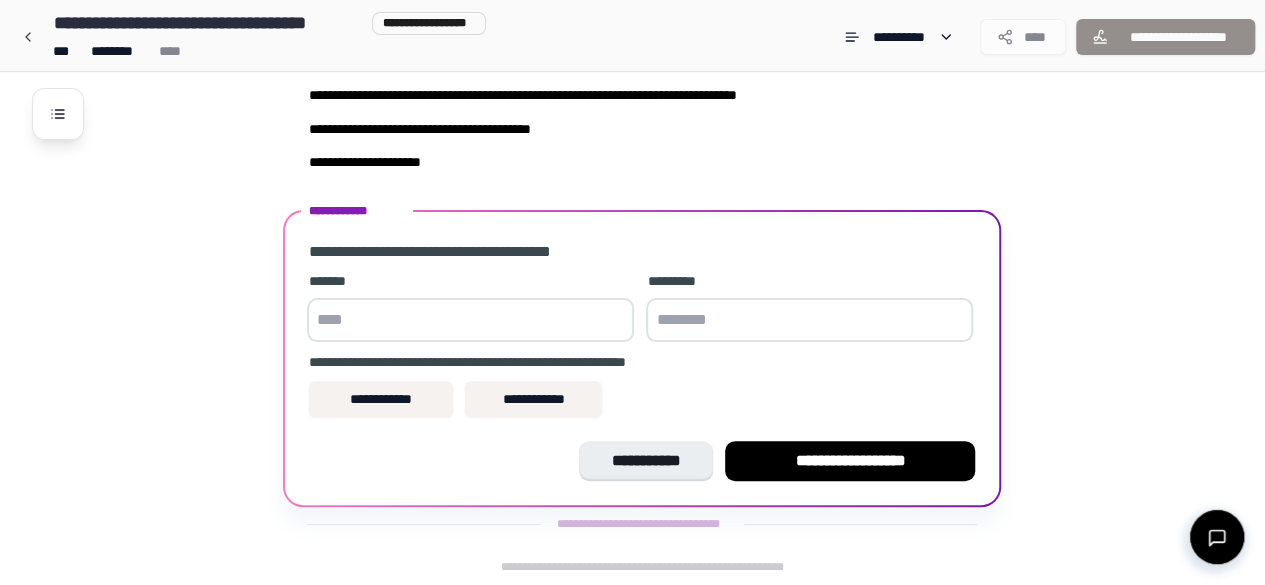 drag, startPoint x: 294, startPoint y: 248, endPoint x: 259, endPoint y: 255, distance: 35.69314 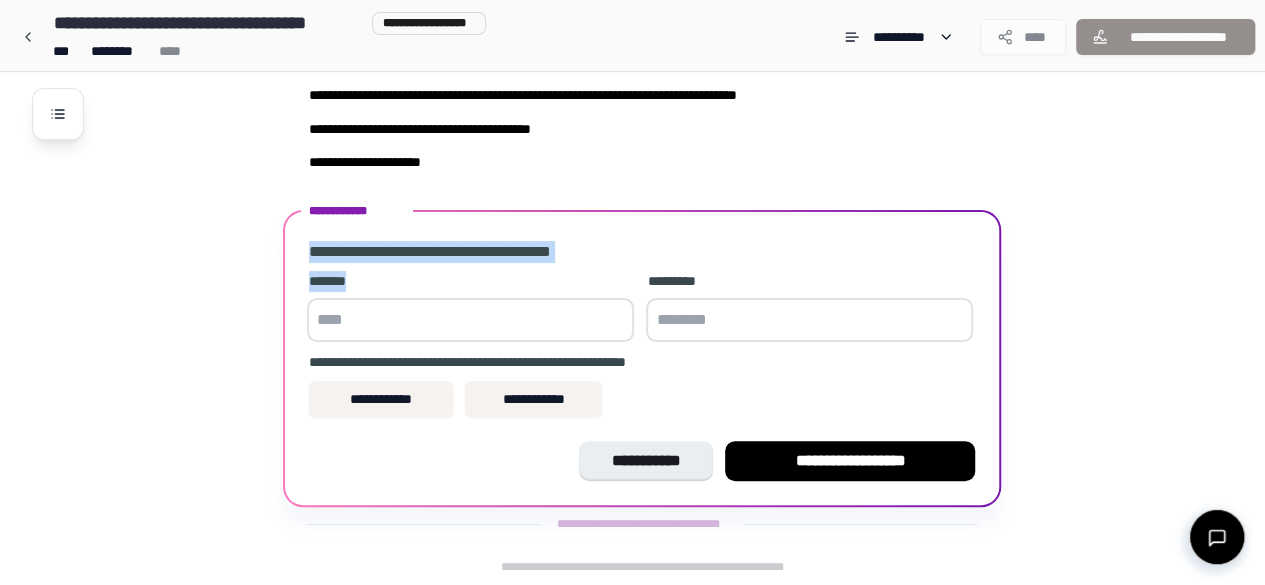 drag, startPoint x: 304, startPoint y: 252, endPoint x: 428, endPoint y: 296, distance: 131.57507 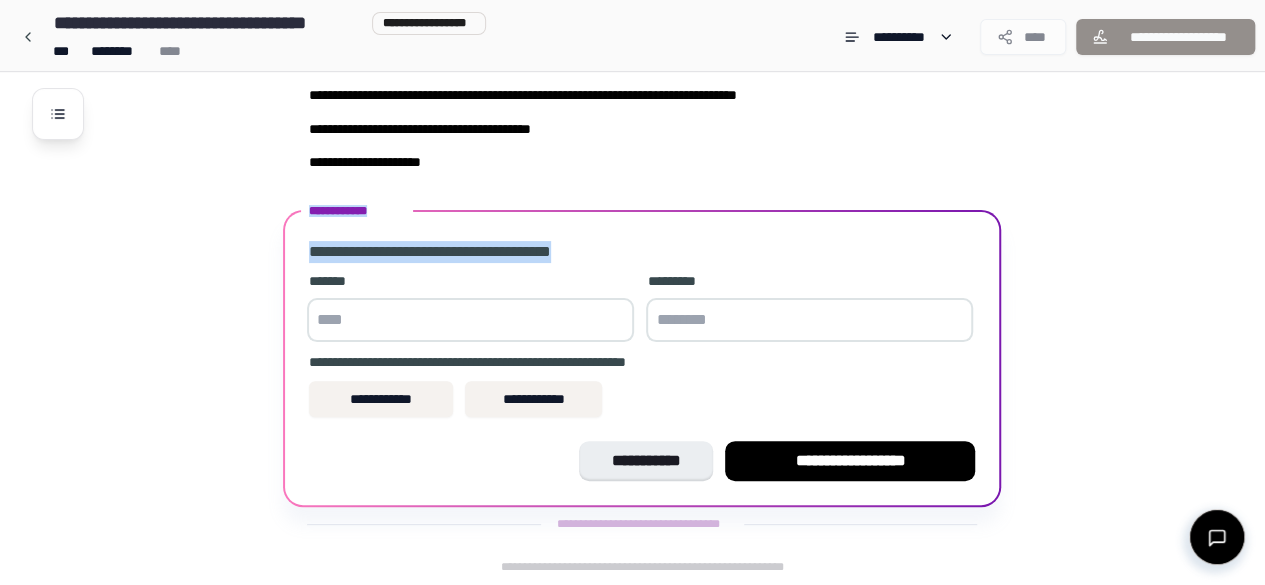 drag, startPoint x: 385, startPoint y: 271, endPoint x: 294, endPoint y: 205, distance: 112.41441 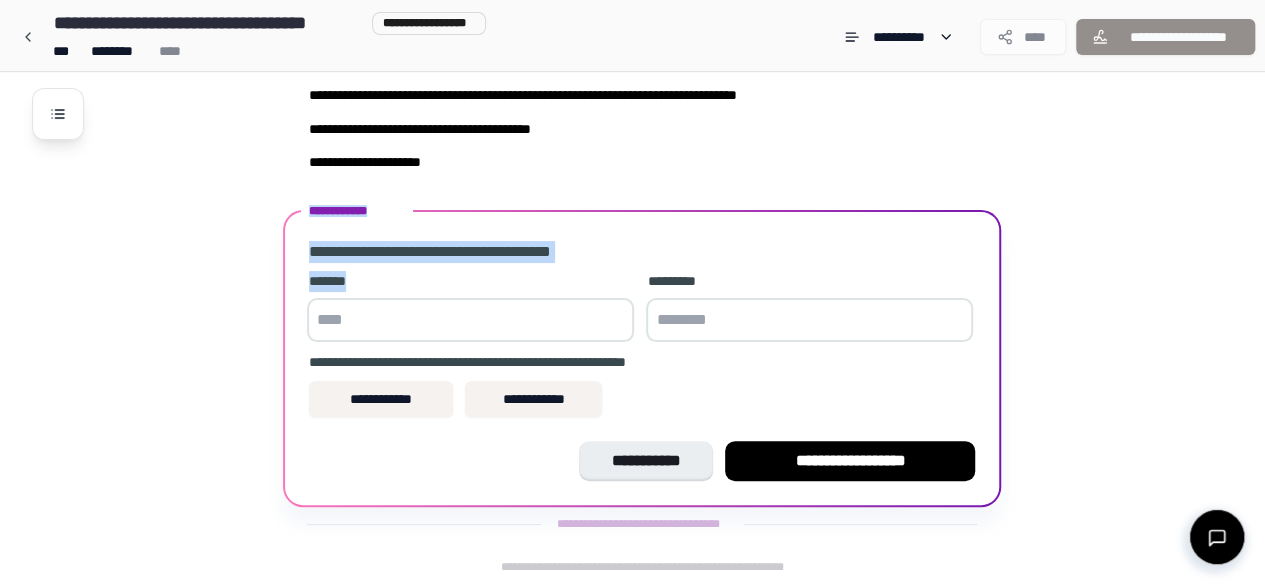 drag, startPoint x: 289, startPoint y: 205, endPoint x: 396, endPoint y: 276, distance: 128.41339 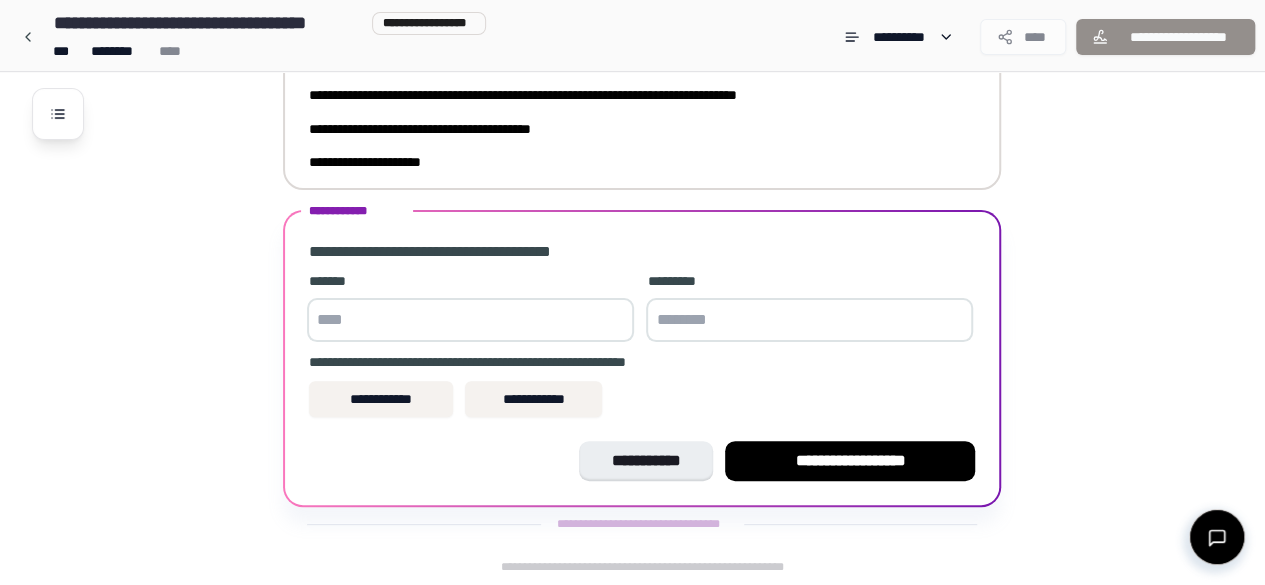 drag, startPoint x: 402, startPoint y: 269, endPoint x: 304, endPoint y: 174, distance: 136.4881 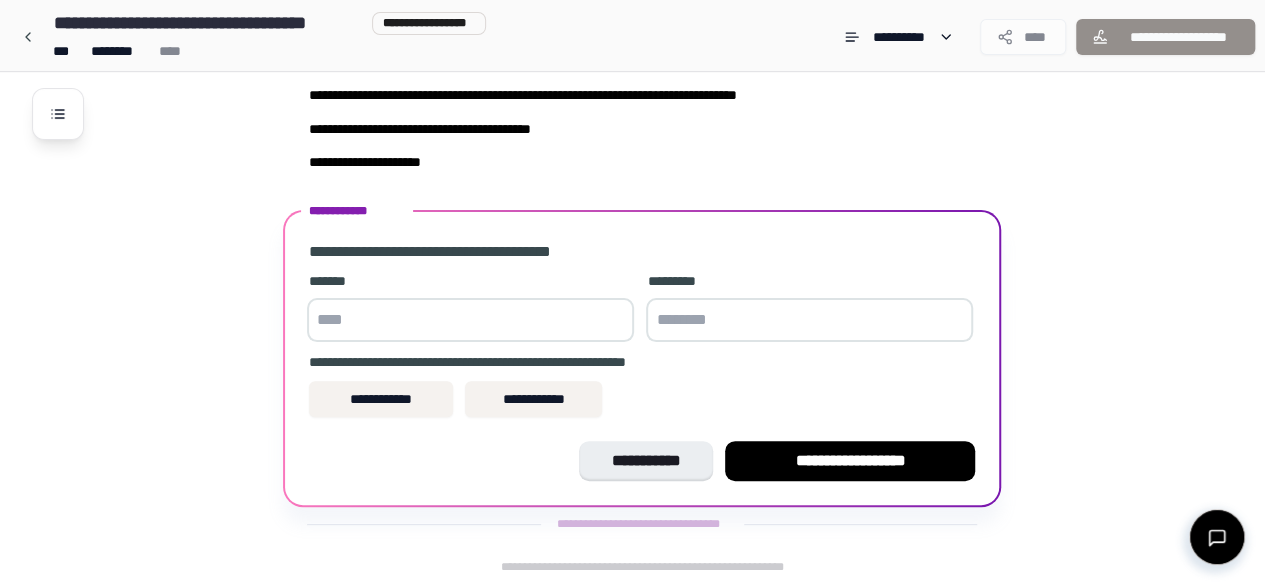 drag, startPoint x: 304, startPoint y: 174, endPoint x: 187, endPoint y: 213, distance: 123.32883 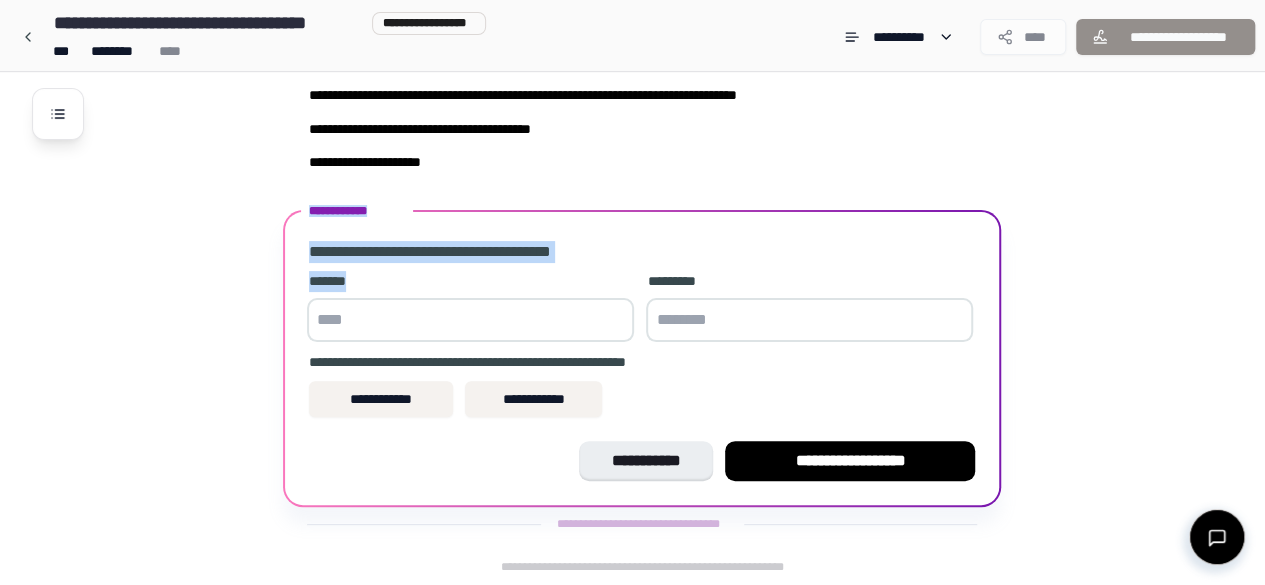 drag, startPoint x: 279, startPoint y: 215, endPoint x: 490, endPoint y: 267, distance: 217.31314 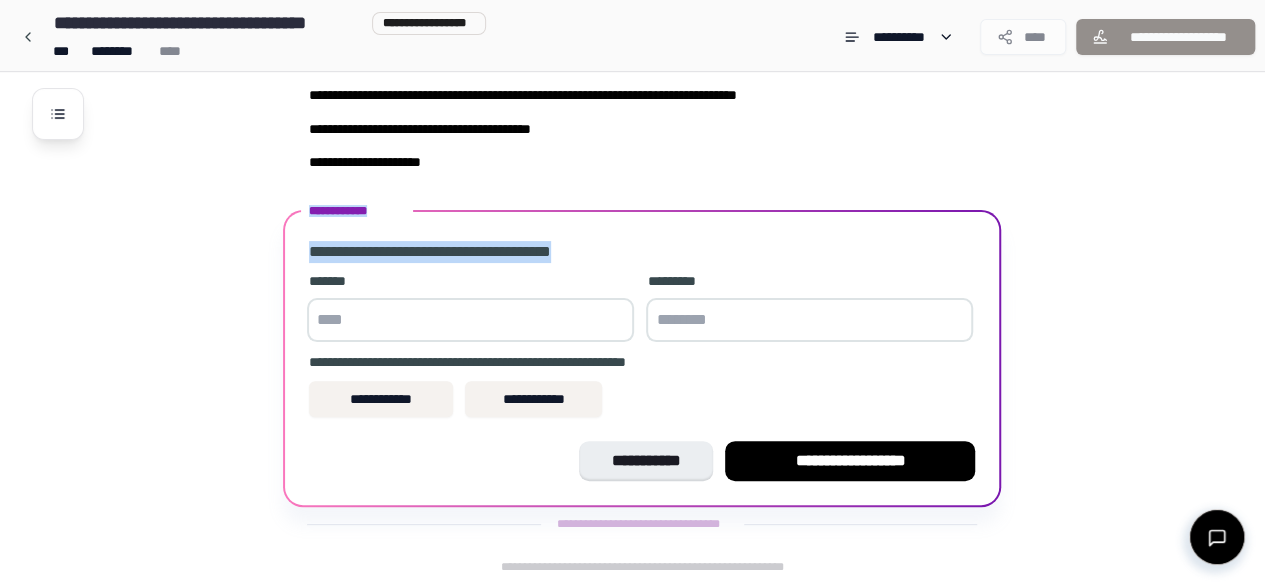 drag, startPoint x: 490, startPoint y: 267, endPoint x: 267, endPoint y: 199, distance: 233.1373 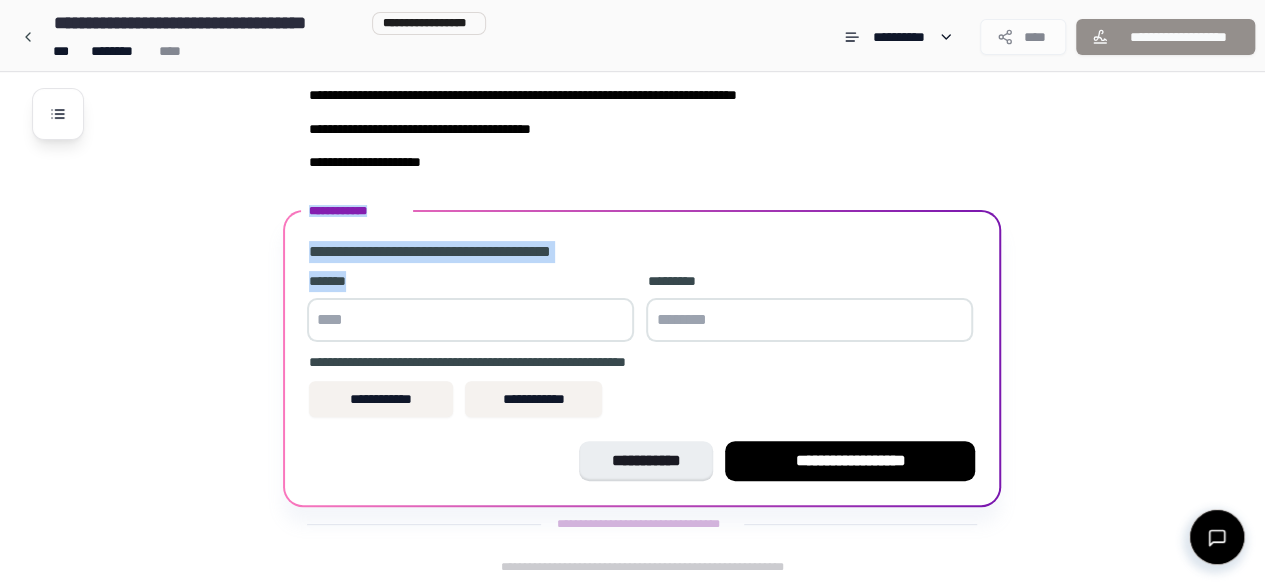 drag, startPoint x: 267, startPoint y: 199, endPoint x: 402, endPoint y: 280, distance: 157.4357 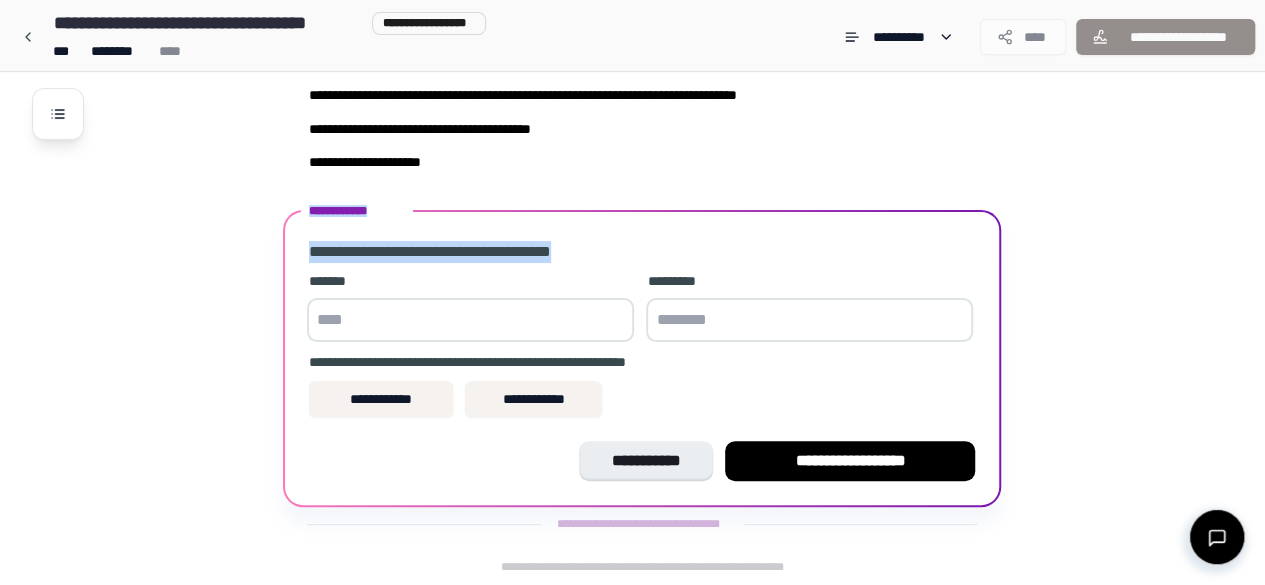 click on "**********" at bounding box center [642, 363] 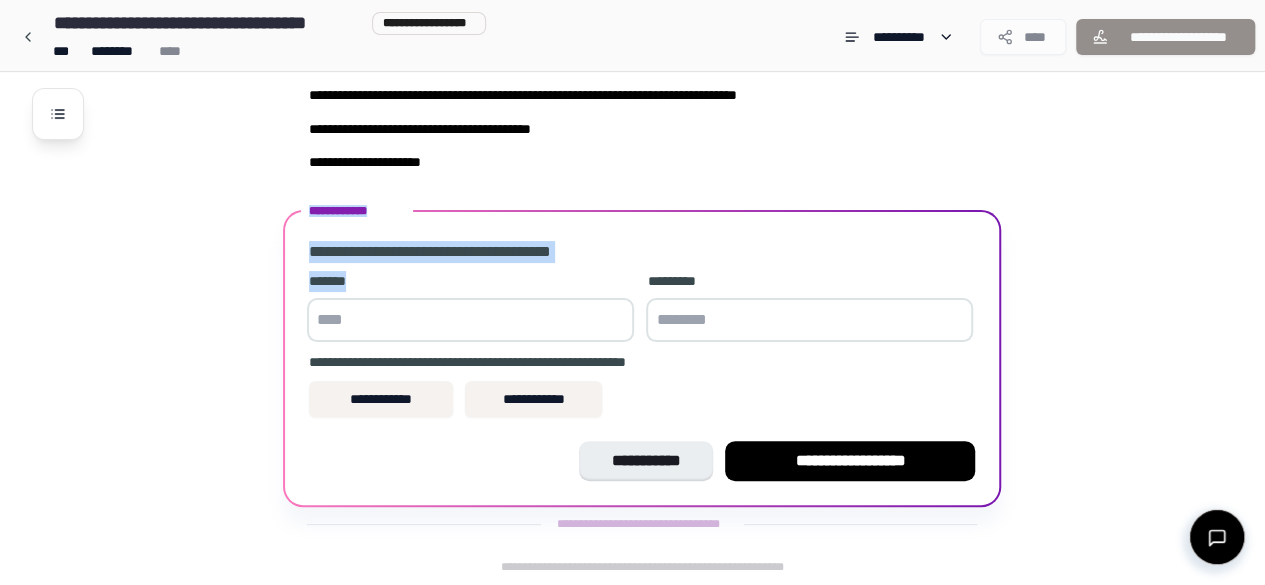 drag, startPoint x: 305, startPoint y: 210, endPoint x: 408, endPoint y: 301, distance: 137.4409 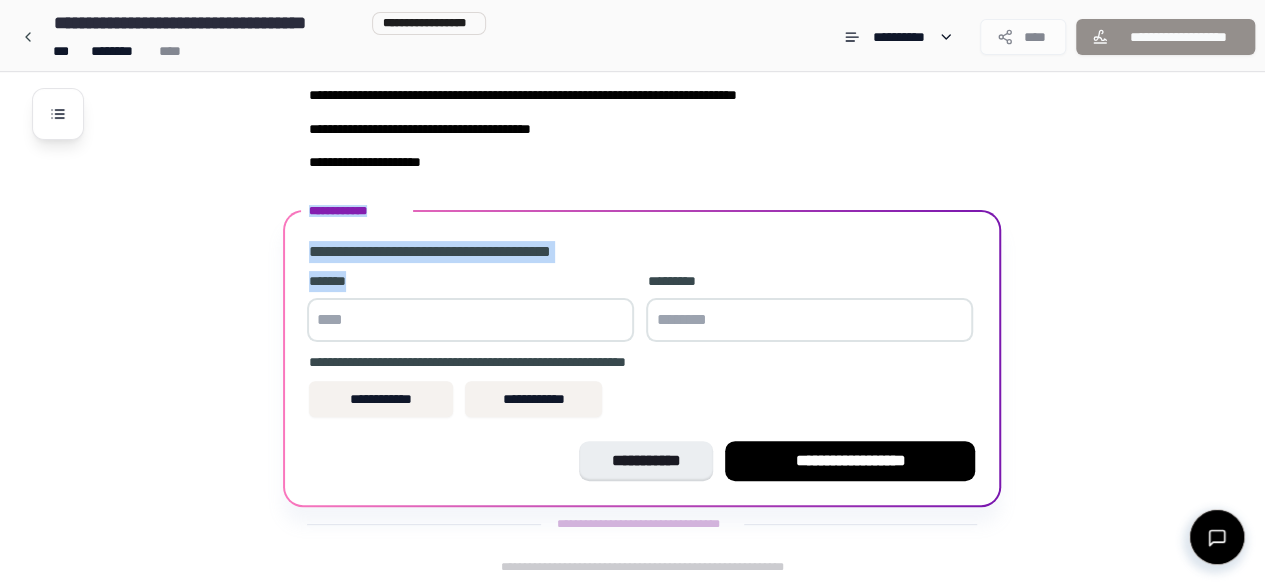 click on "*******" at bounding box center (470, 281) 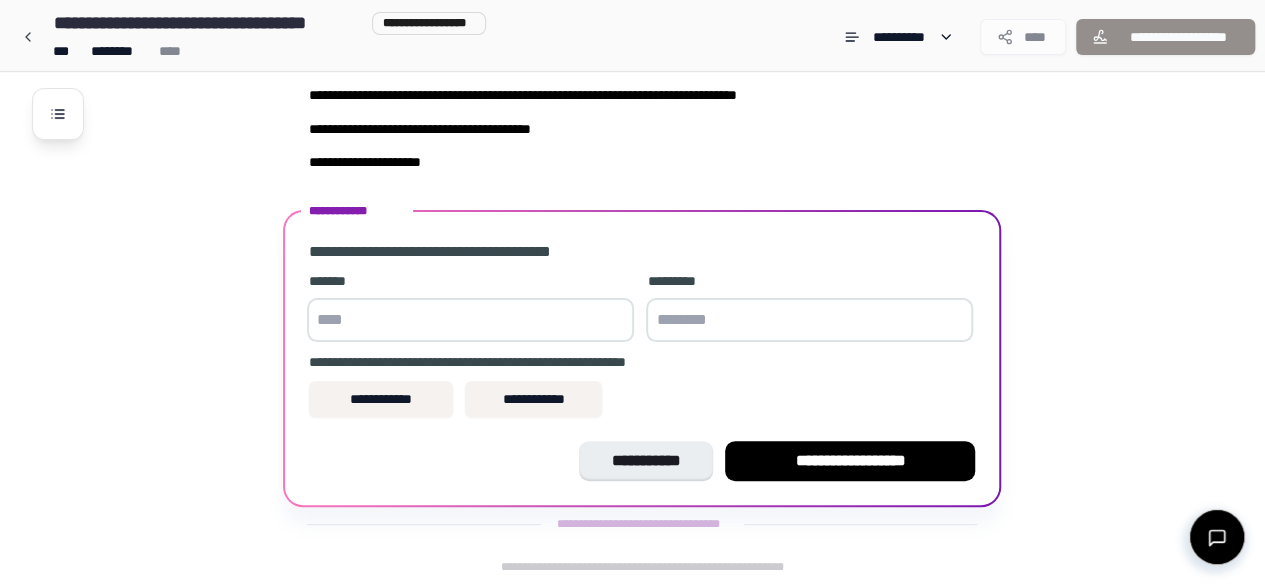 click on "*******" at bounding box center (470, 281) 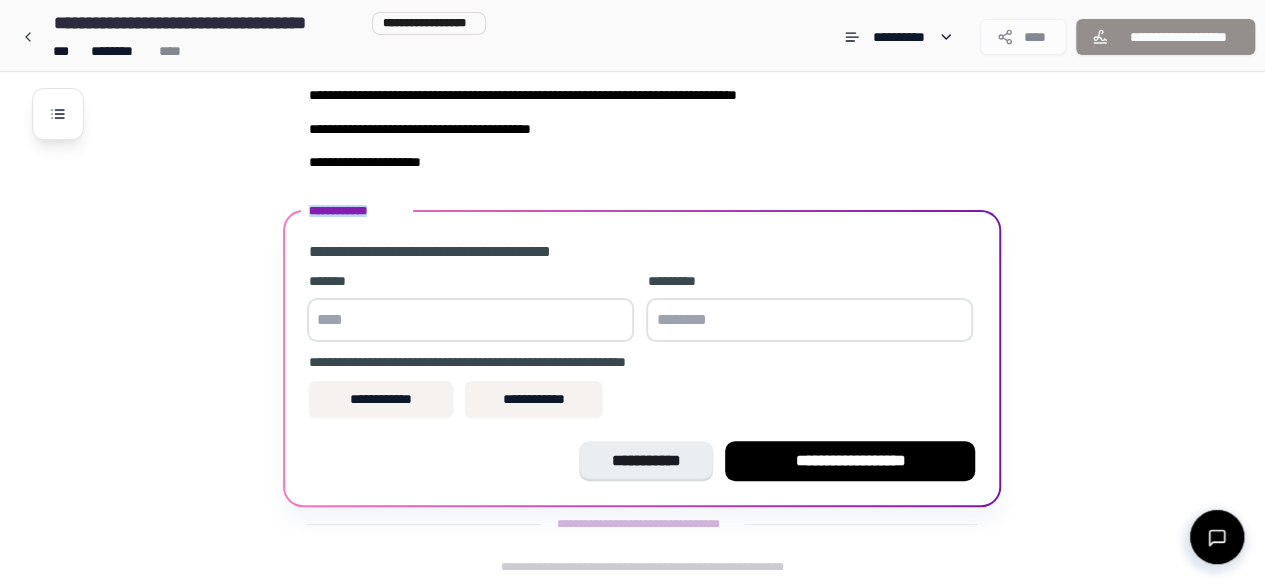 drag, startPoint x: 268, startPoint y: 192, endPoint x: 302, endPoint y: 194, distance: 34.058773 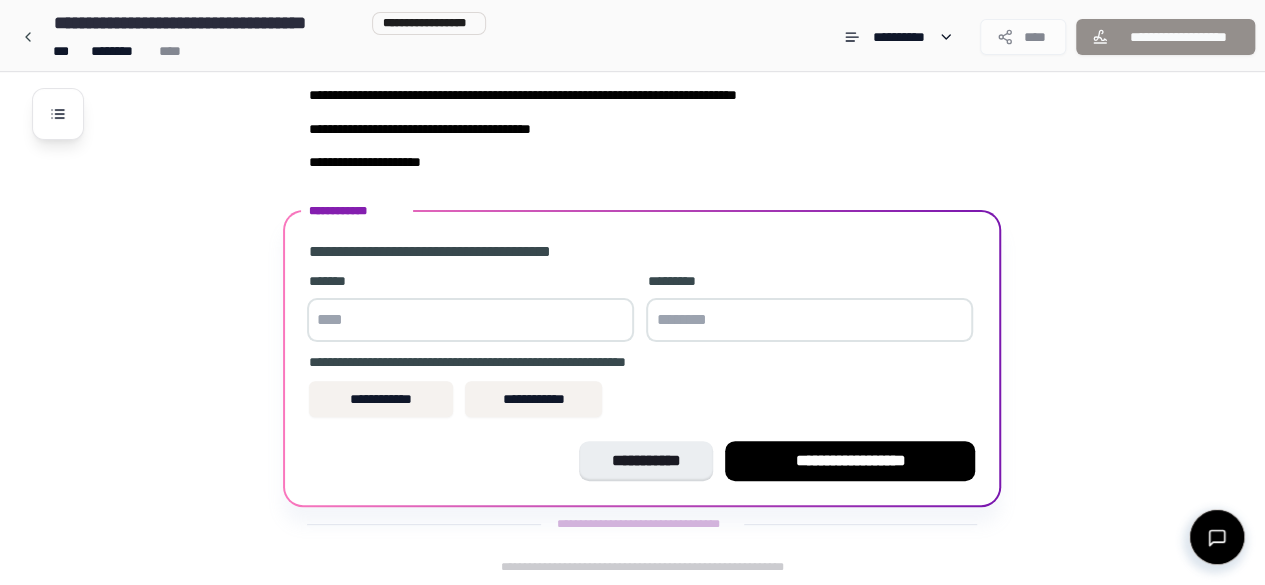 click at bounding box center [470, 320] 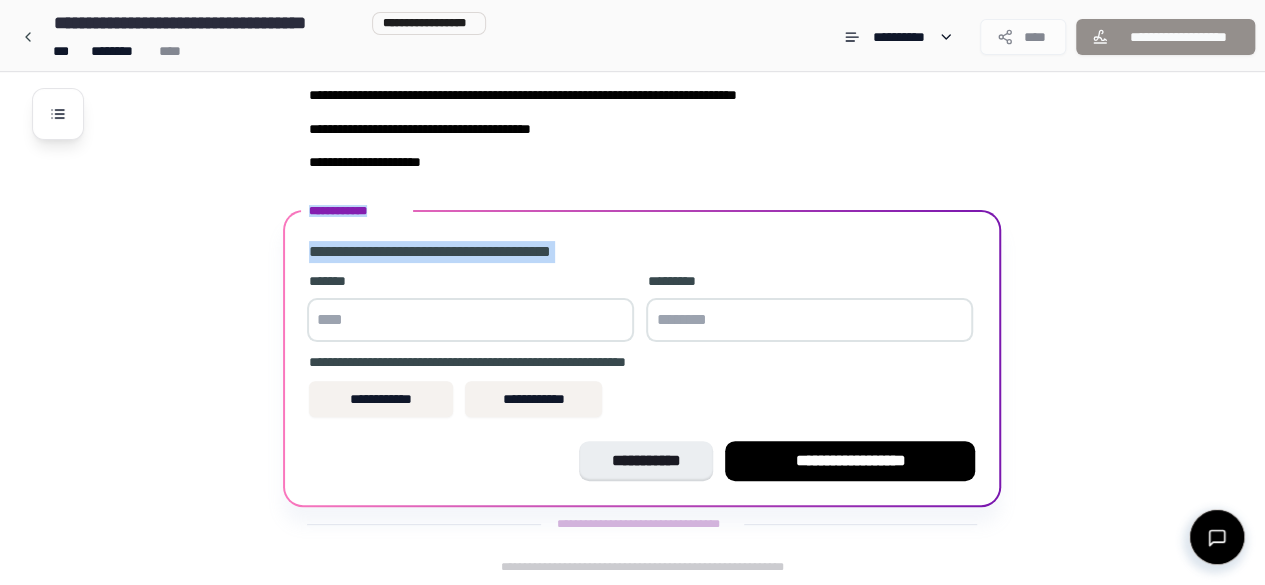 drag, startPoint x: 364, startPoint y: 275, endPoint x: 293, endPoint y: 197, distance: 105.47511 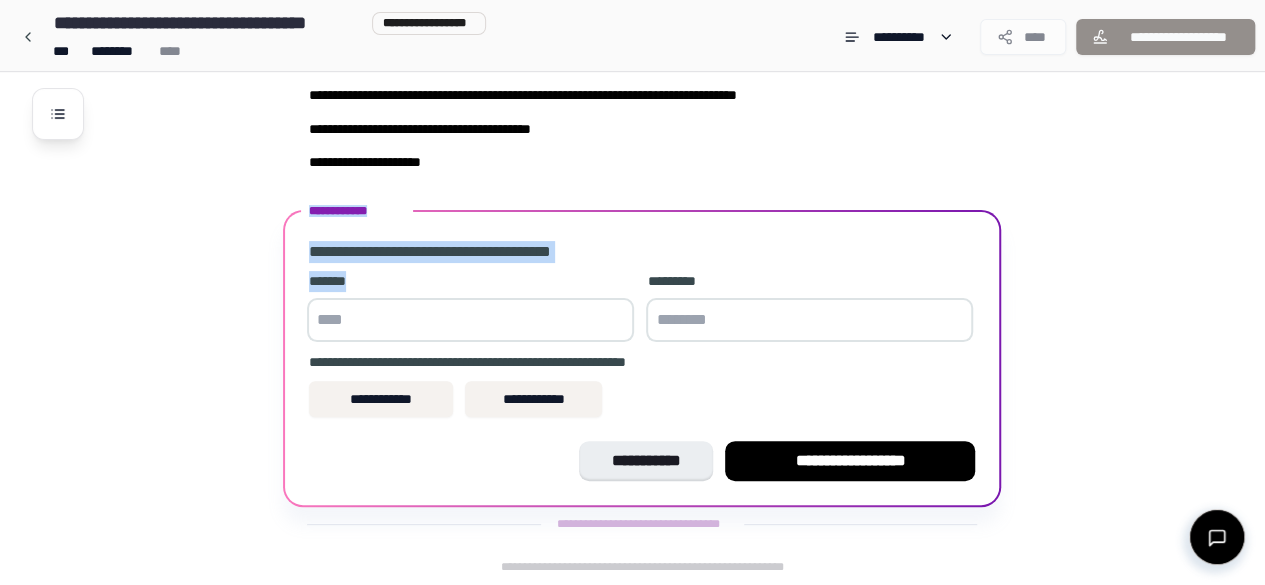 drag, startPoint x: 293, startPoint y: 197, endPoint x: 379, endPoint y: 268, distance: 111.5213 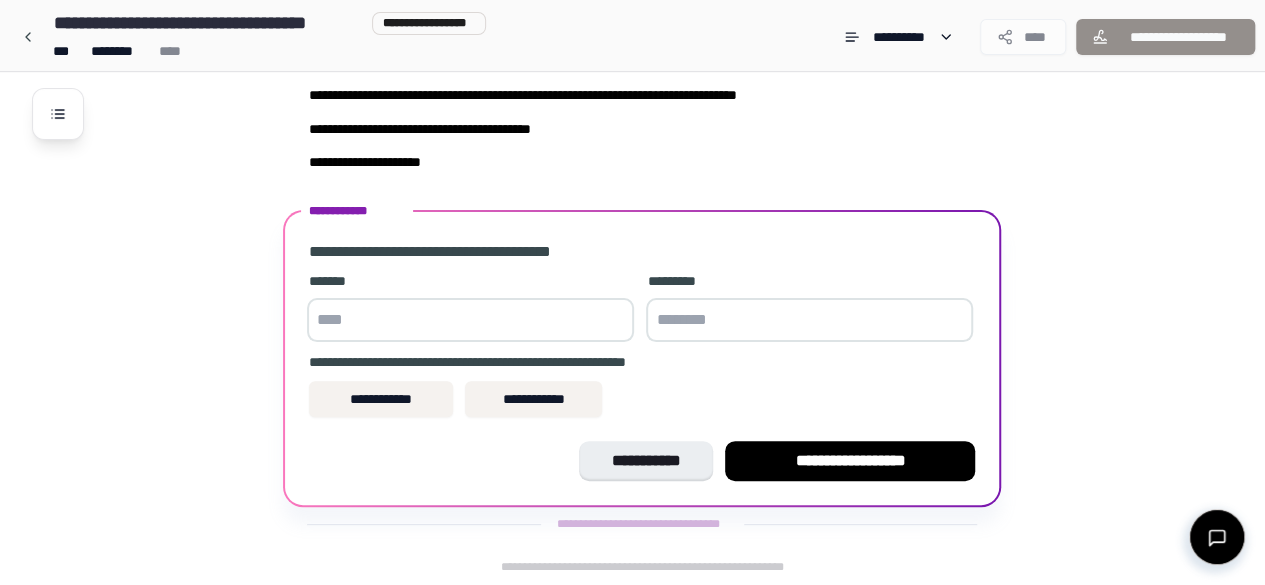 click at bounding box center [470, 320] 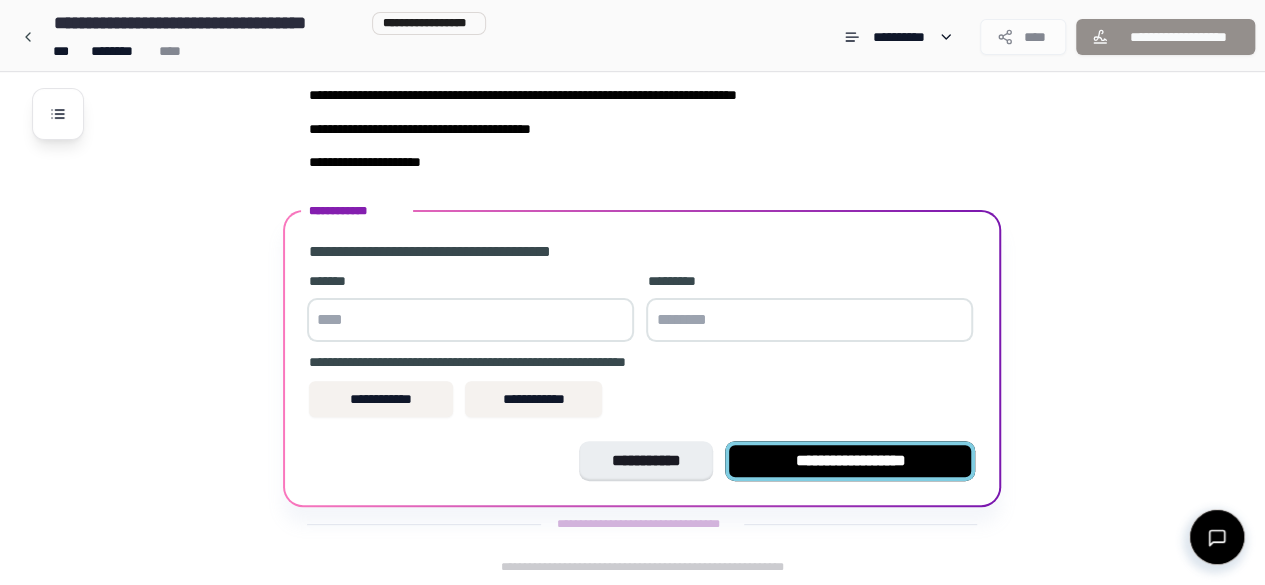 click on "**********" at bounding box center (850, 461) 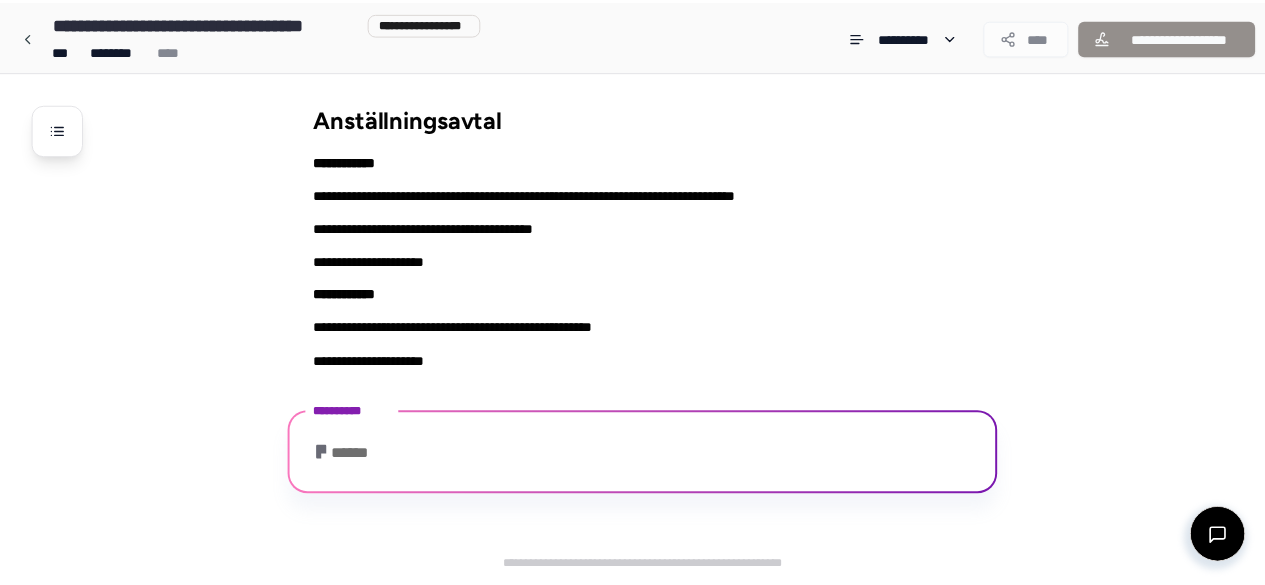 scroll, scrollTop: 288, scrollLeft: 0, axis: vertical 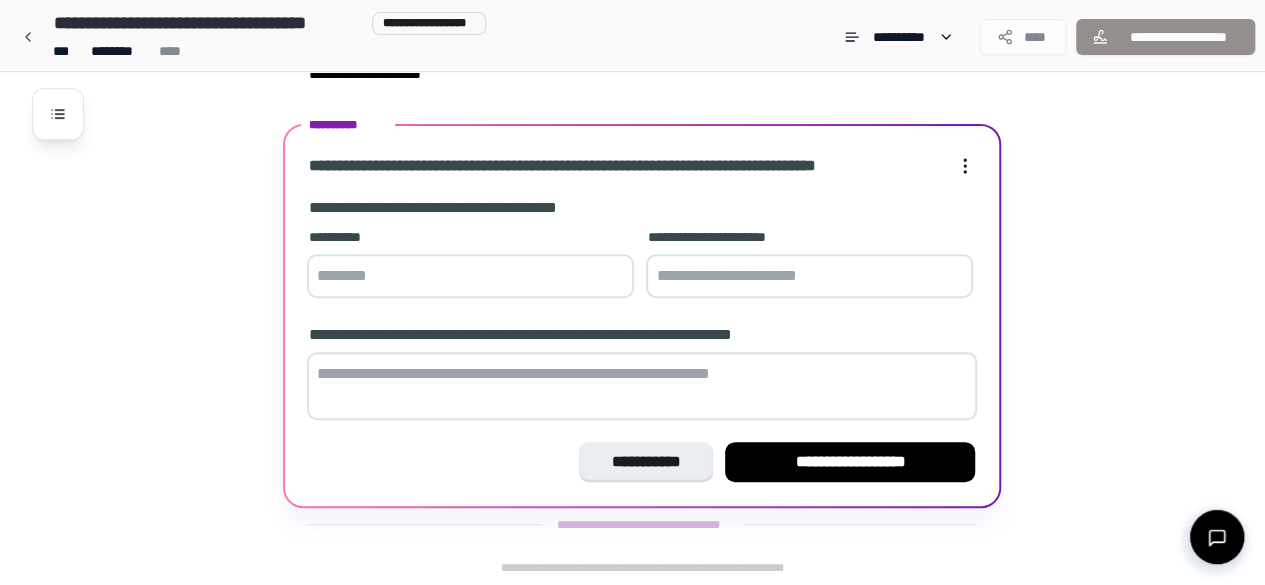 click at bounding box center [470, 276] 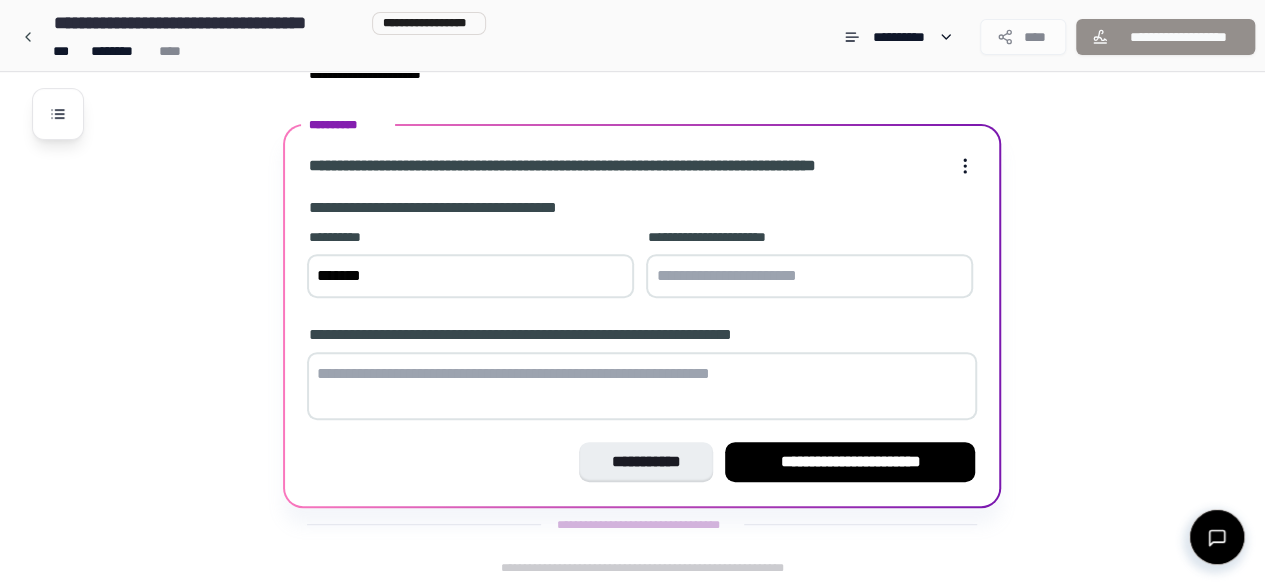 type on "*******" 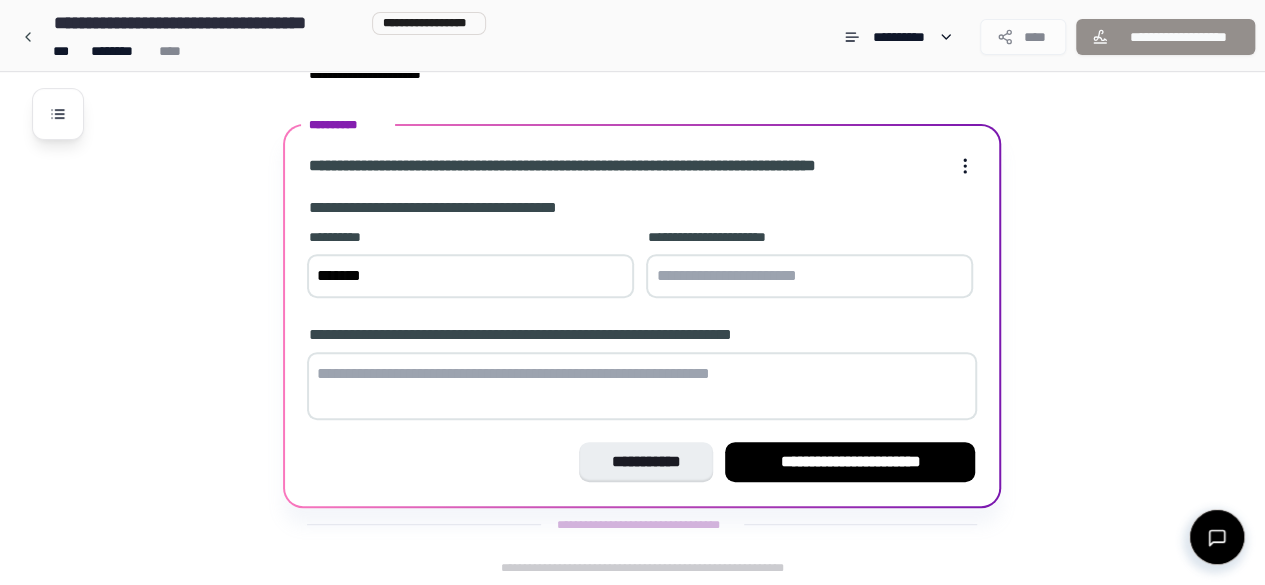 click at bounding box center (809, 276) 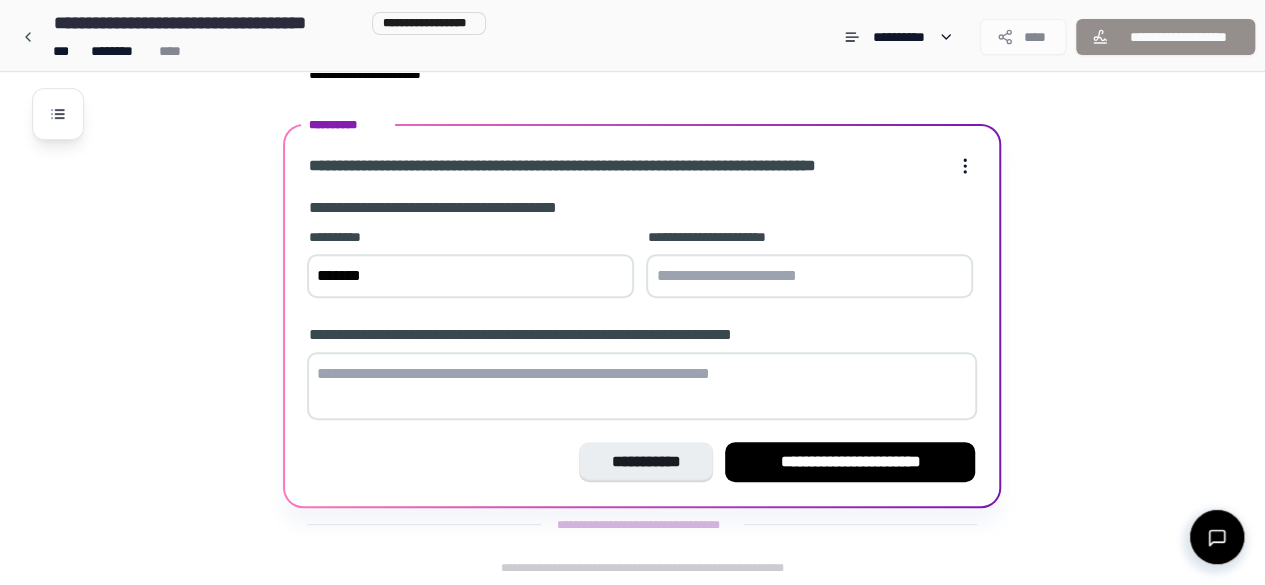 click on "*******" at bounding box center [470, 276] 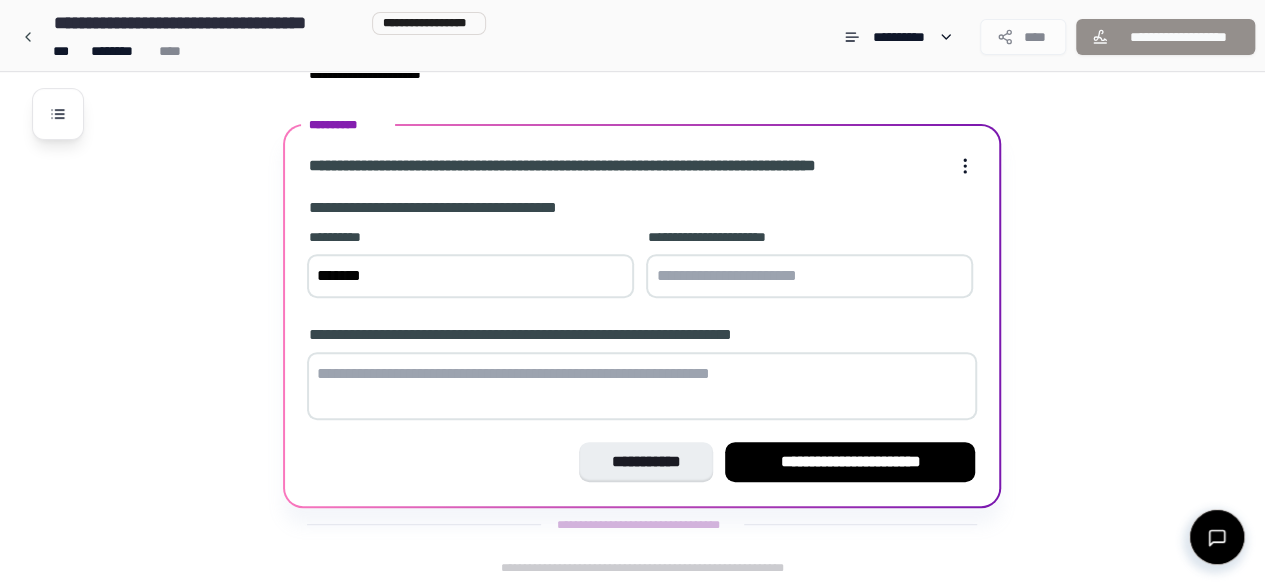 click at bounding box center [809, 276] 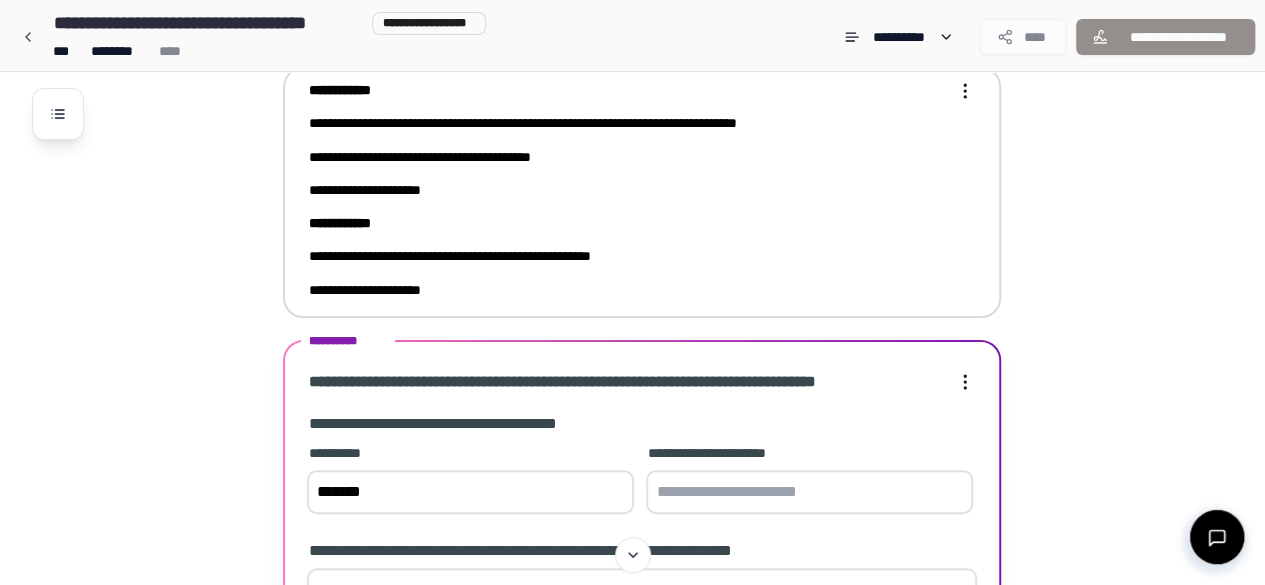scroll, scrollTop: 70, scrollLeft: 0, axis: vertical 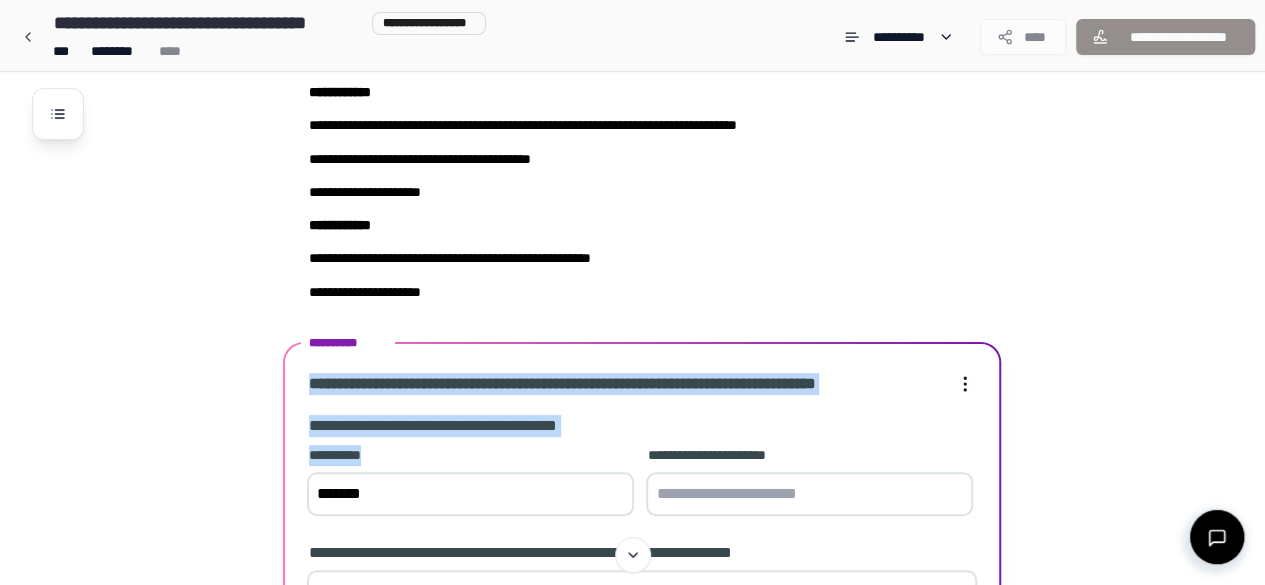 drag, startPoint x: 306, startPoint y: 376, endPoint x: 389, endPoint y: 469, distance: 124.65151 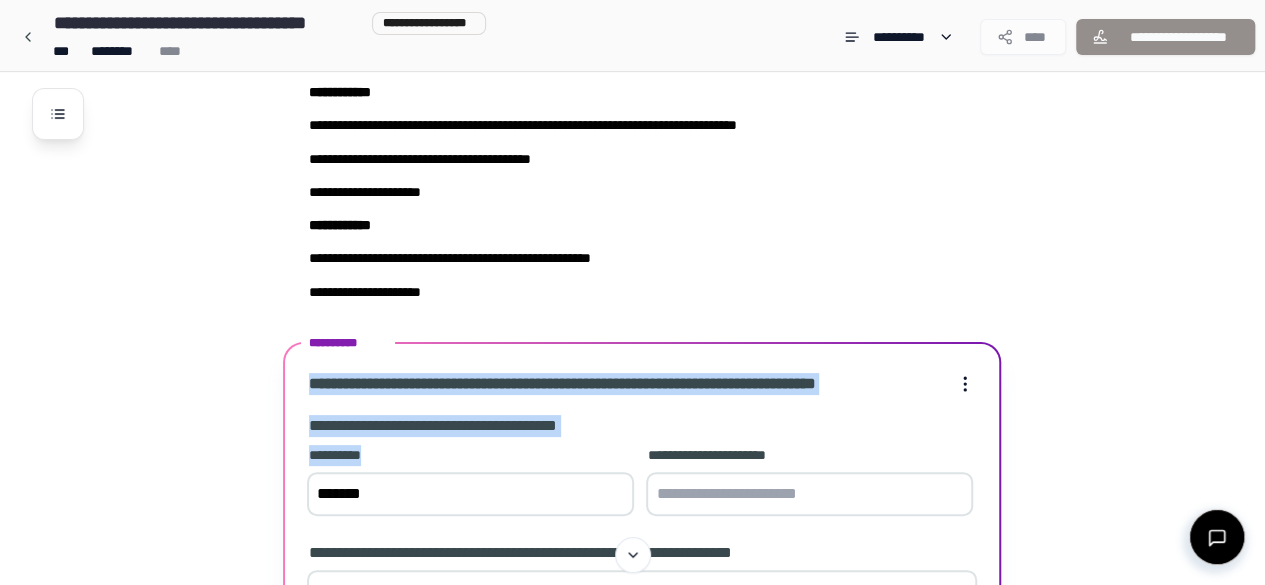 click on "**********" at bounding box center [470, 455] 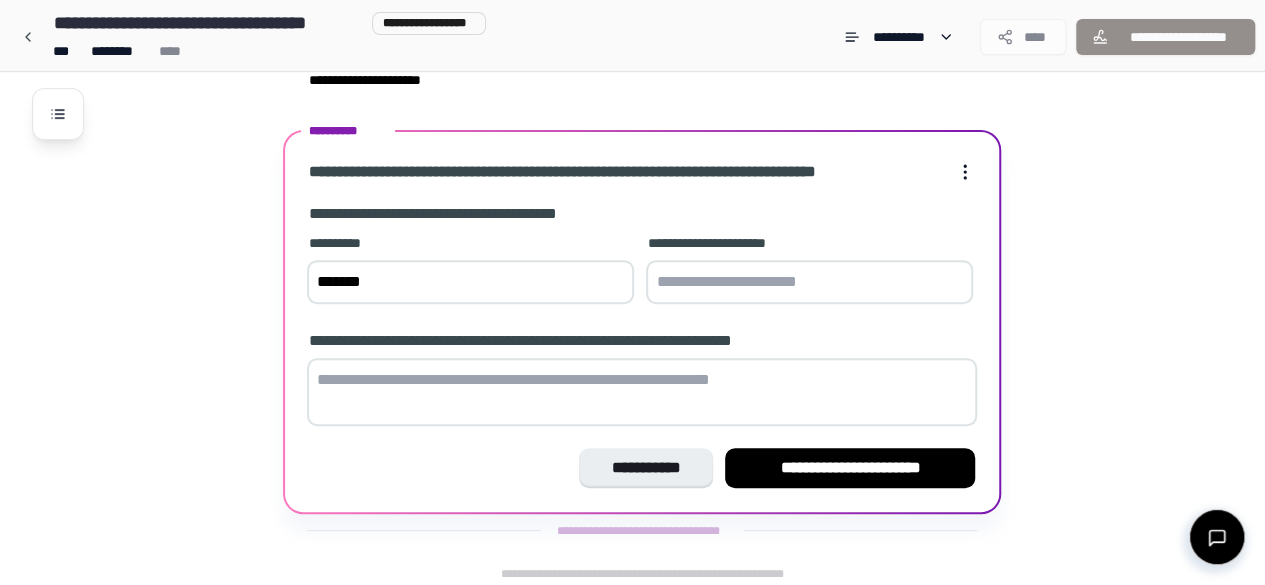 scroll, scrollTop: 288, scrollLeft: 0, axis: vertical 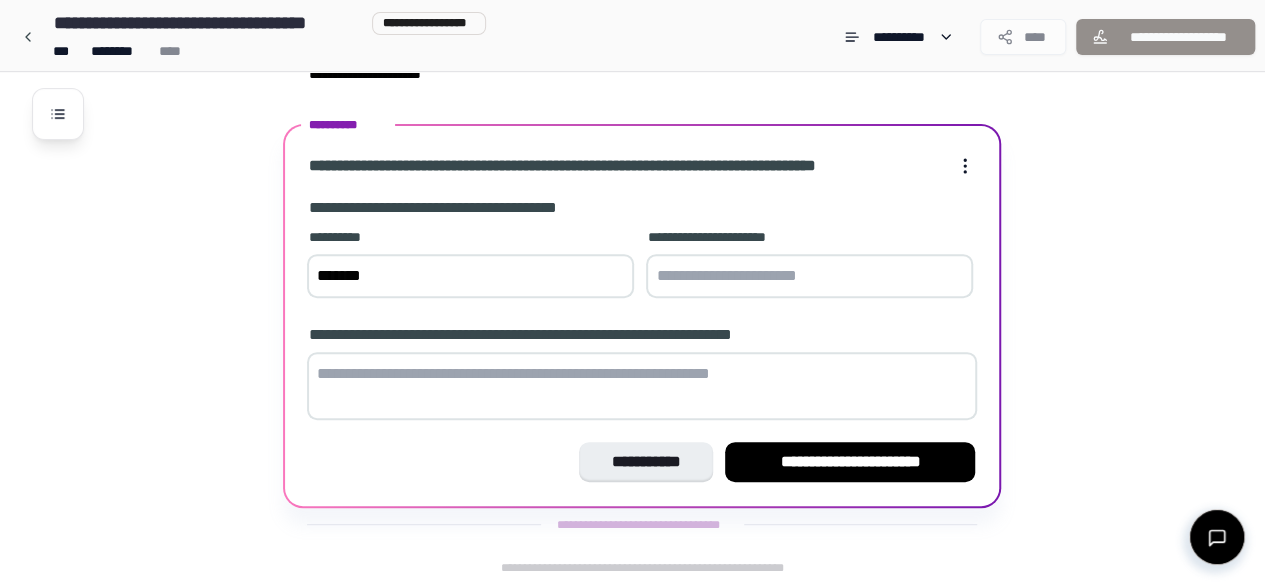 click on "*******" at bounding box center (470, 276) 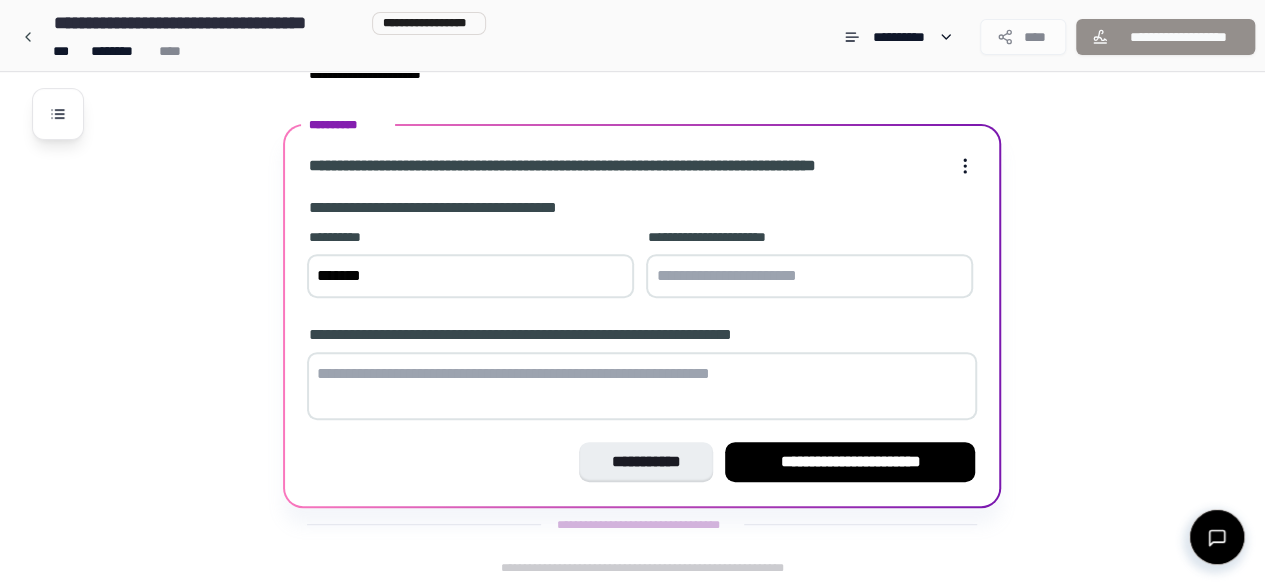 click at bounding box center (809, 276) 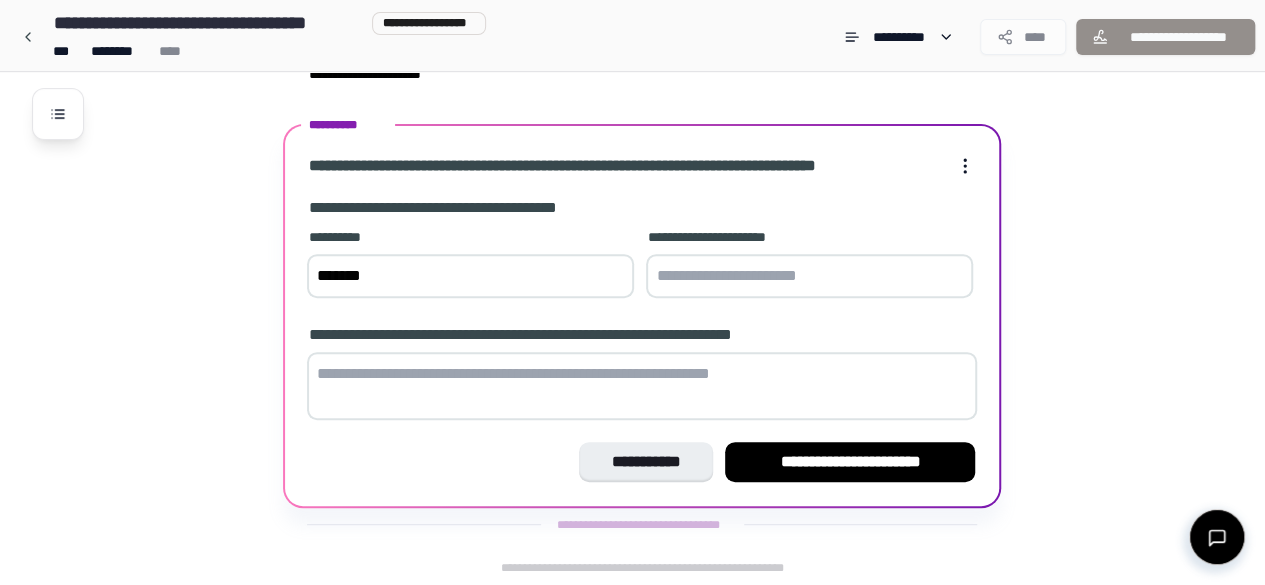 click at bounding box center [809, 276] 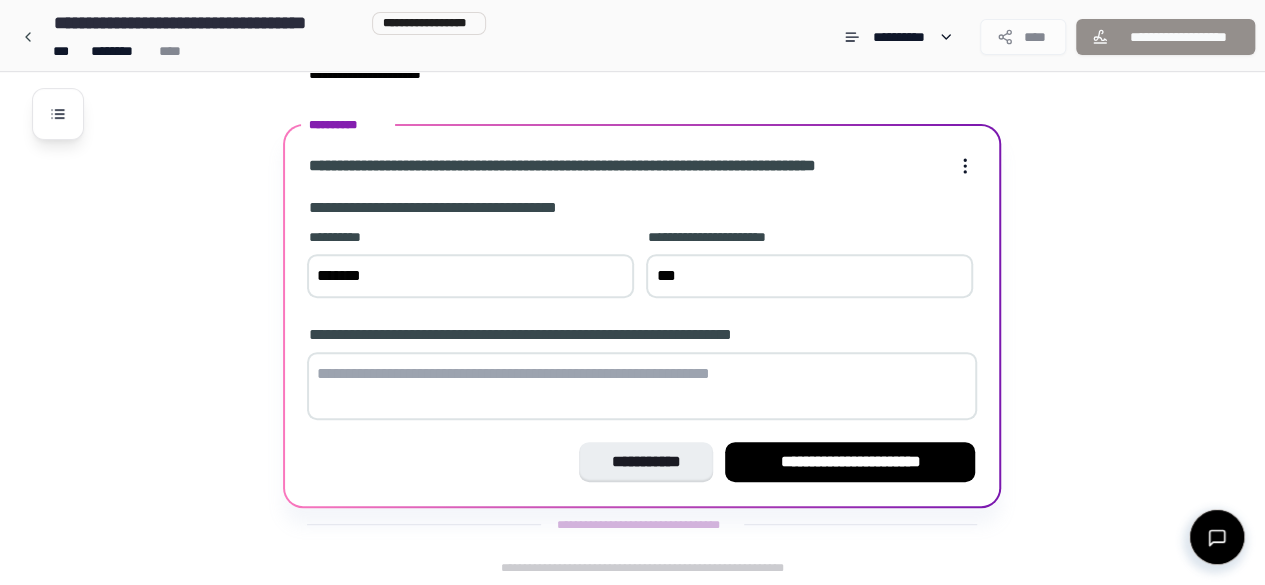 click on "***" at bounding box center (809, 276) 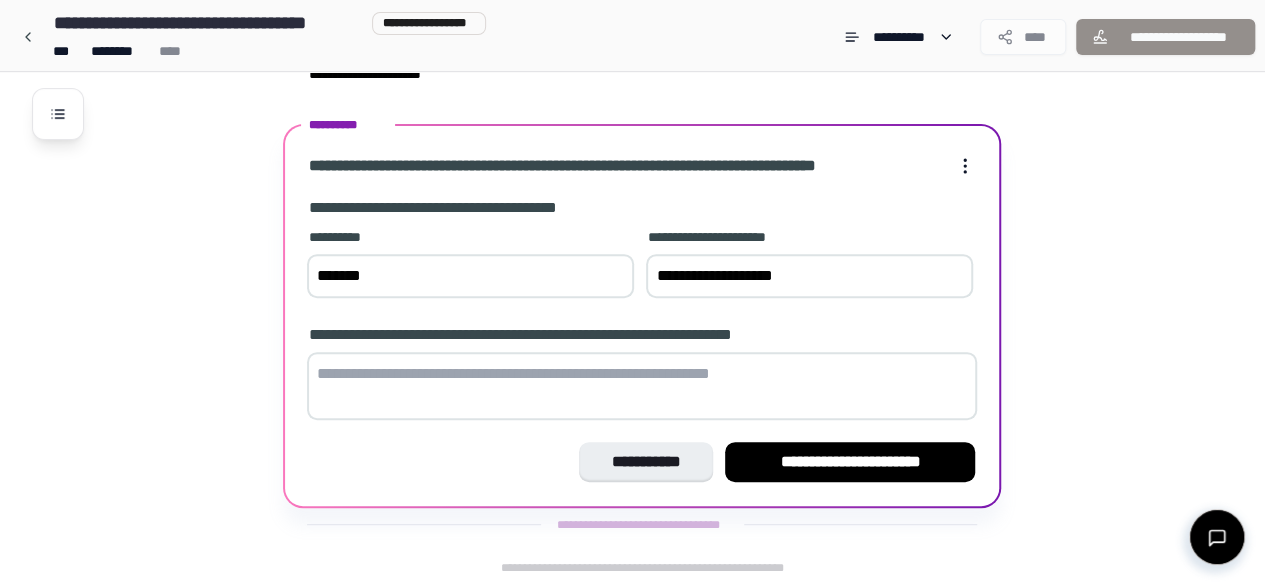 type on "**********" 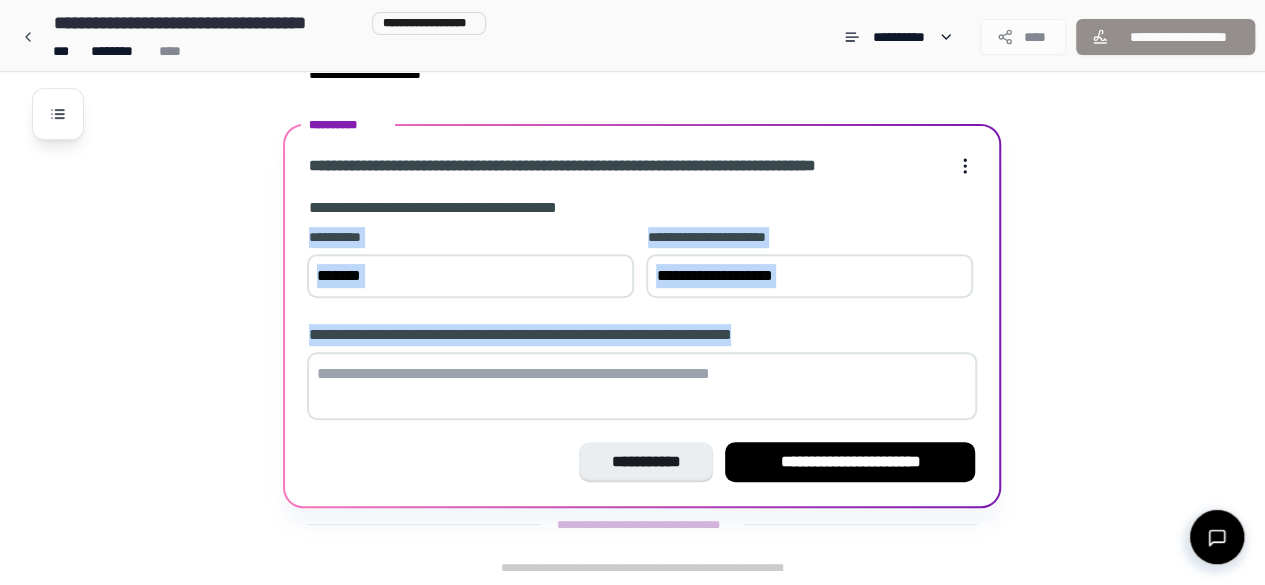 drag, startPoint x: 287, startPoint y: 225, endPoint x: 822, endPoint y: 341, distance: 547.4313 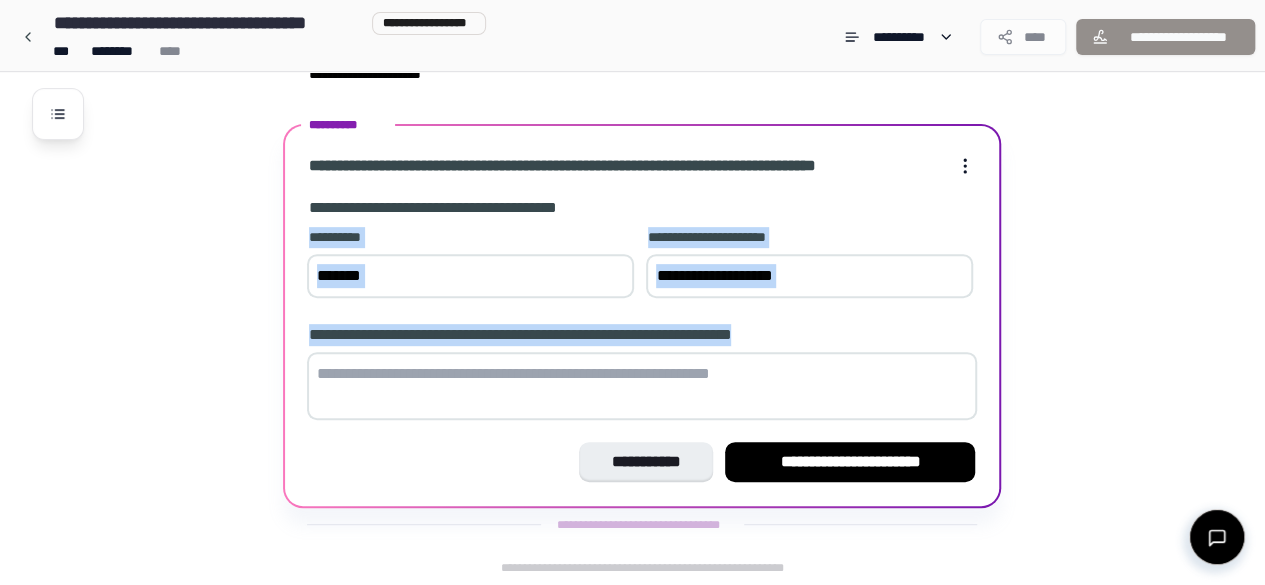 click on "**********" at bounding box center (642, 316) 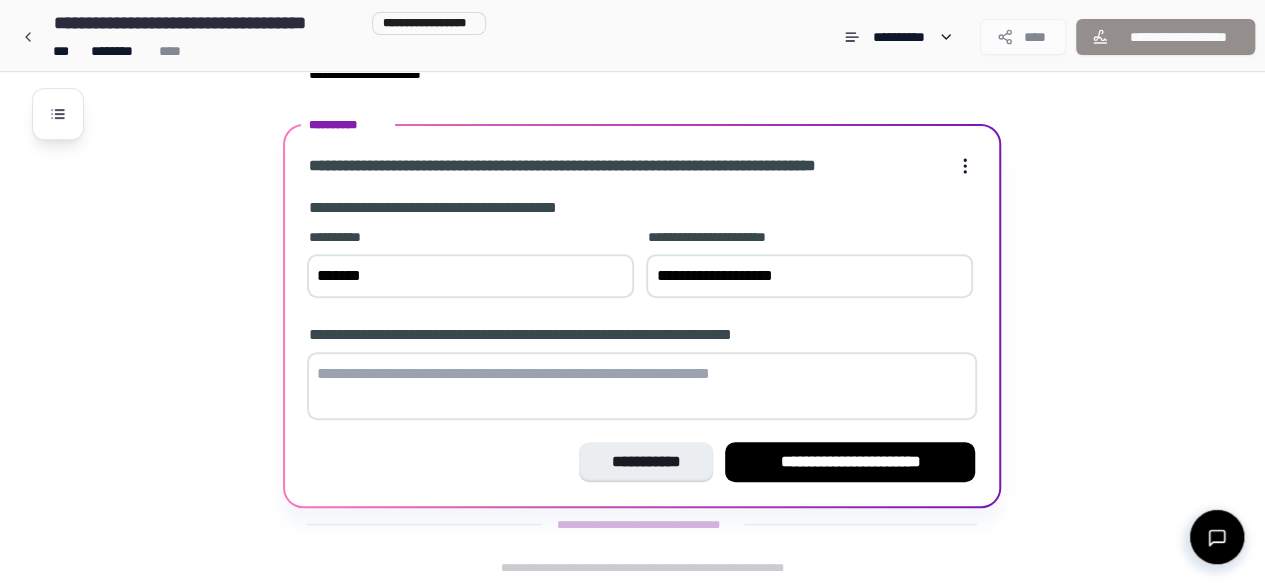 click at bounding box center (642, 386) 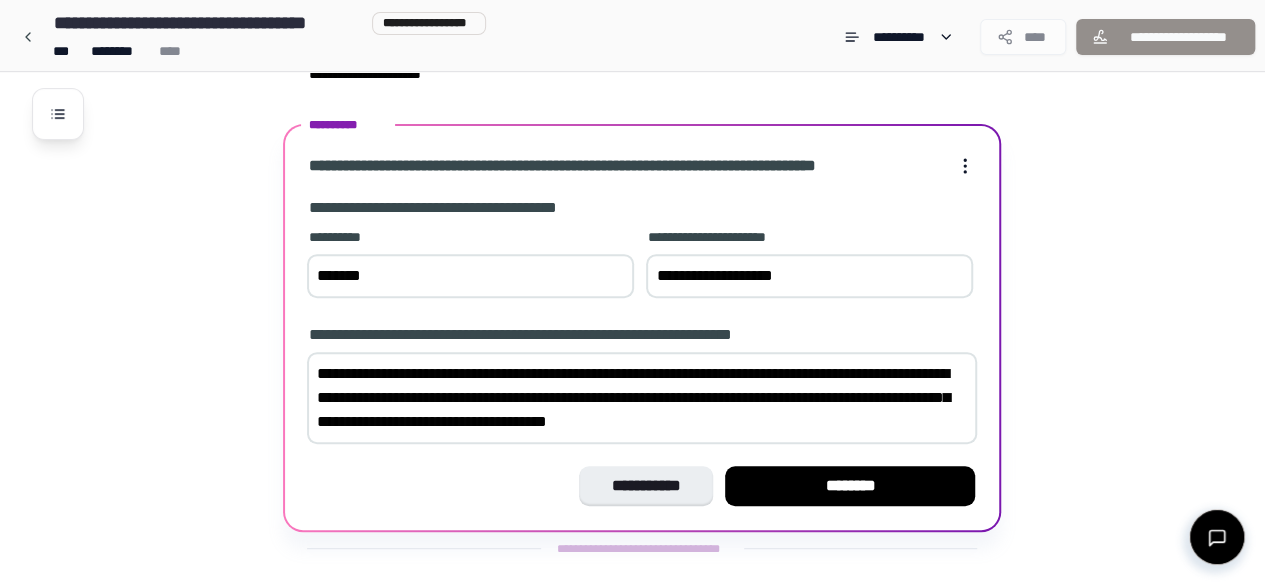 scroll, scrollTop: 312, scrollLeft: 0, axis: vertical 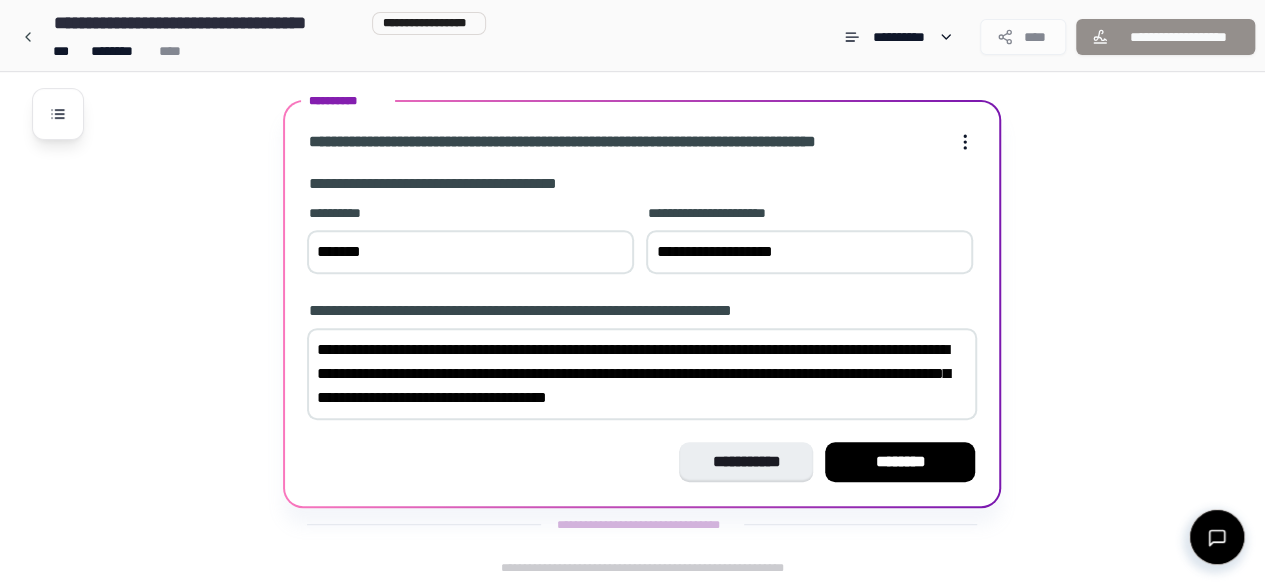 click on "**********" at bounding box center (642, 374) 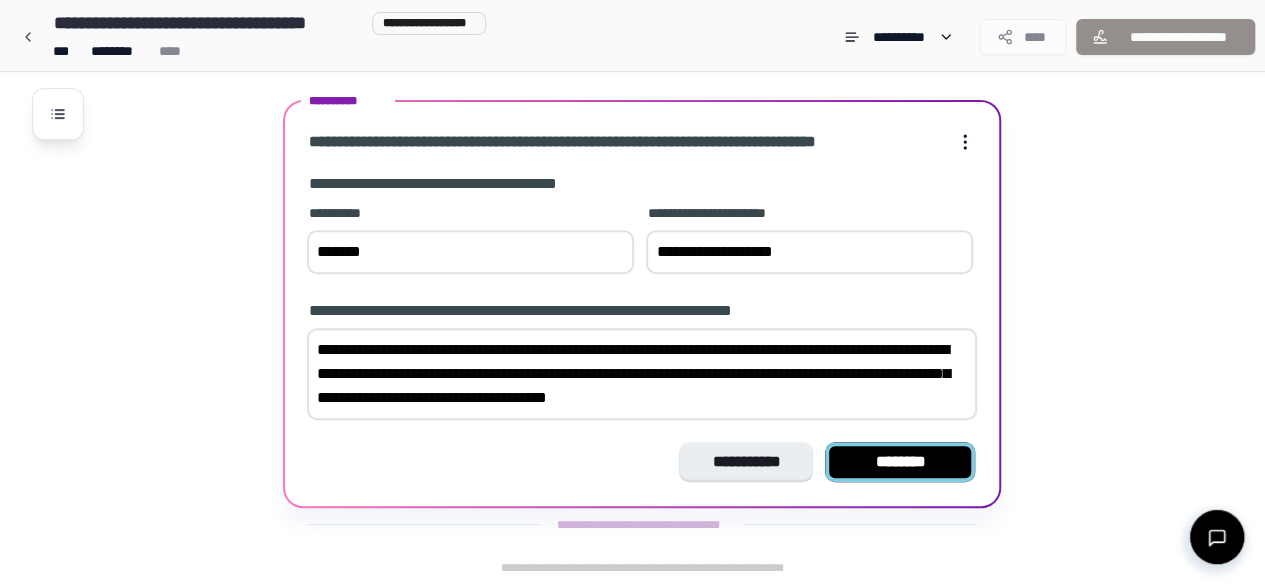 click on "********" at bounding box center (900, 462) 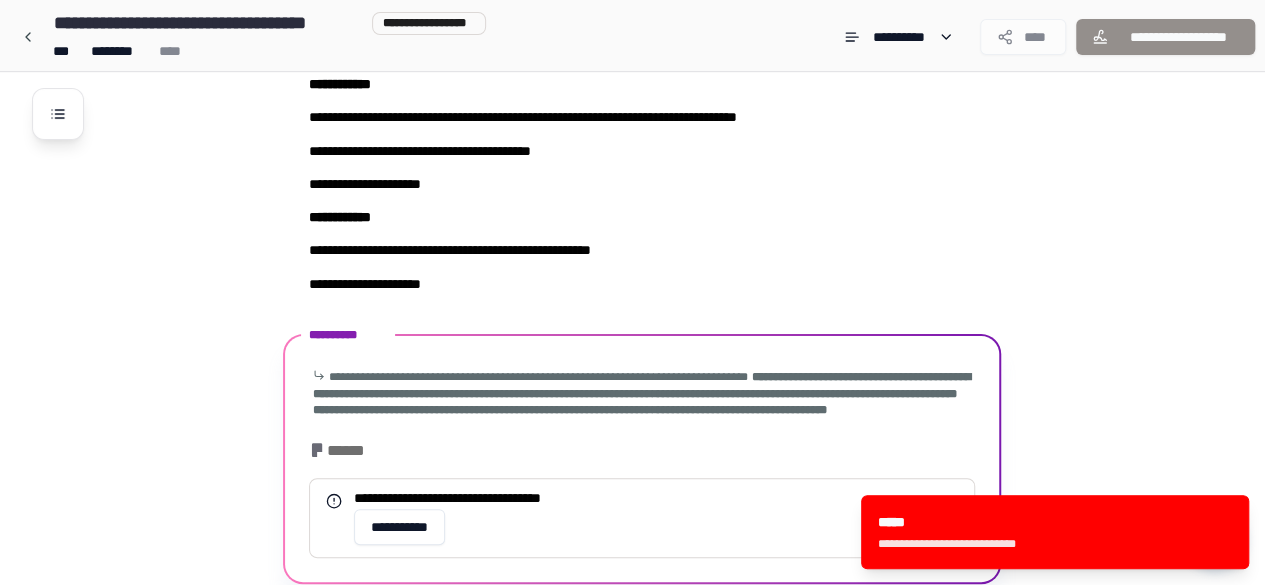 scroll, scrollTop: 169, scrollLeft: 0, axis: vertical 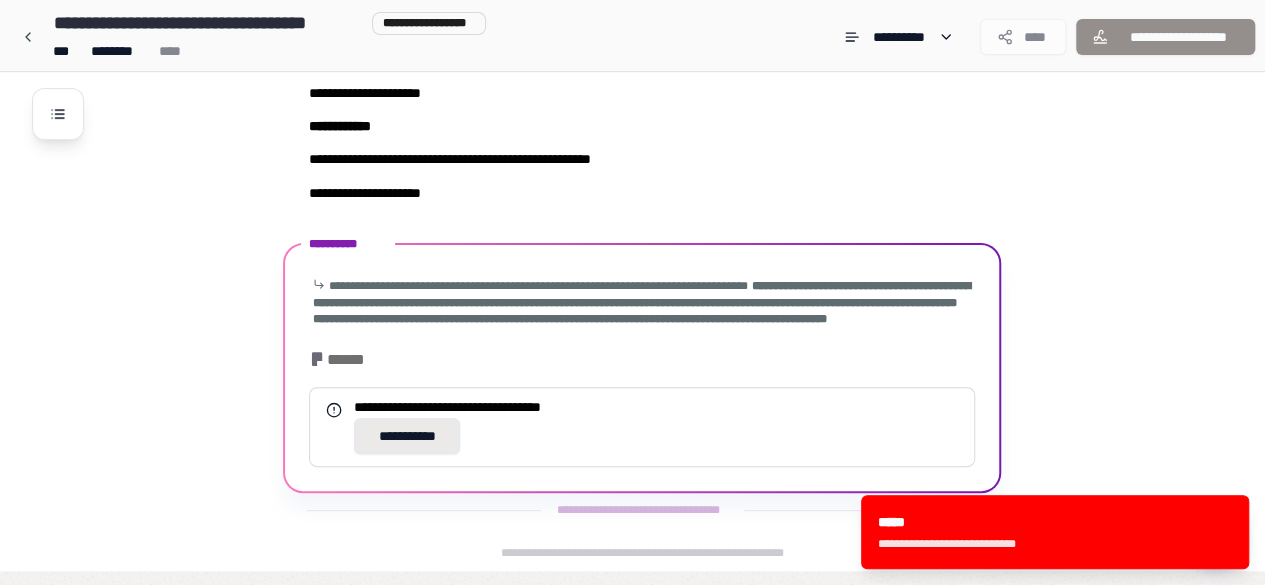 click on "**********" at bounding box center (407, 436) 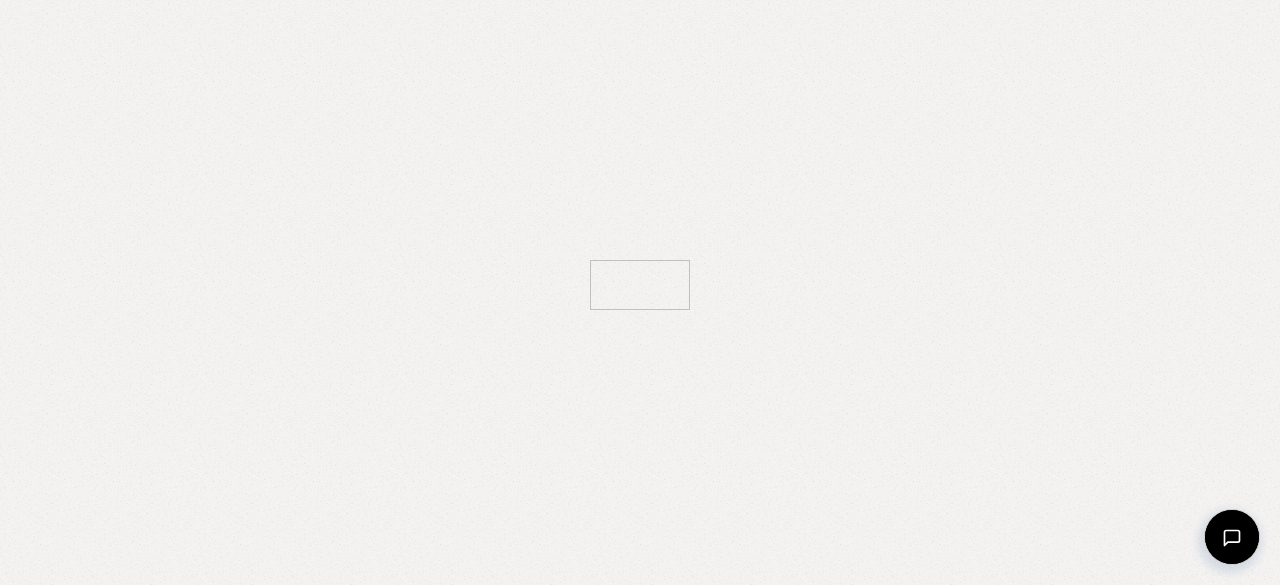 scroll, scrollTop: 0, scrollLeft: 0, axis: both 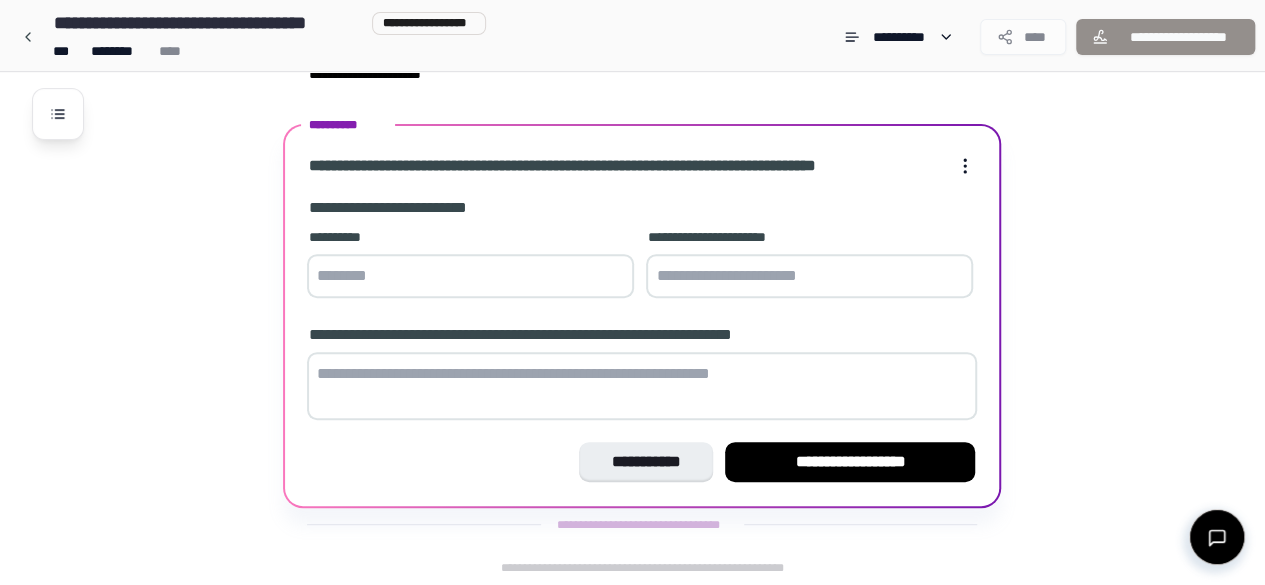 click at bounding box center (642, 386) 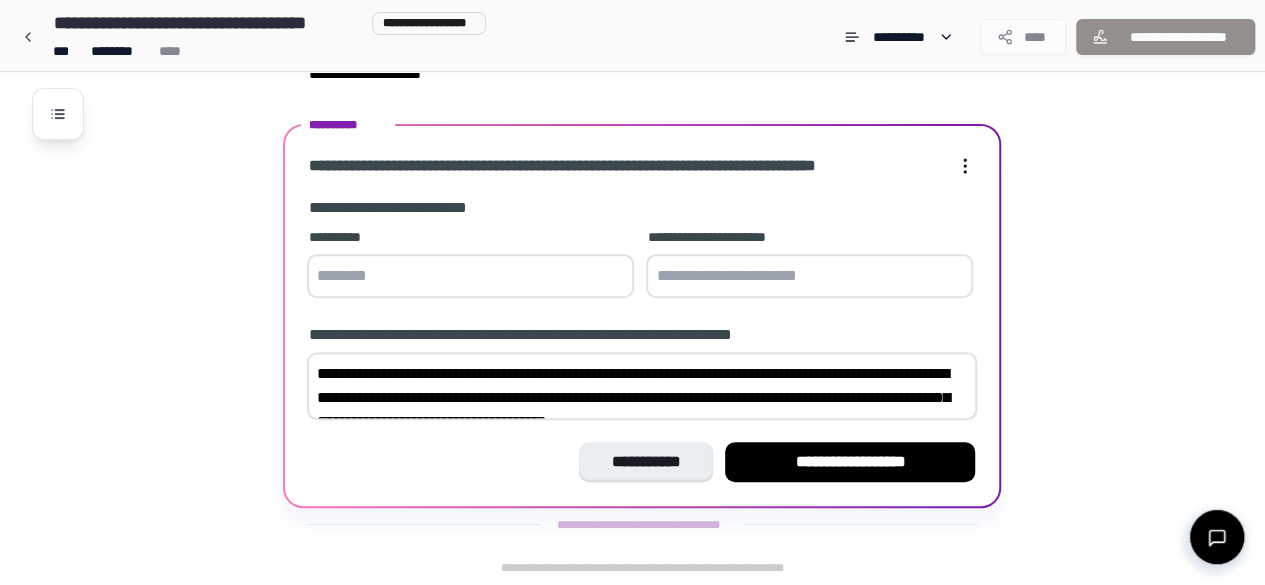 scroll, scrollTop: 312, scrollLeft: 0, axis: vertical 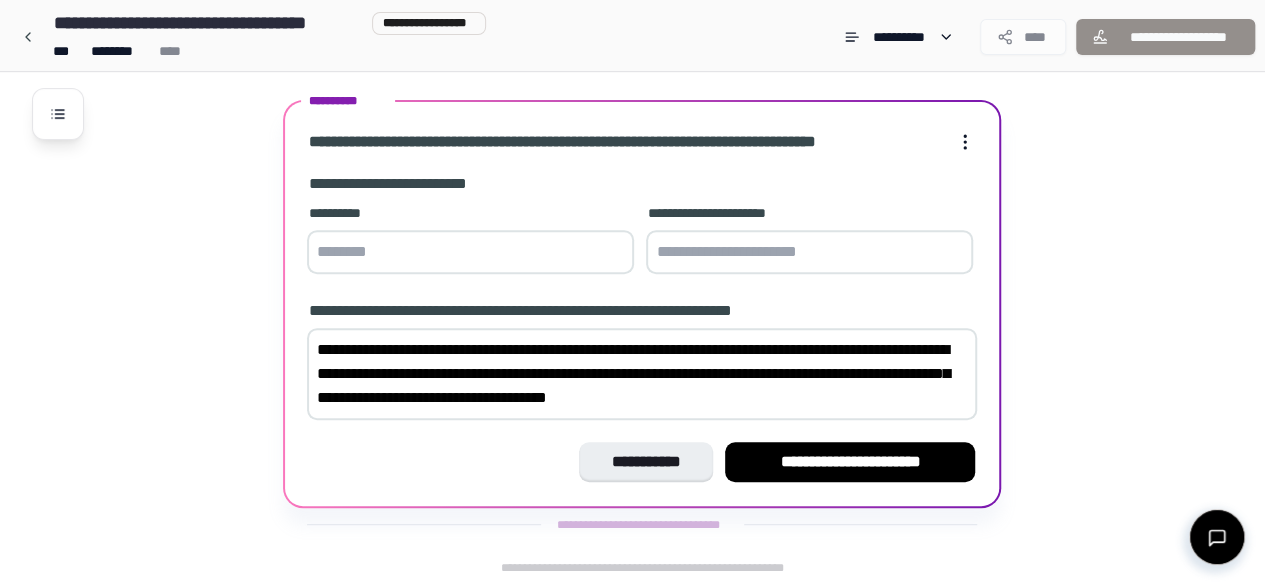 type on "**********" 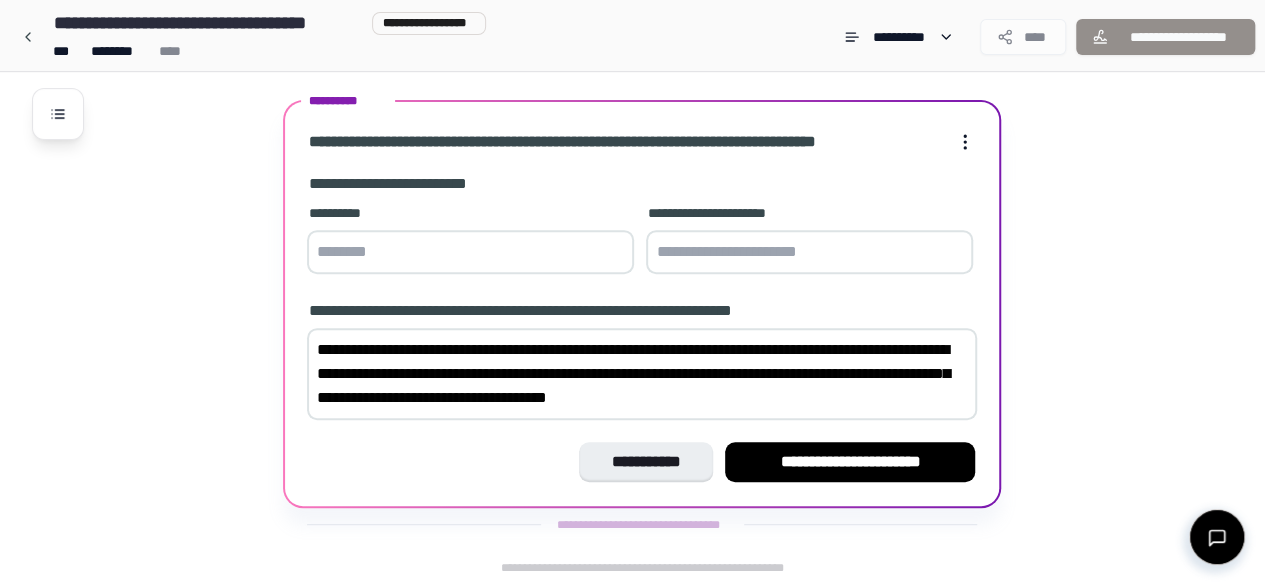 click at bounding box center (470, 252) 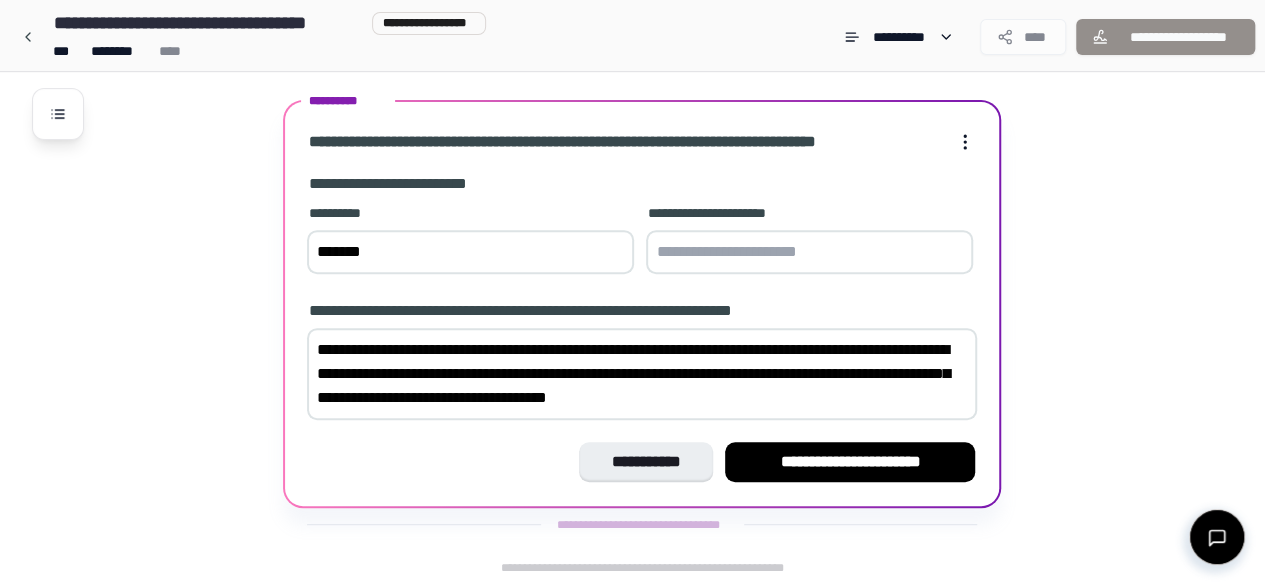 type on "*******" 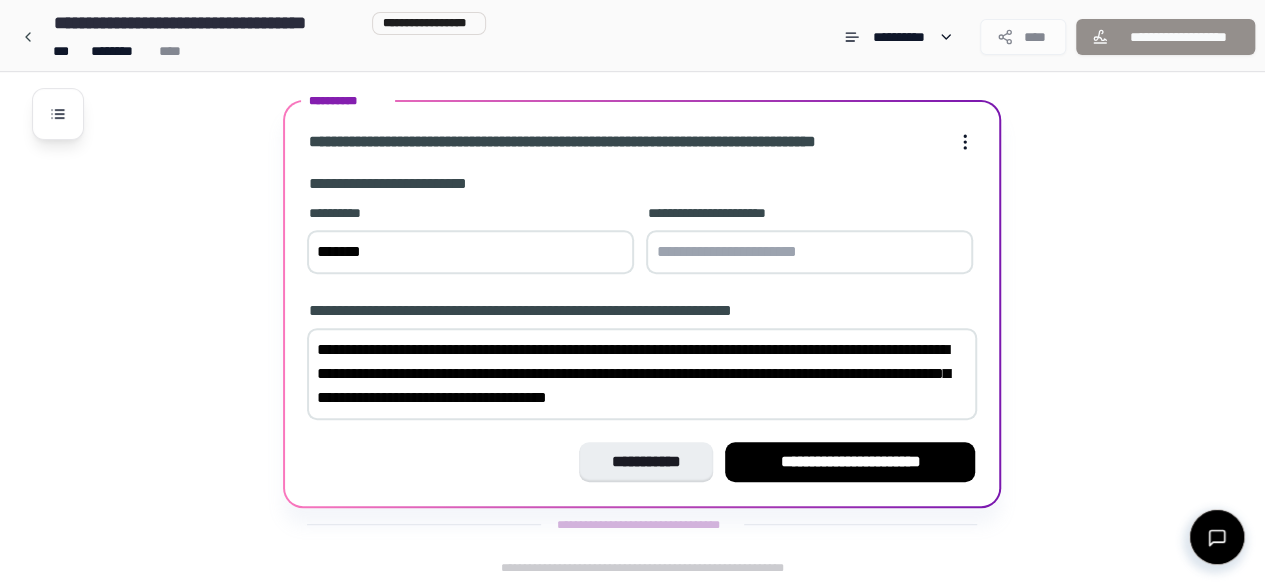 click at bounding box center [809, 252] 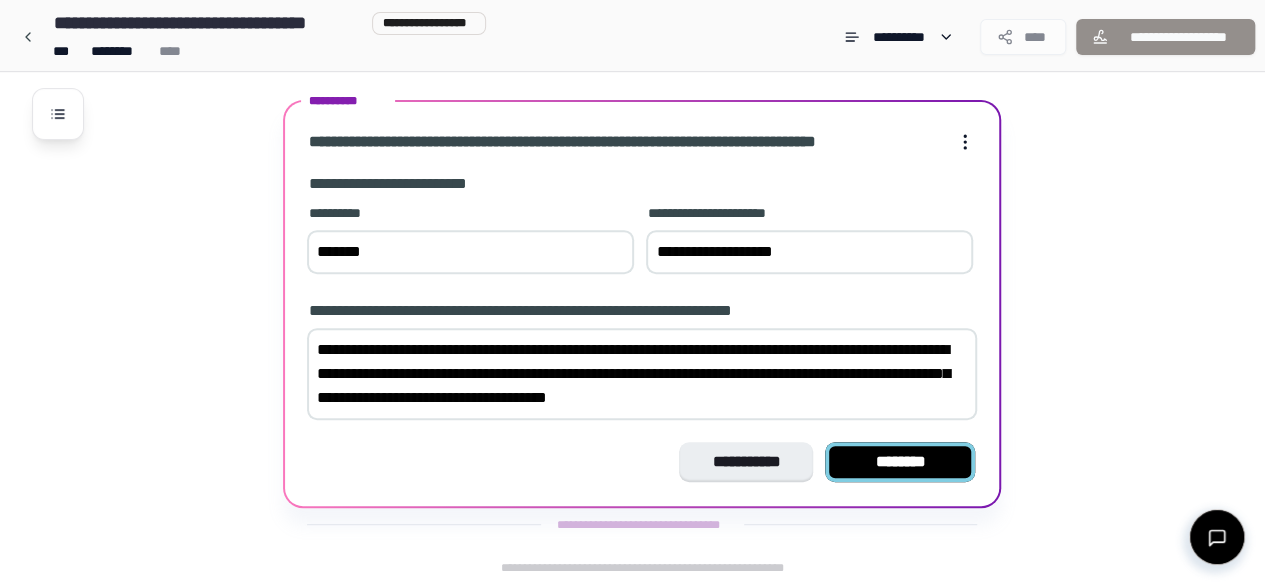 type on "**********" 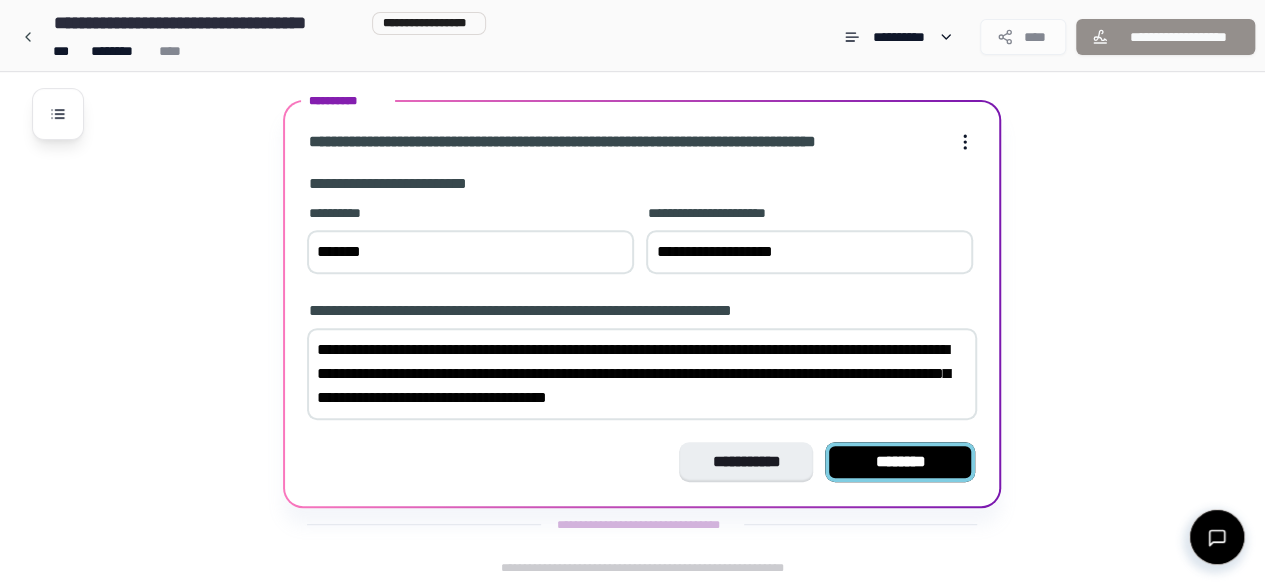 click on "********" at bounding box center [900, 462] 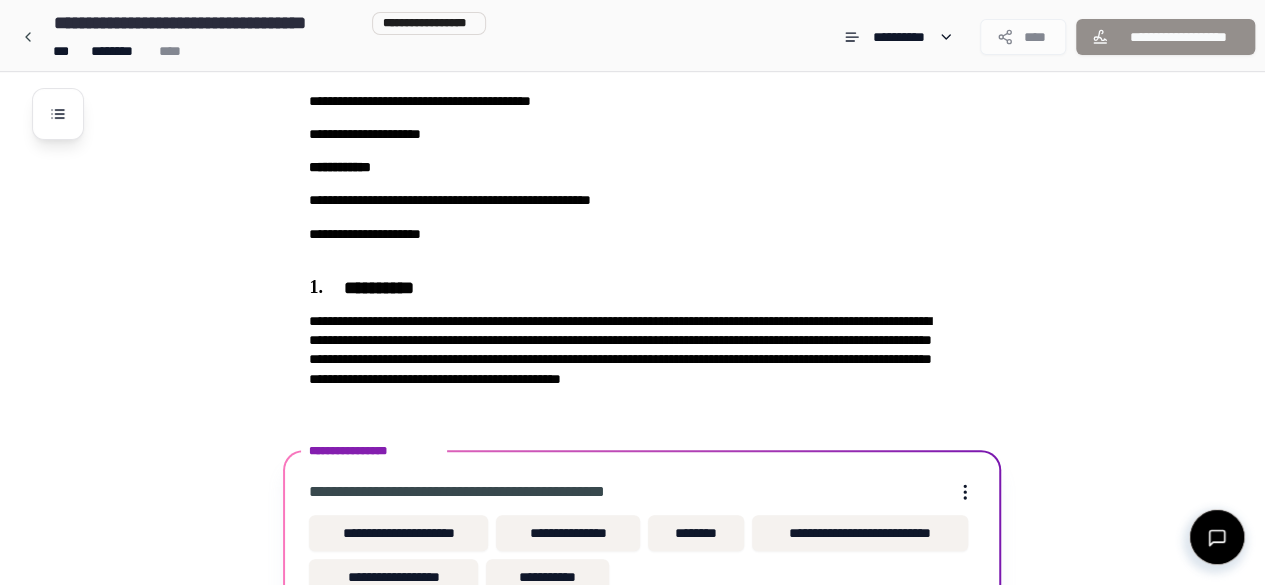 scroll, scrollTop: 242, scrollLeft: 0, axis: vertical 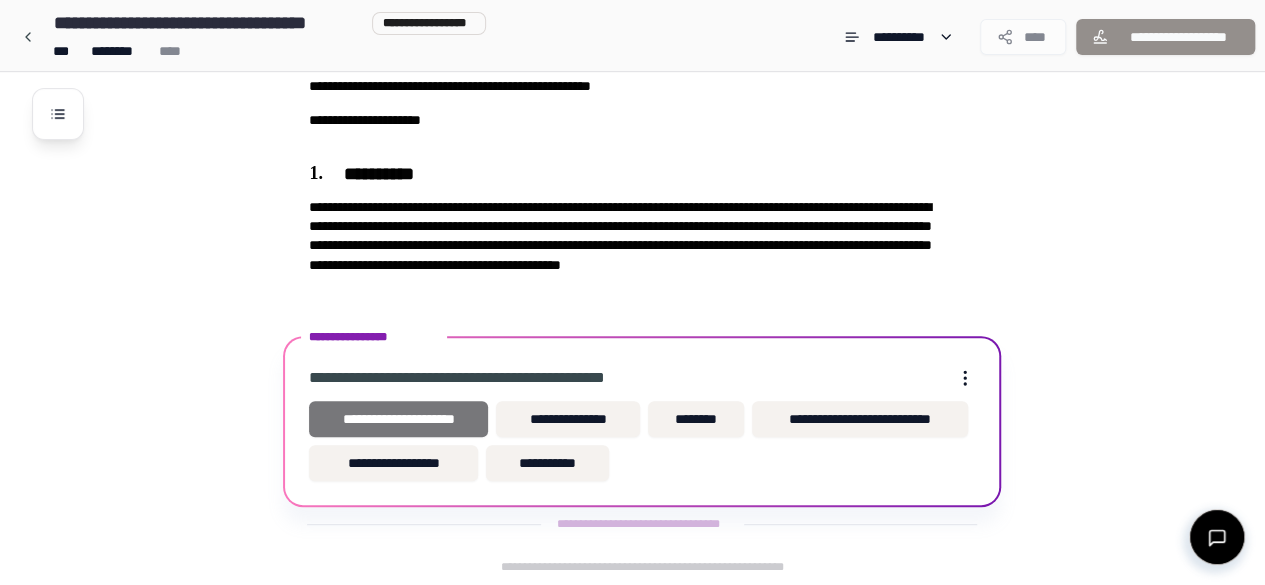 click on "**********" at bounding box center (398, 419) 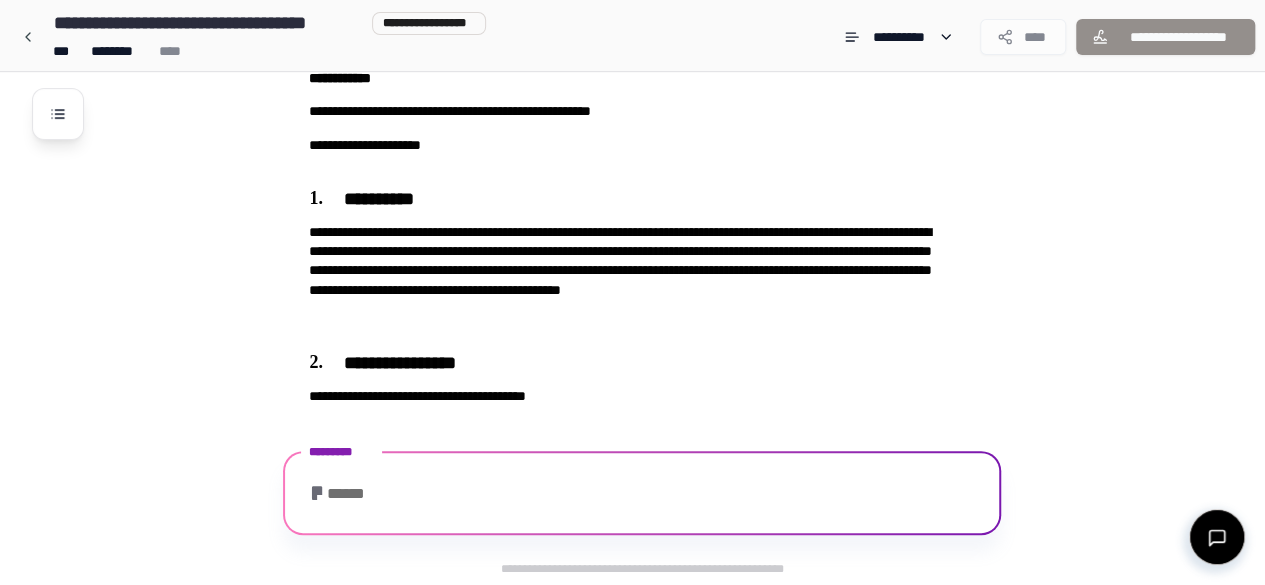 scroll, scrollTop: 353, scrollLeft: 0, axis: vertical 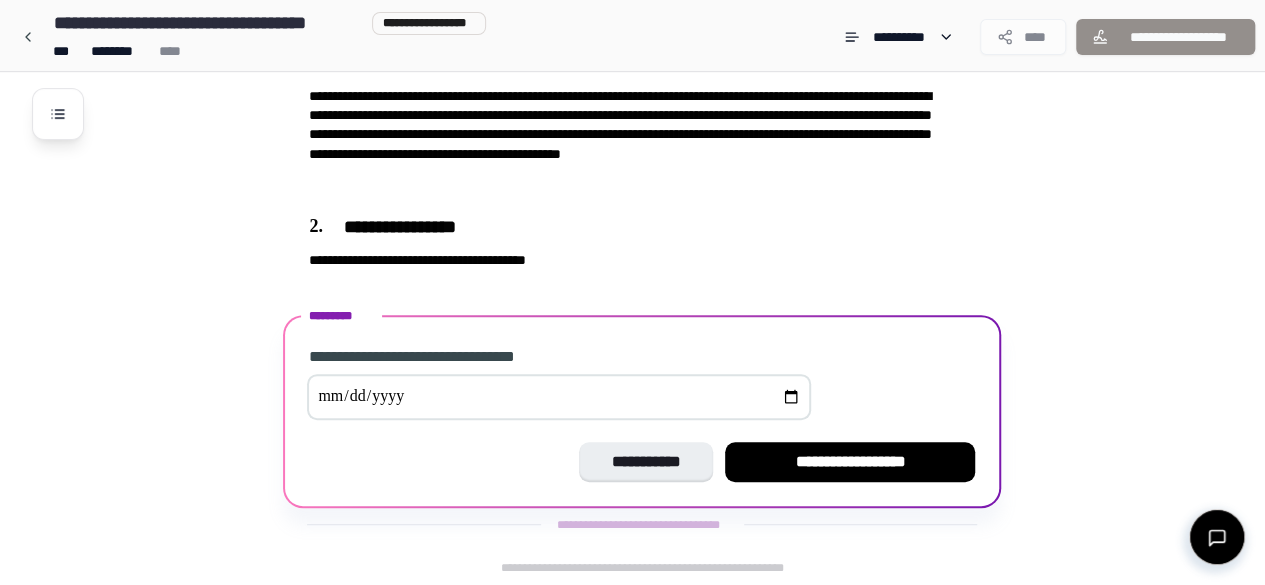 click on "Anställningsavtal [LAST]
[ADDRESS]
[ADDRESS]
[FIRST] [LAST]
[ADDRESS]
[FIRST] [LAST]
[ADDRESS]
[ADDRESS] [LAST] [FIRST] [ADDRESS] [LAST] [FIRST] [ADDRESS]" at bounding box center (658, 152) 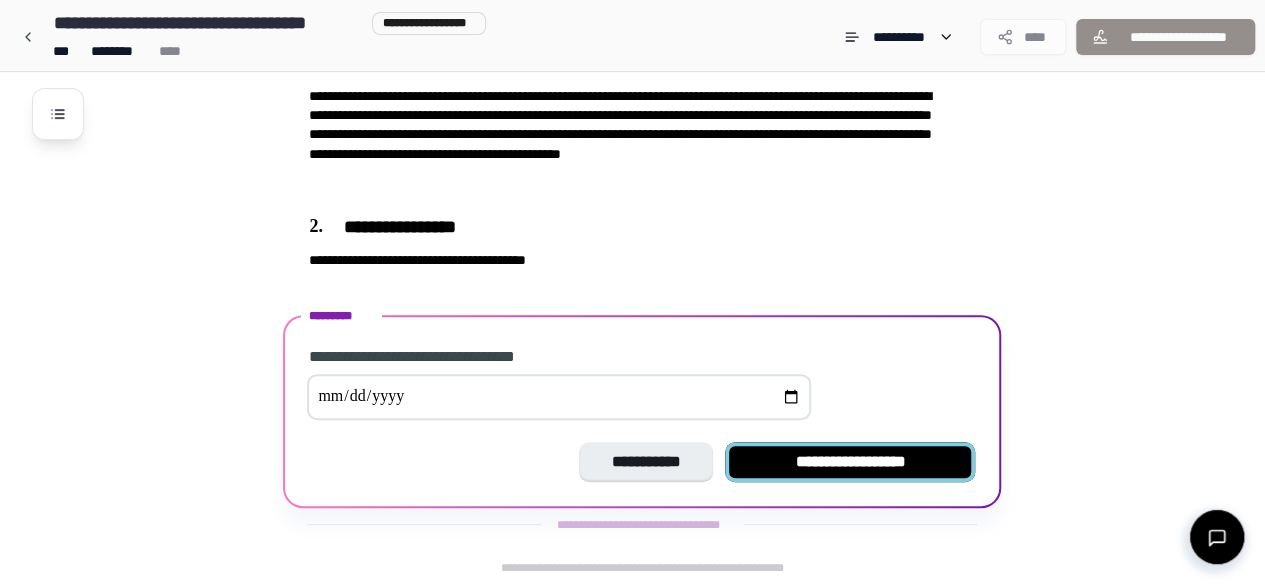click on "**********" at bounding box center (850, 462) 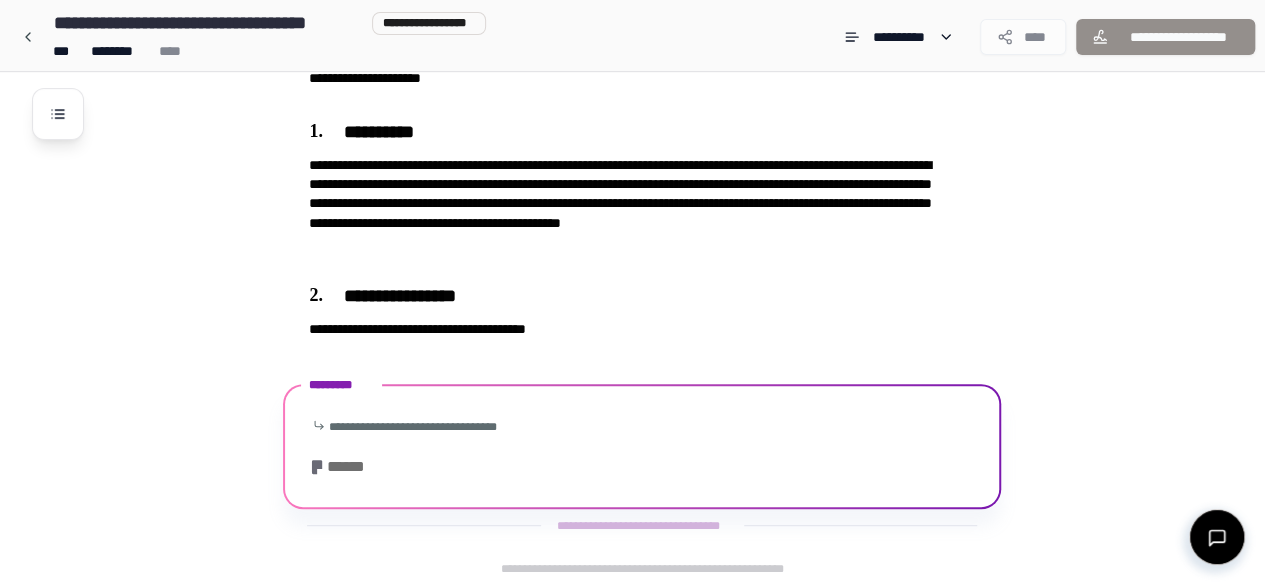click on "**********" at bounding box center (1165, 37) 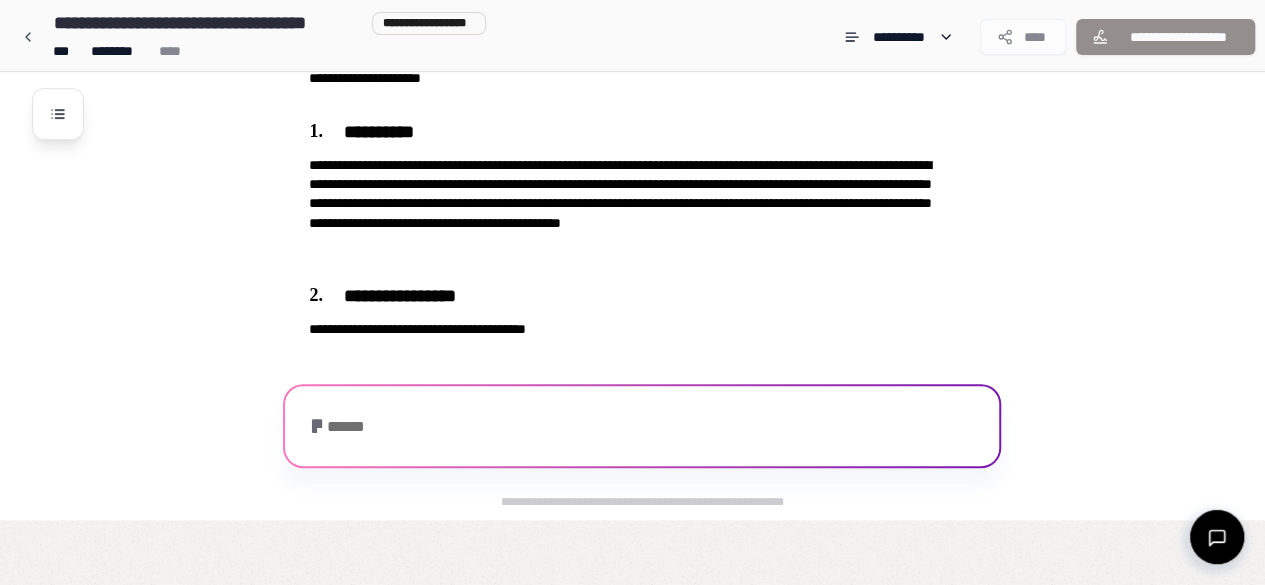 scroll, scrollTop: 217, scrollLeft: 0, axis: vertical 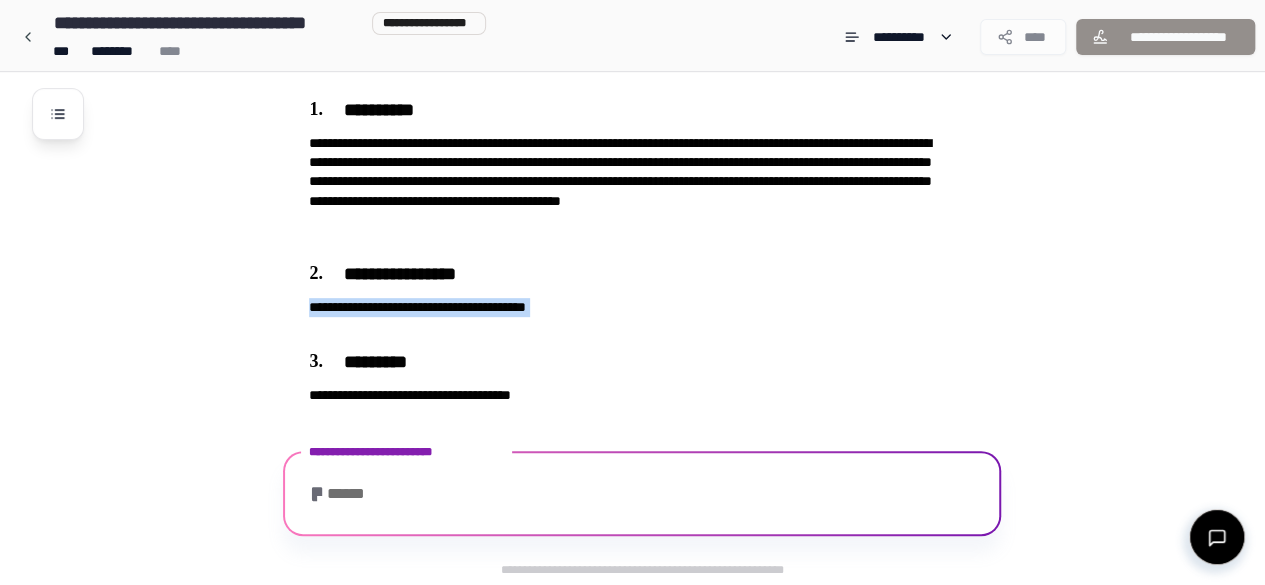 drag, startPoint x: 413, startPoint y: 390, endPoint x: 108, endPoint y: 317, distance: 313.6144 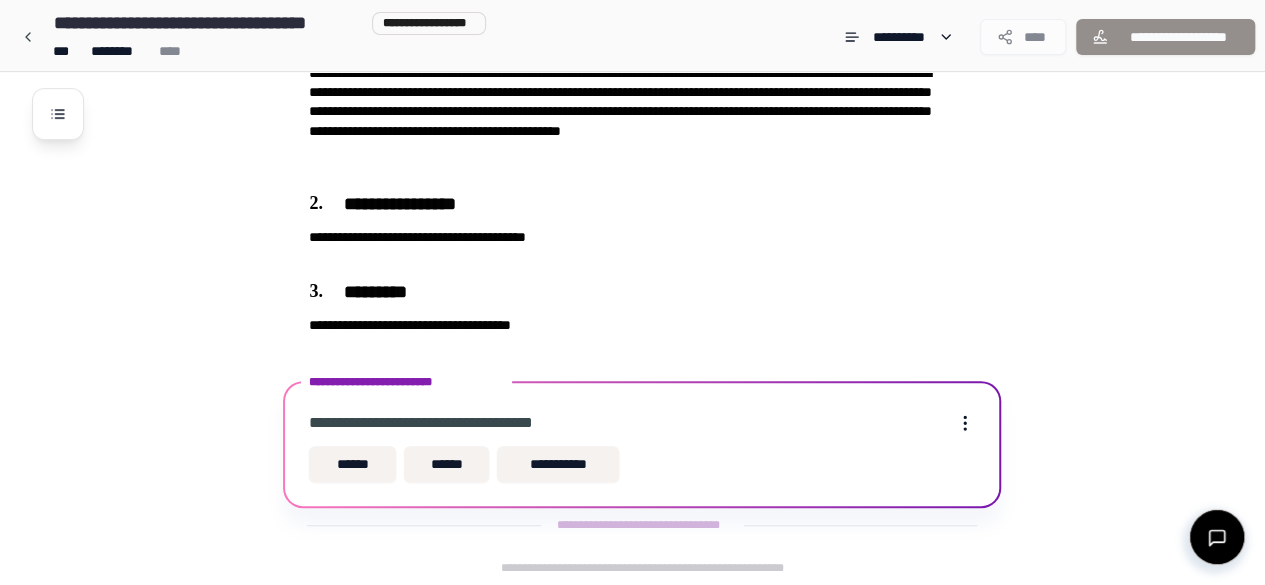 click on "Anställningsavtal [LAST]
[ADDRESS]
[ADDRESS]
[FIRST] [LAST]
[ADDRESS]
[FIRST] [LAST]
[ADDRESS]
[ADDRESS] [LAST] [FIRST] [ADDRESS] [LAST] [FIRST] [ADDRESS] [FIRST] [ADDRESS] [LAST] [FIRST] [ADDRESS] [LAST] [FIRST] [ADDRESS]" at bounding box center [658, 141] 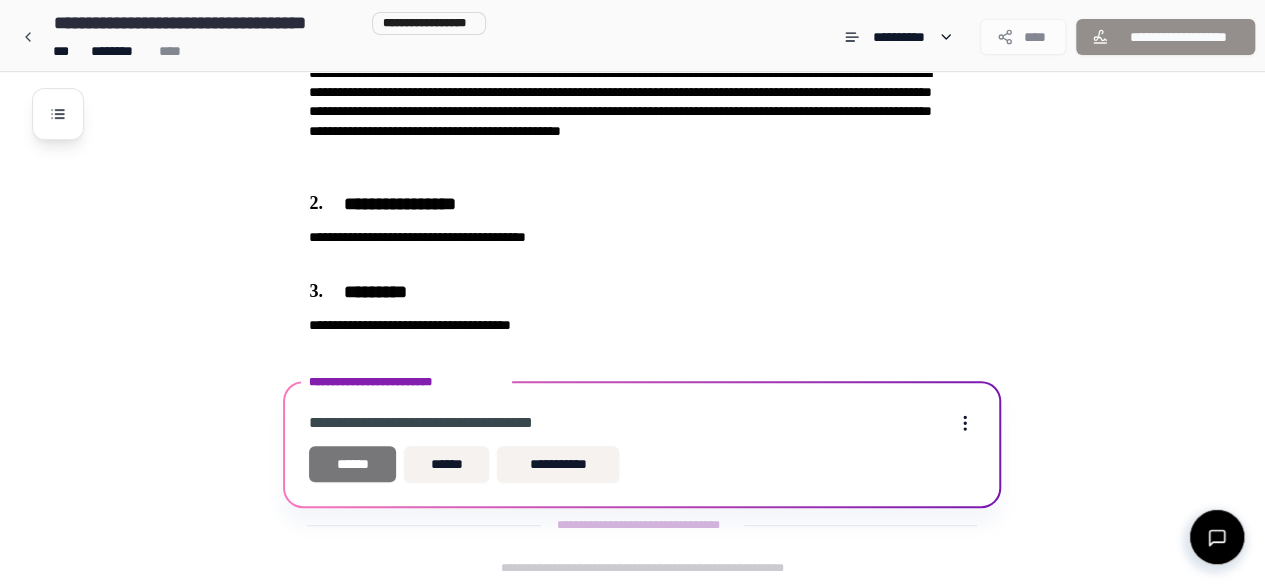 click on "******" at bounding box center [352, 464] 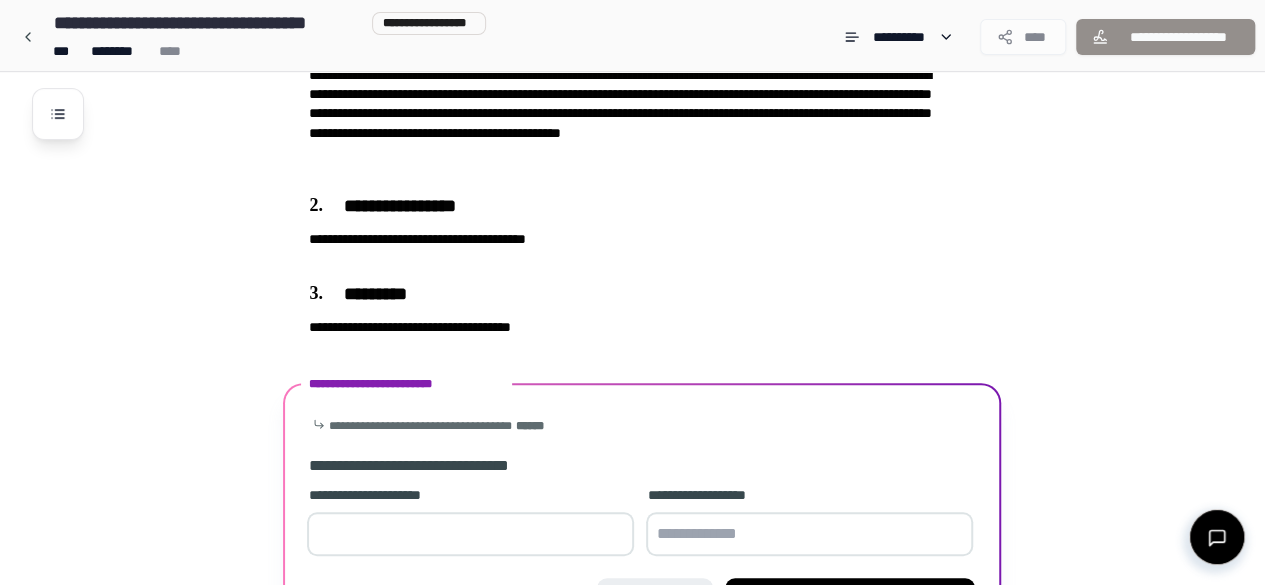 scroll, scrollTop: 510, scrollLeft: 0, axis: vertical 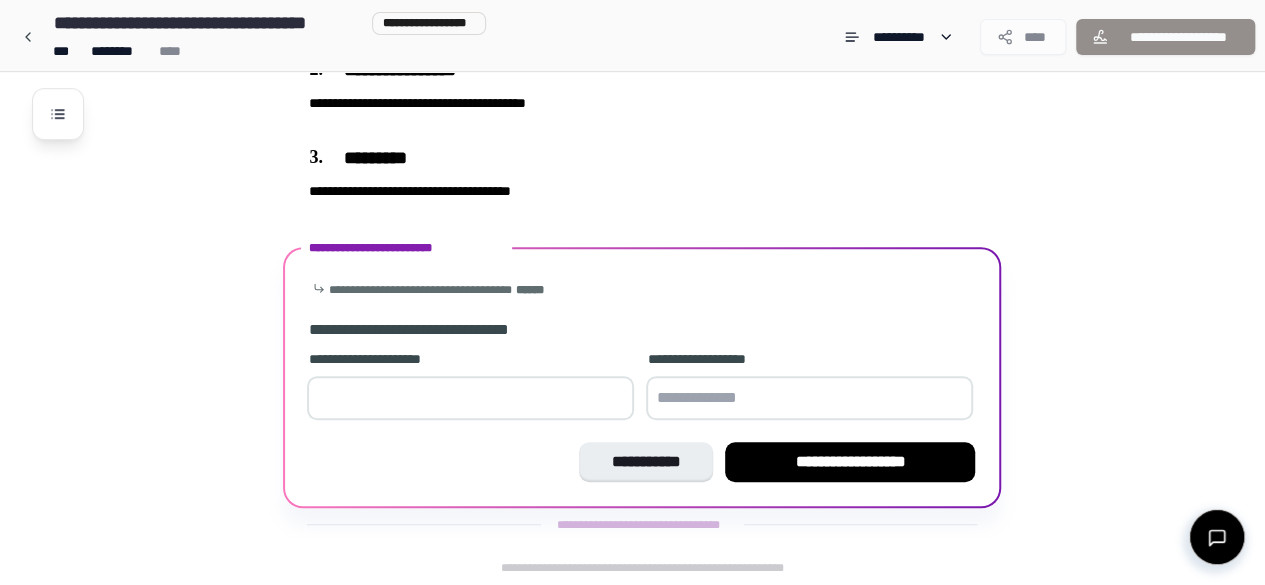 click at bounding box center [470, 398] 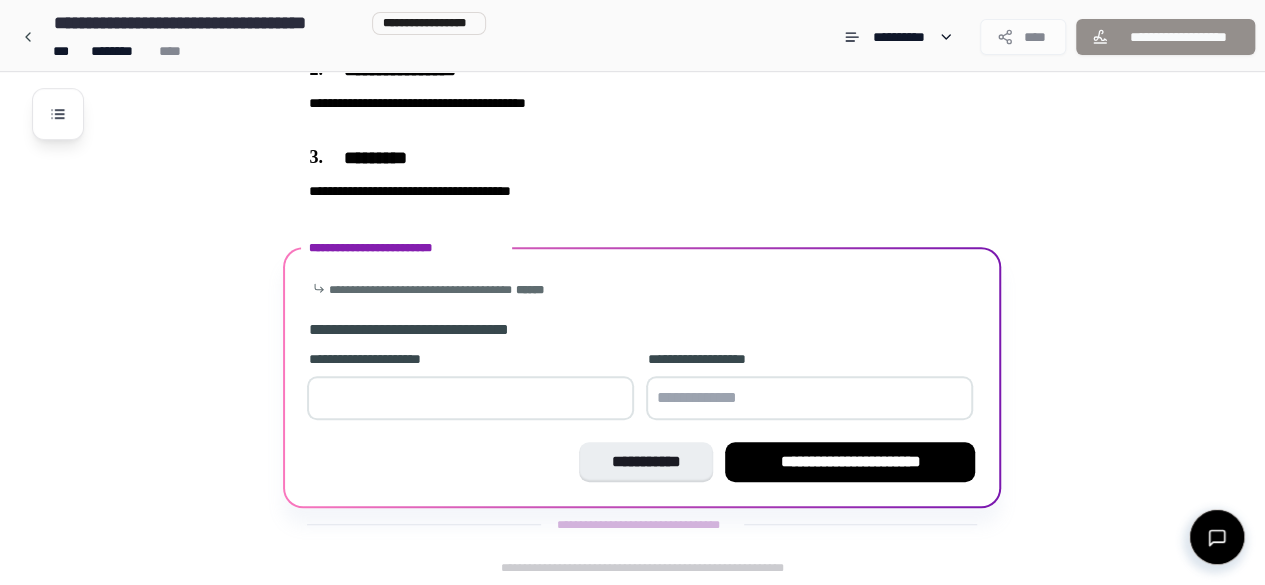 type on "*" 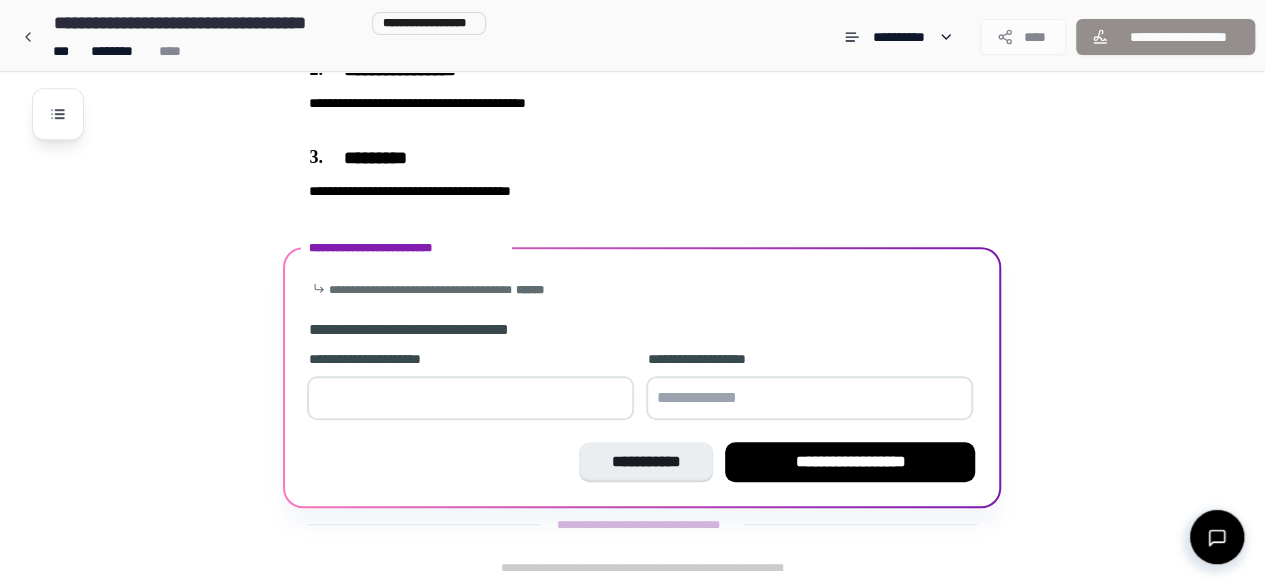 click on "Anställningsavtal [LAST]
[ADDRESS]
[ADDRESS]
[FIRST] [LAST]
[ADDRESS]
[FIRST] [LAST]
[ADDRESS]
[ADDRESS] [LAST] [FIRST] [ADDRESS] [LAST] [FIRST] [ADDRESS] [FIRST] [ADDRESS] [LAST] [FIRST] [ADDRESS] [LAST] [FIRST] [ADDRESS]" at bounding box center (658, 74) 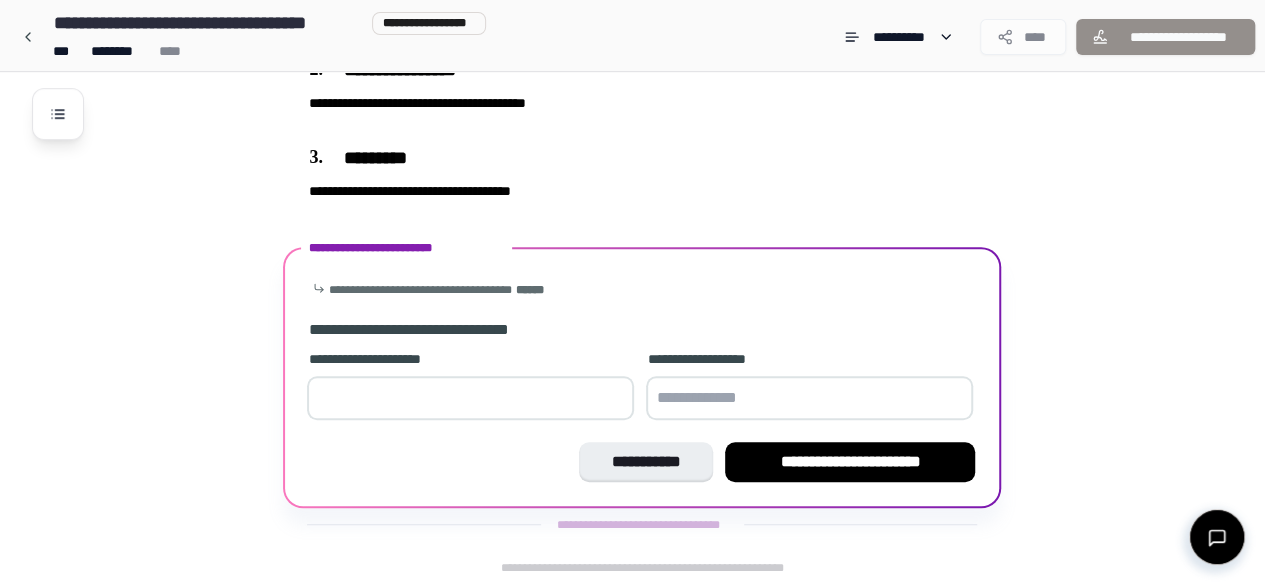 type on "**" 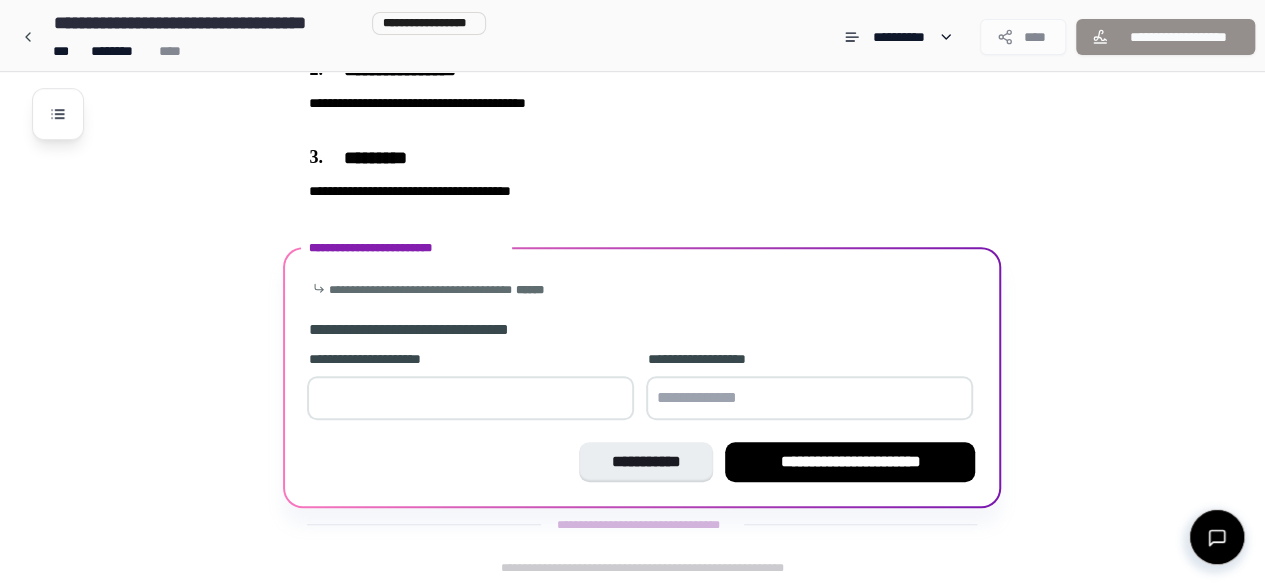 click at bounding box center [809, 398] 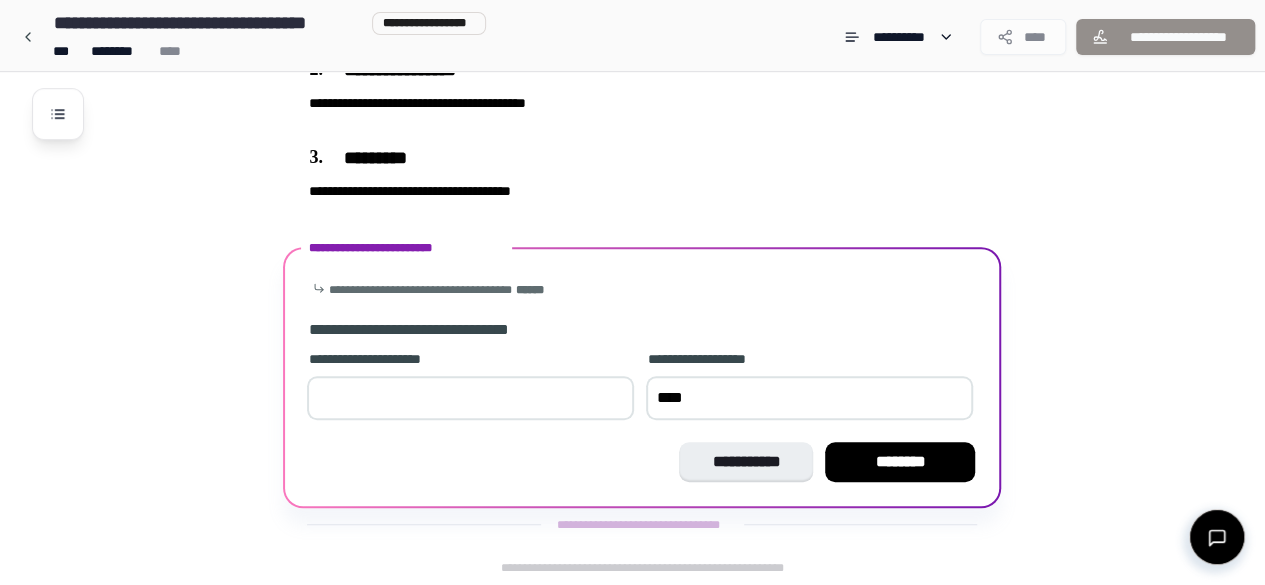 click on "****" at bounding box center (809, 398) 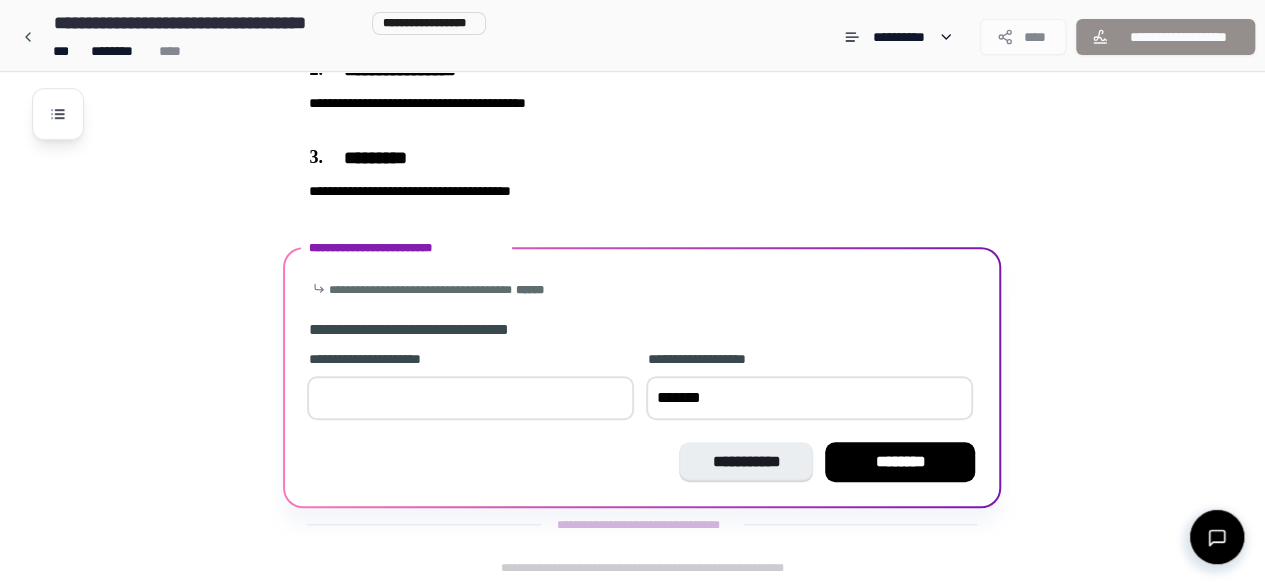 click on "*******" at bounding box center [809, 398] 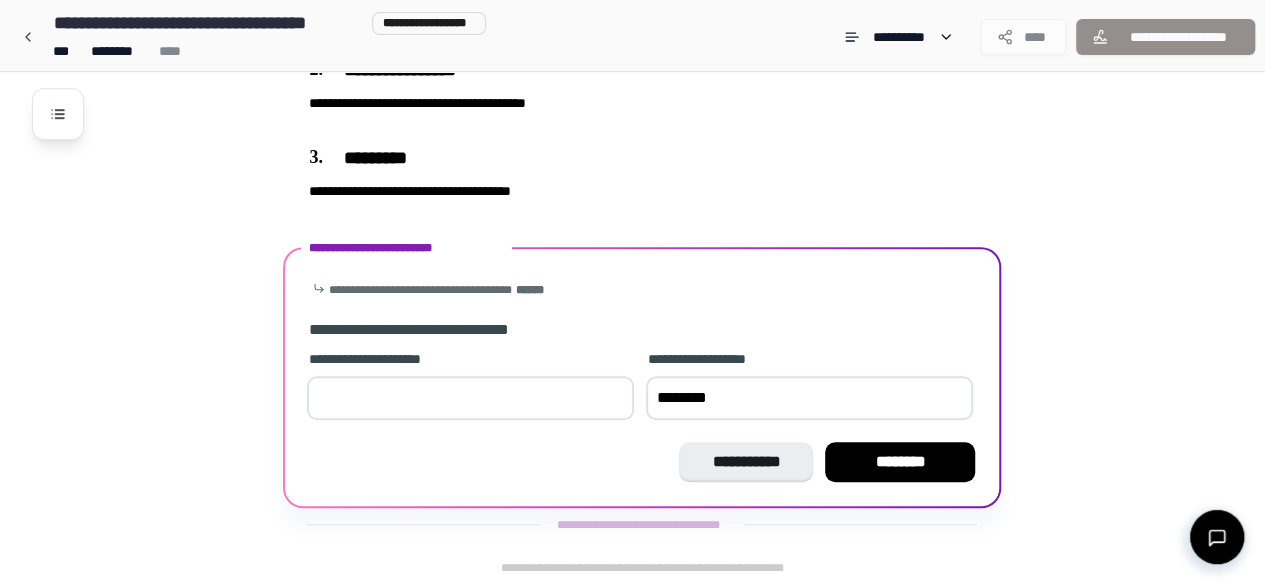 click on "********" at bounding box center (809, 398) 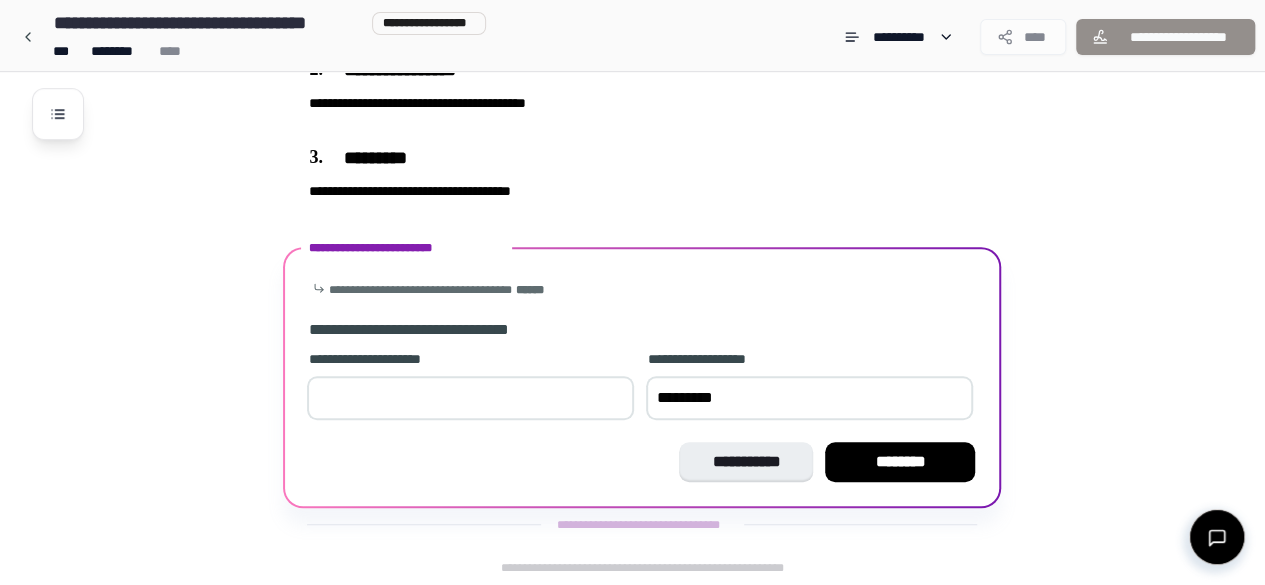 click on "*********" at bounding box center (809, 398) 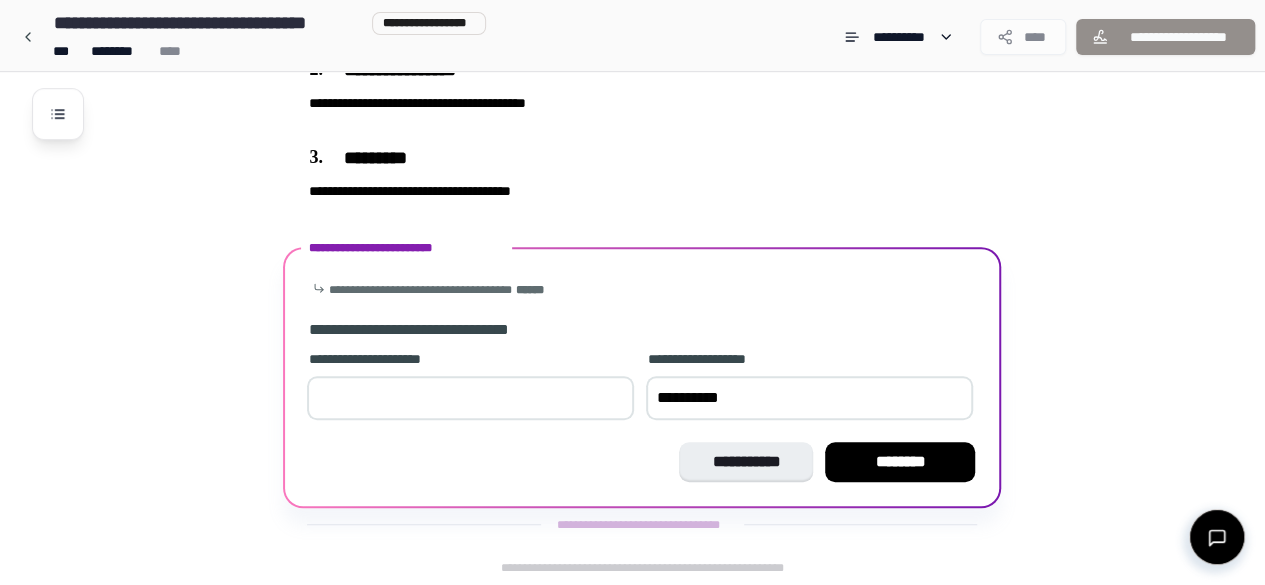 click on "**********" at bounding box center (809, 398) 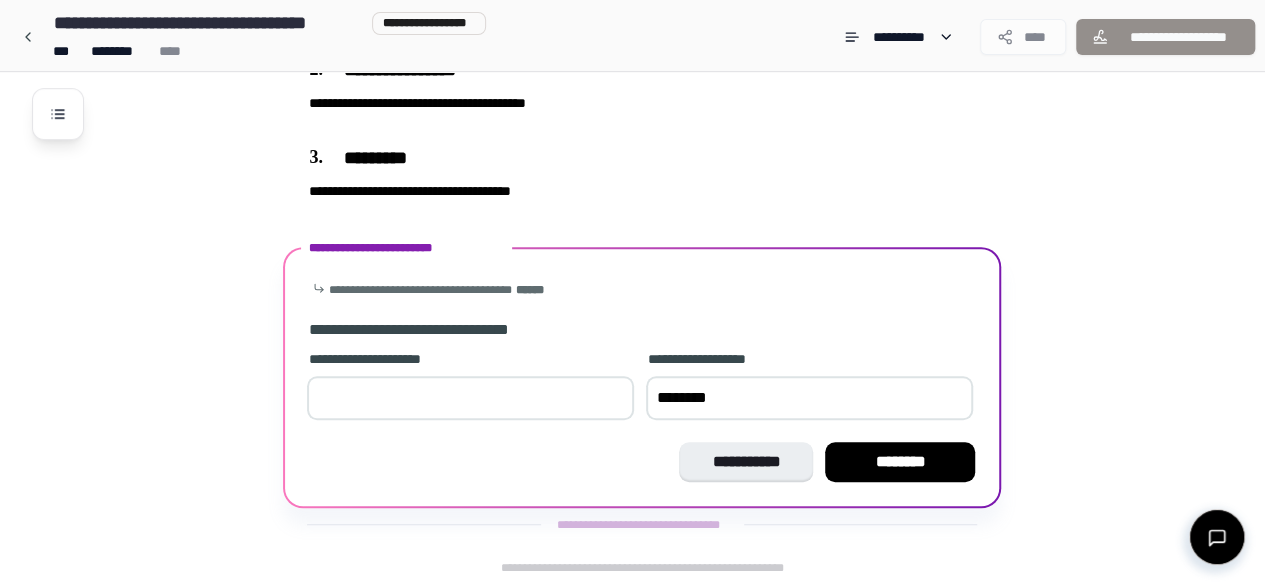 click on "********" at bounding box center [809, 398] 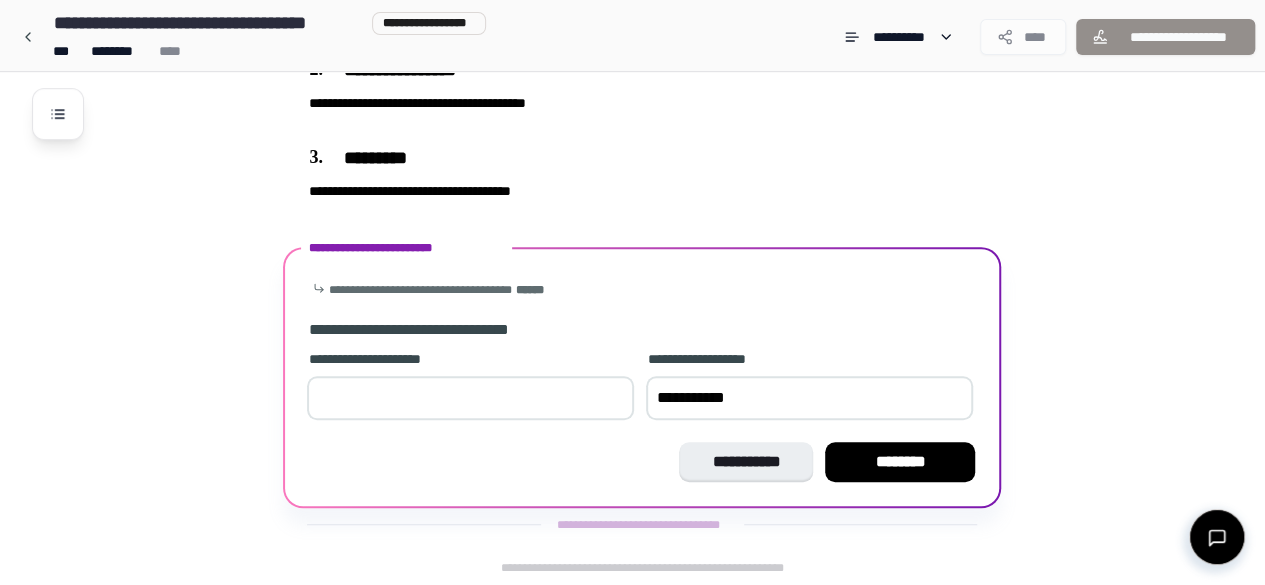 click on "**********" at bounding box center [809, 398] 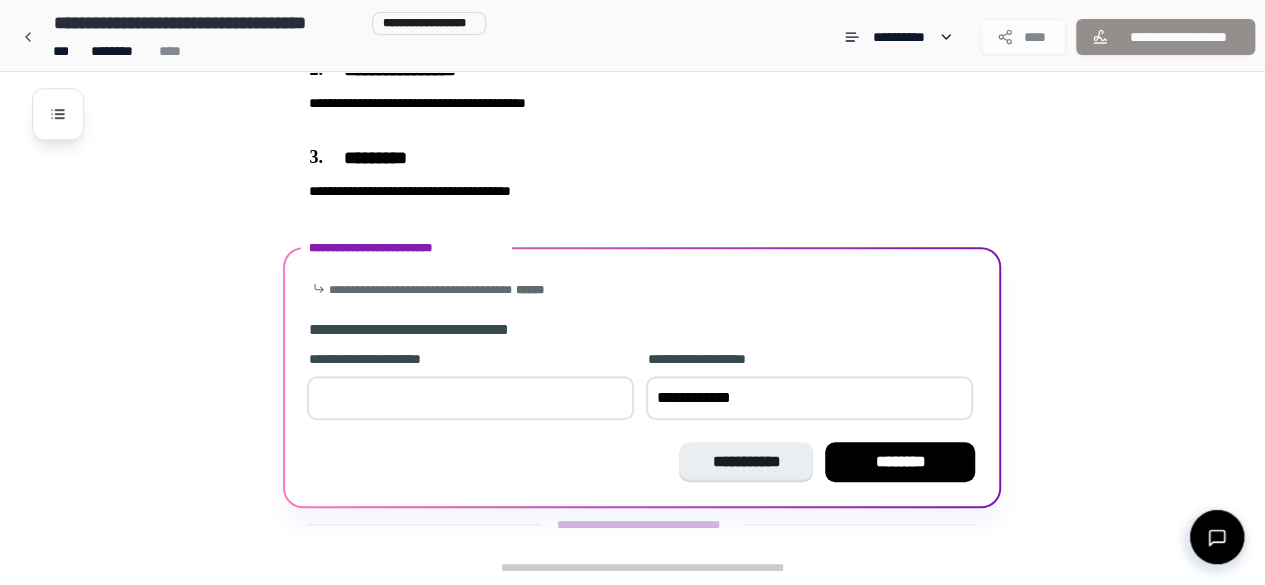click on "**********" at bounding box center (809, 398) 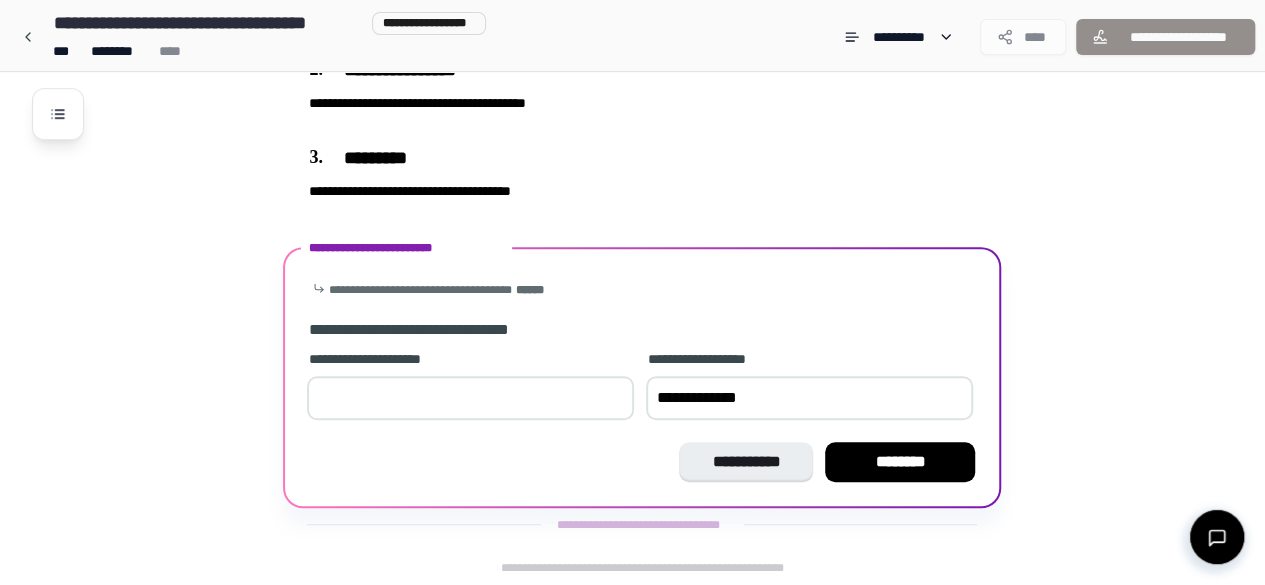 click on "**********" at bounding box center [809, 398] 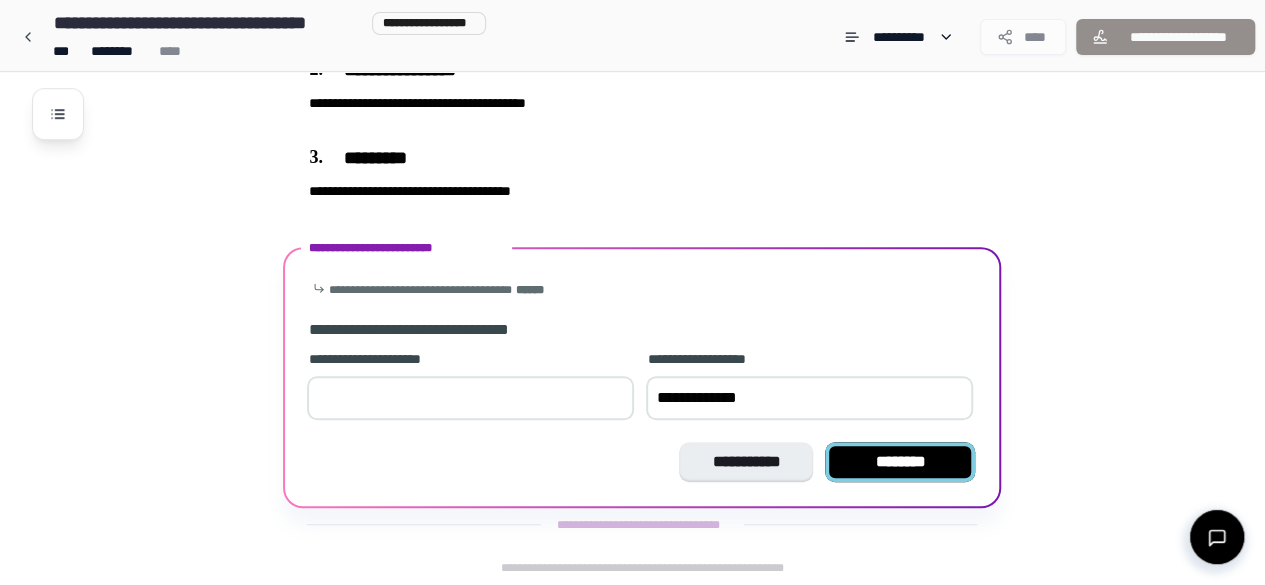 click on "********" at bounding box center (900, 462) 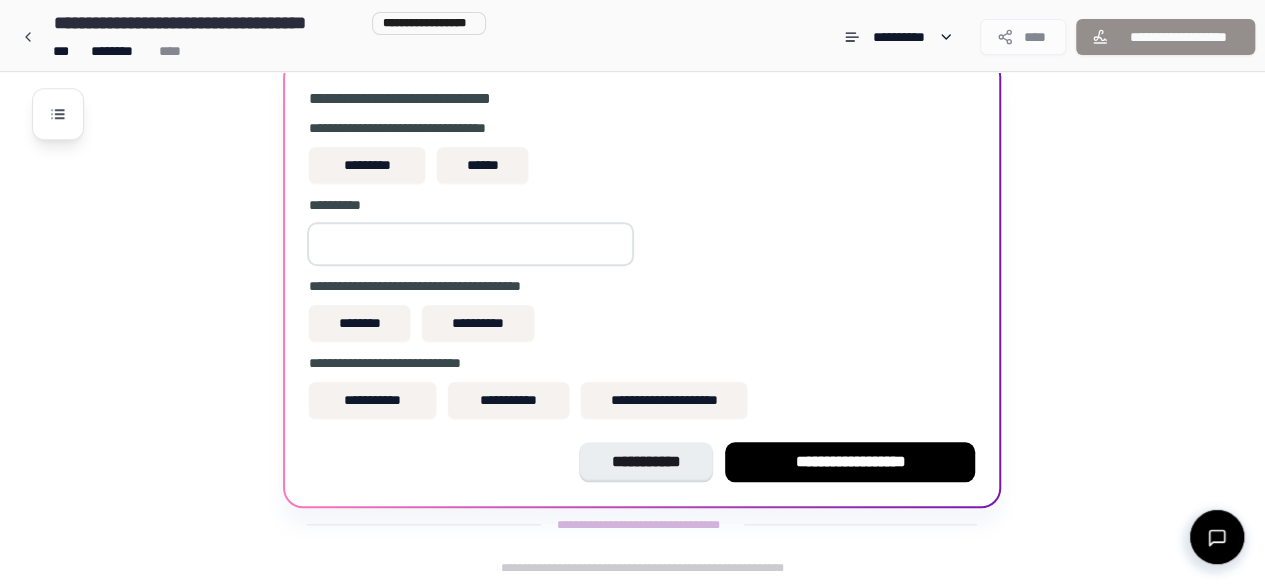 scroll, scrollTop: 808, scrollLeft: 0, axis: vertical 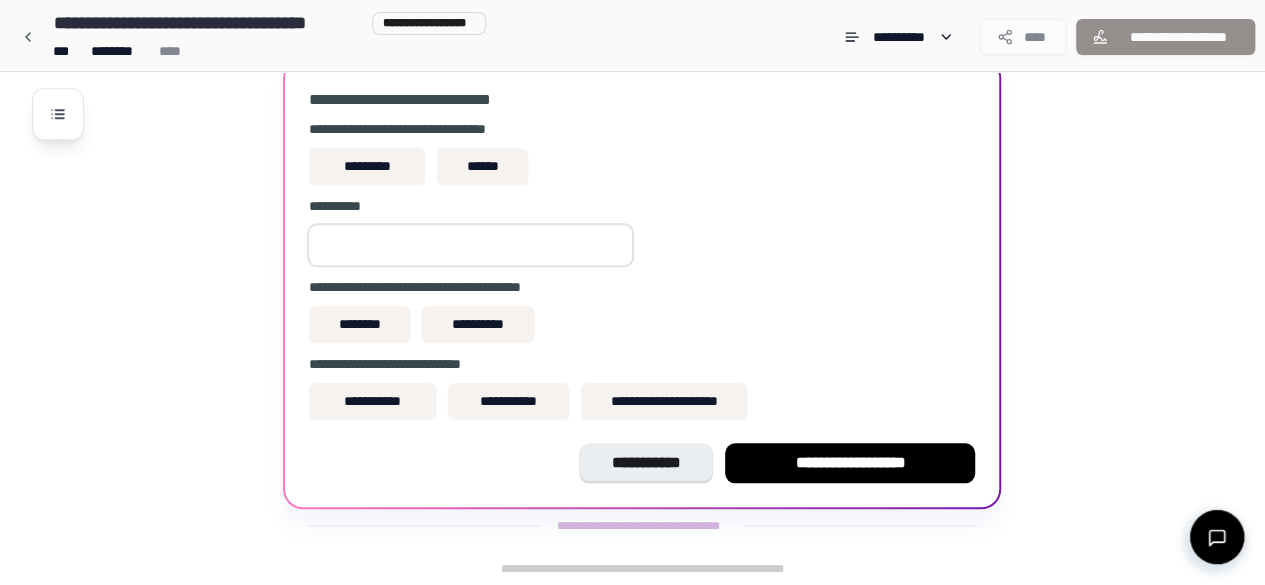 click on "**********" at bounding box center (1165, 37) 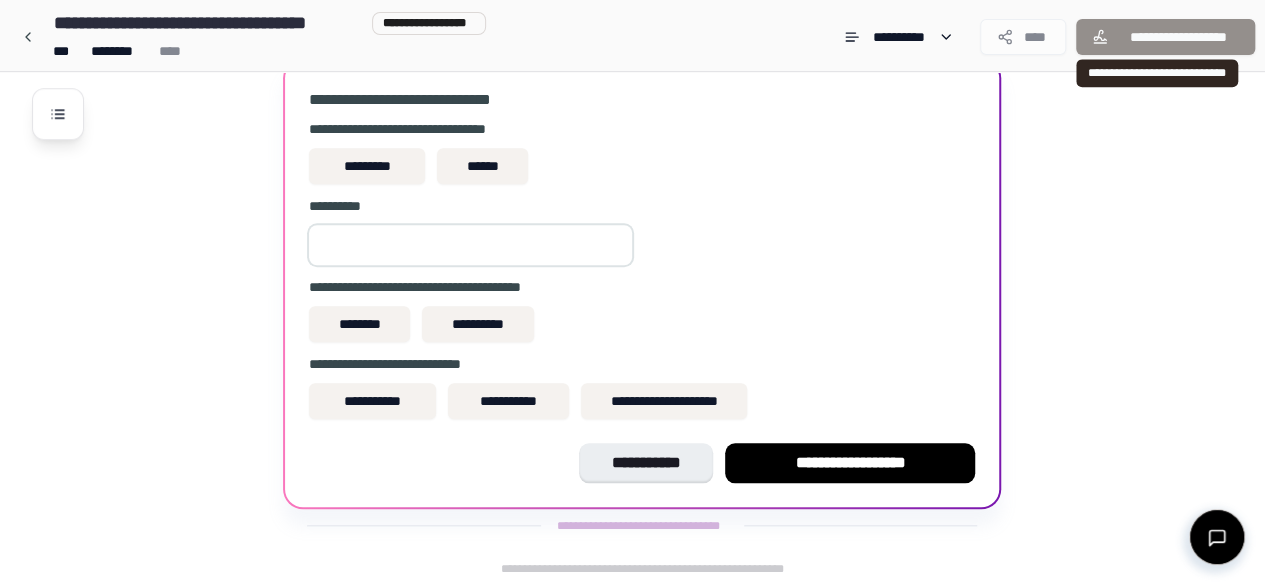 click on "**********" at bounding box center (642, 287) 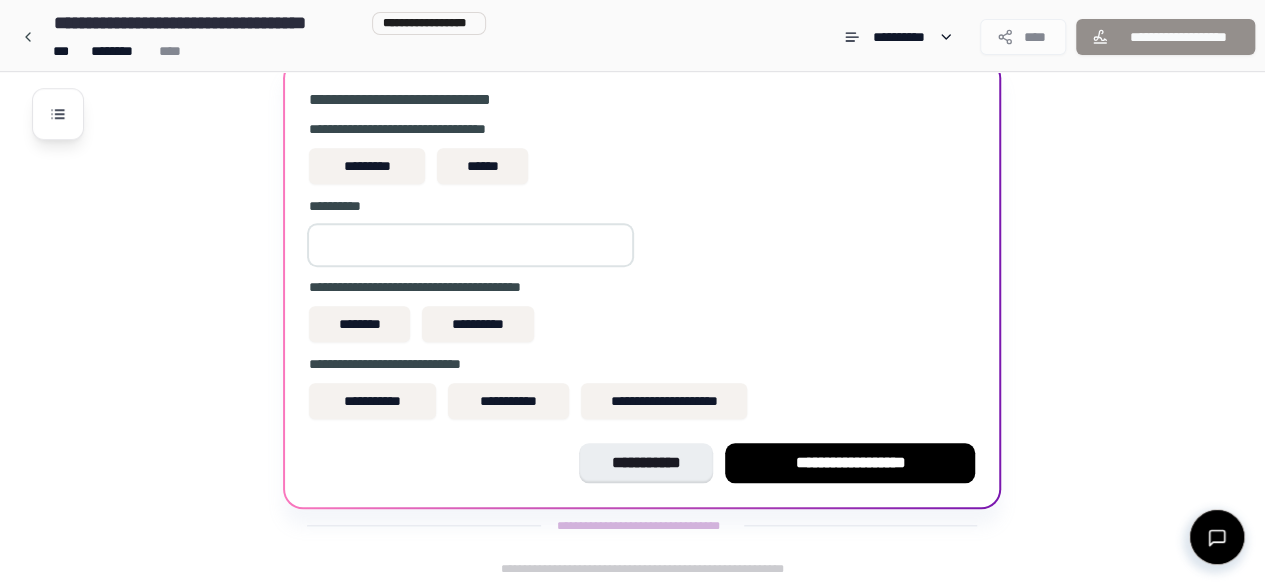 click at bounding box center (470, 245) 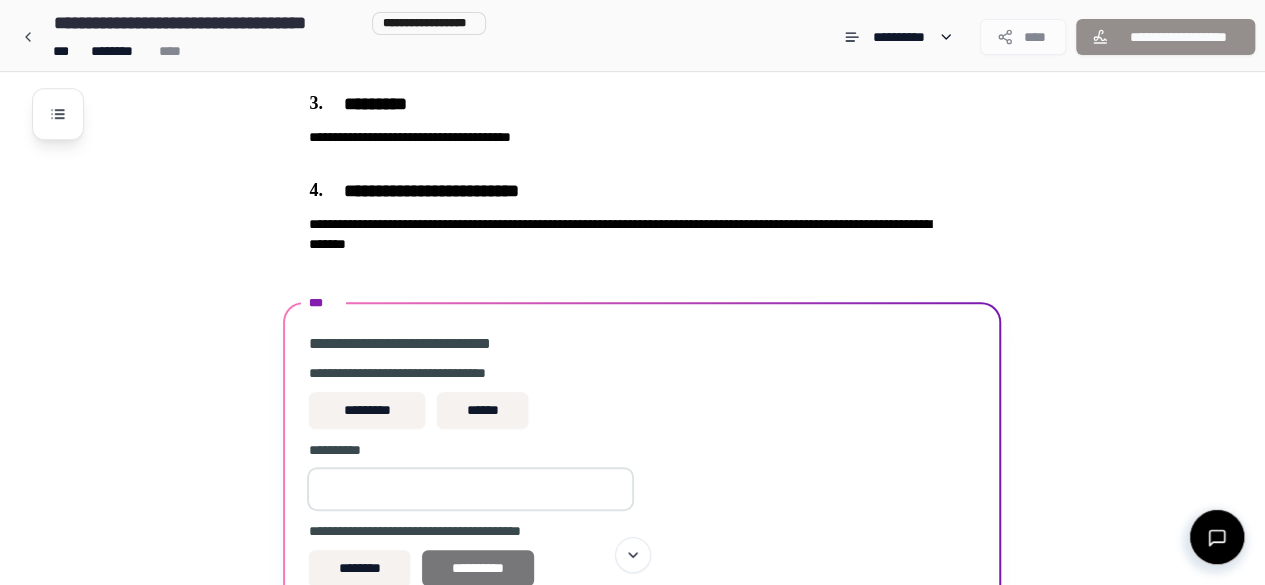 scroll, scrollTop: 562, scrollLeft: 0, axis: vertical 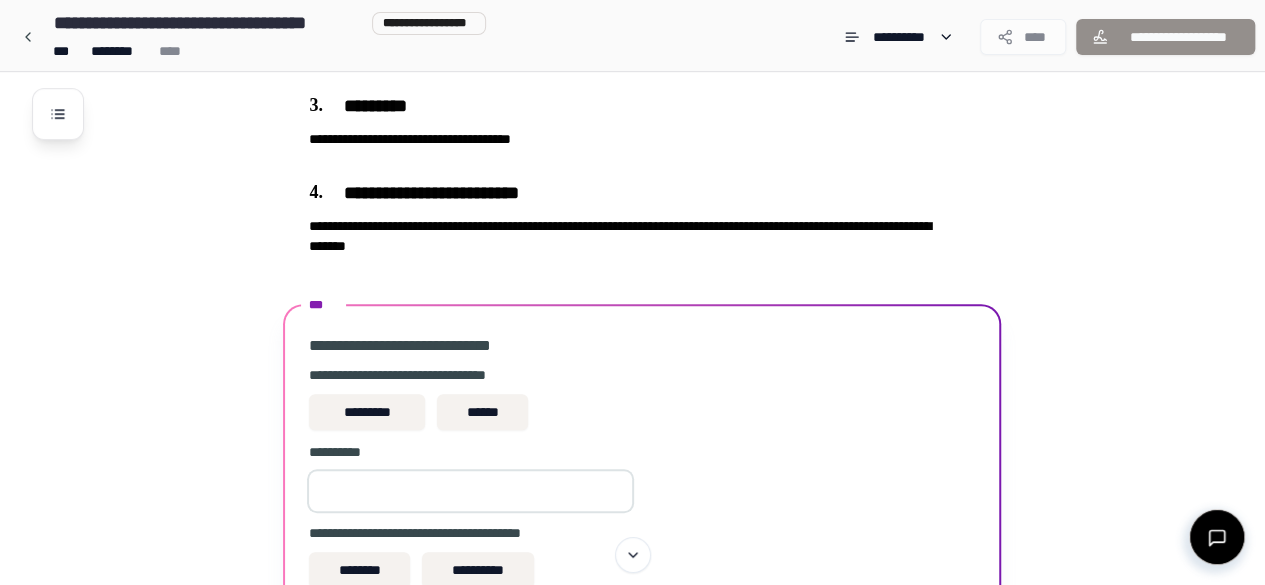 click at bounding box center [470, 491] 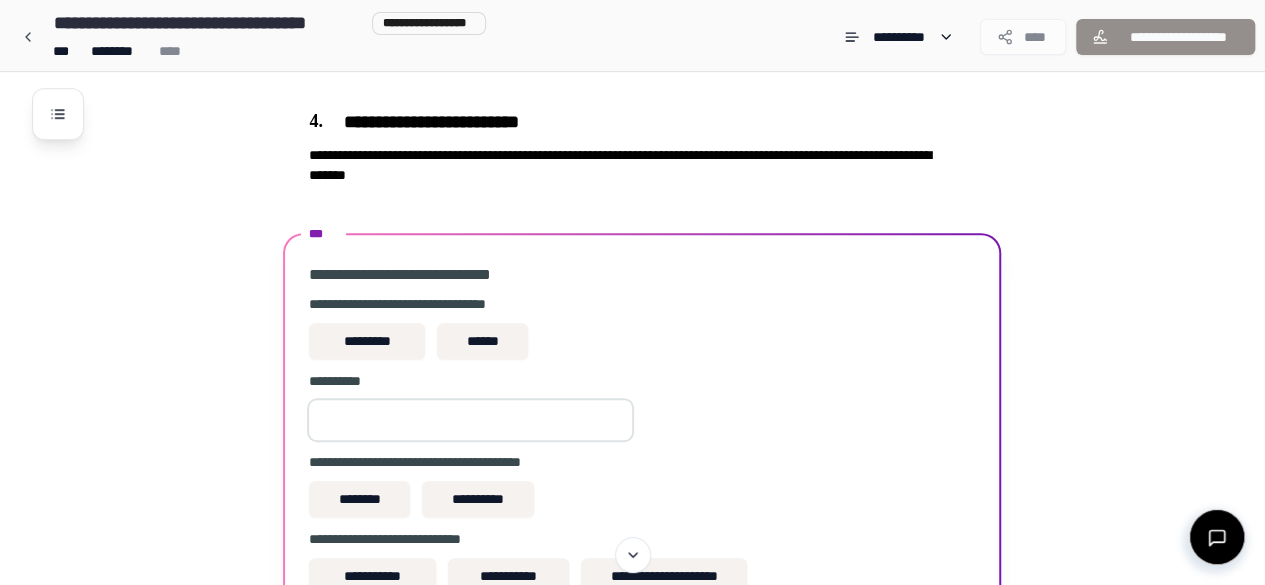 scroll, scrollTop: 632, scrollLeft: 0, axis: vertical 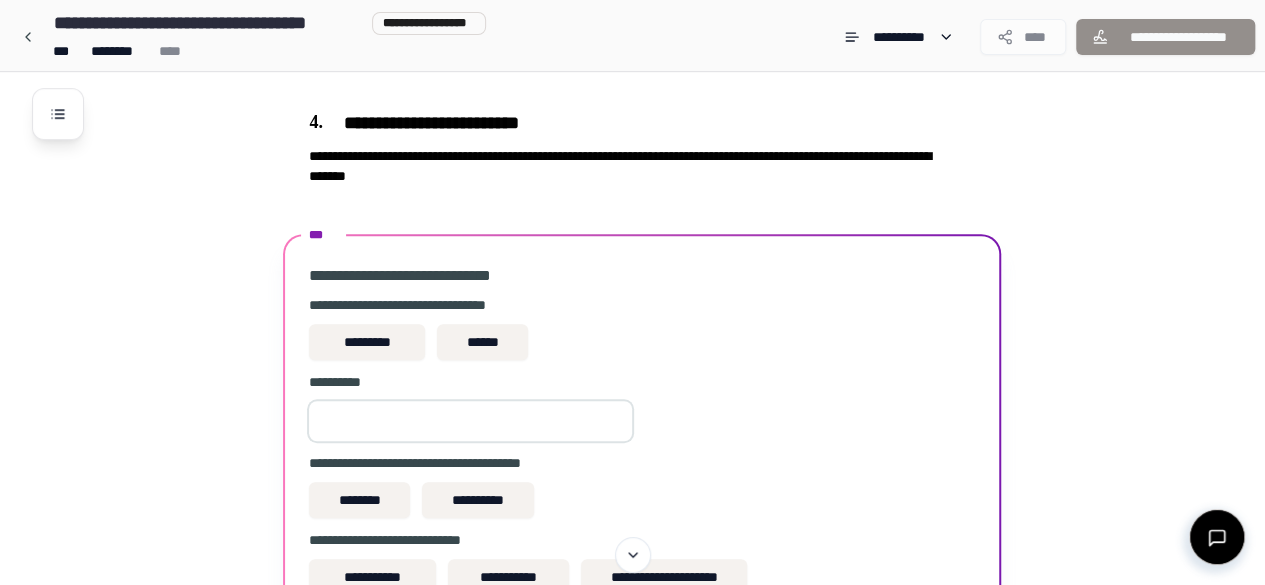 drag, startPoint x: 463, startPoint y: 339, endPoint x: 384, endPoint y: 366, distance: 83.48653 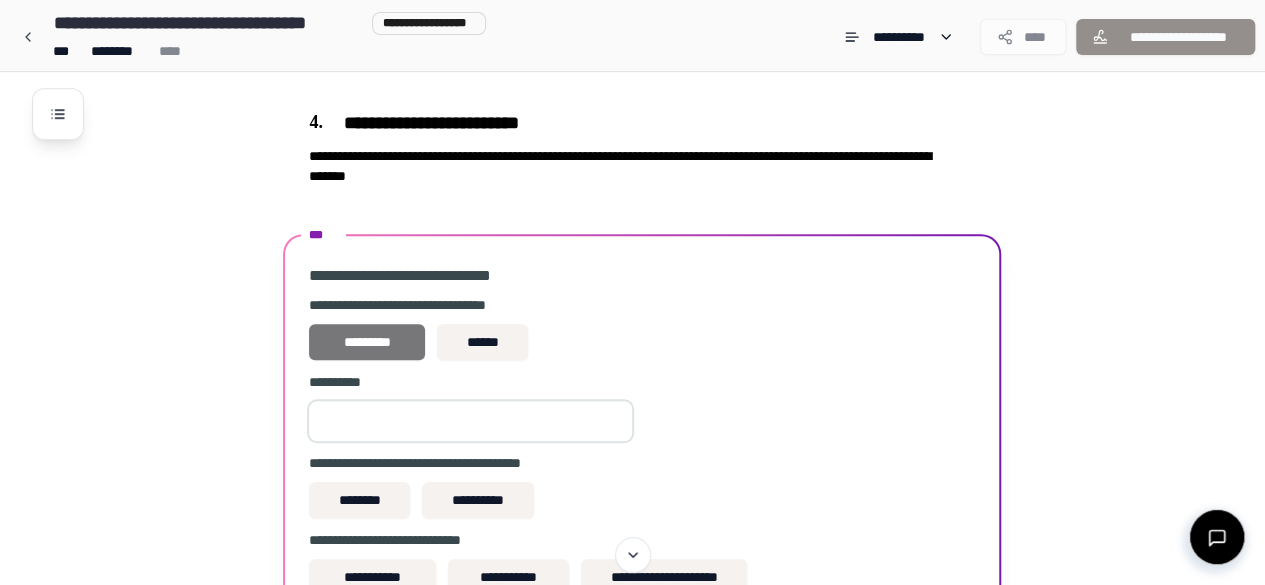 scroll, scrollTop: 692, scrollLeft: 0, axis: vertical 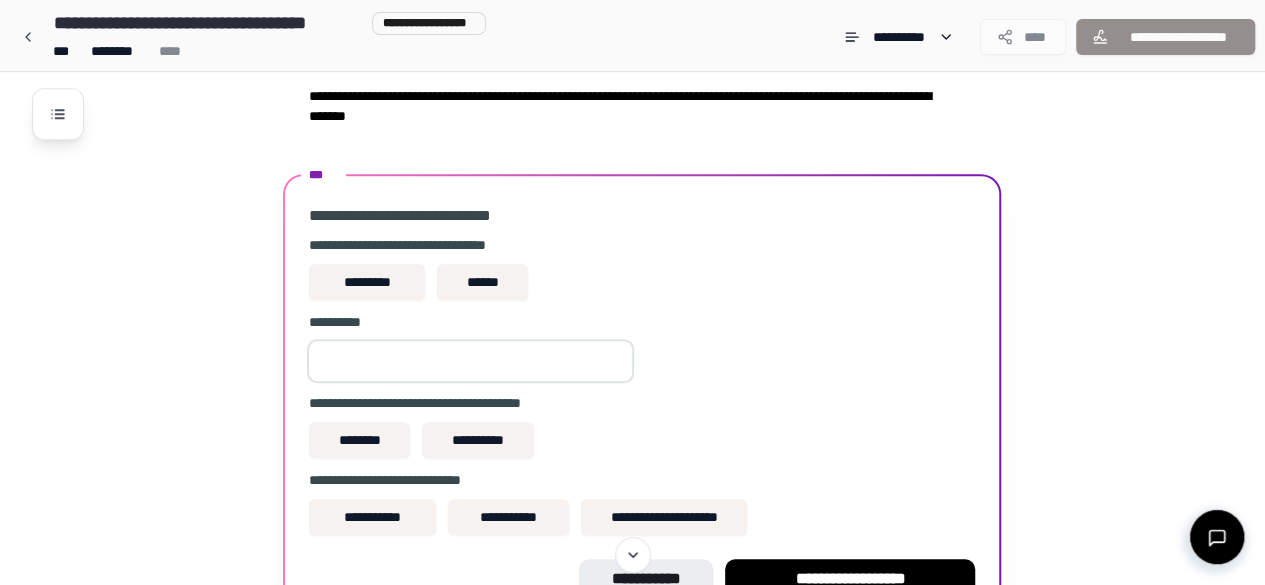 click at bounding box center [470, 361] 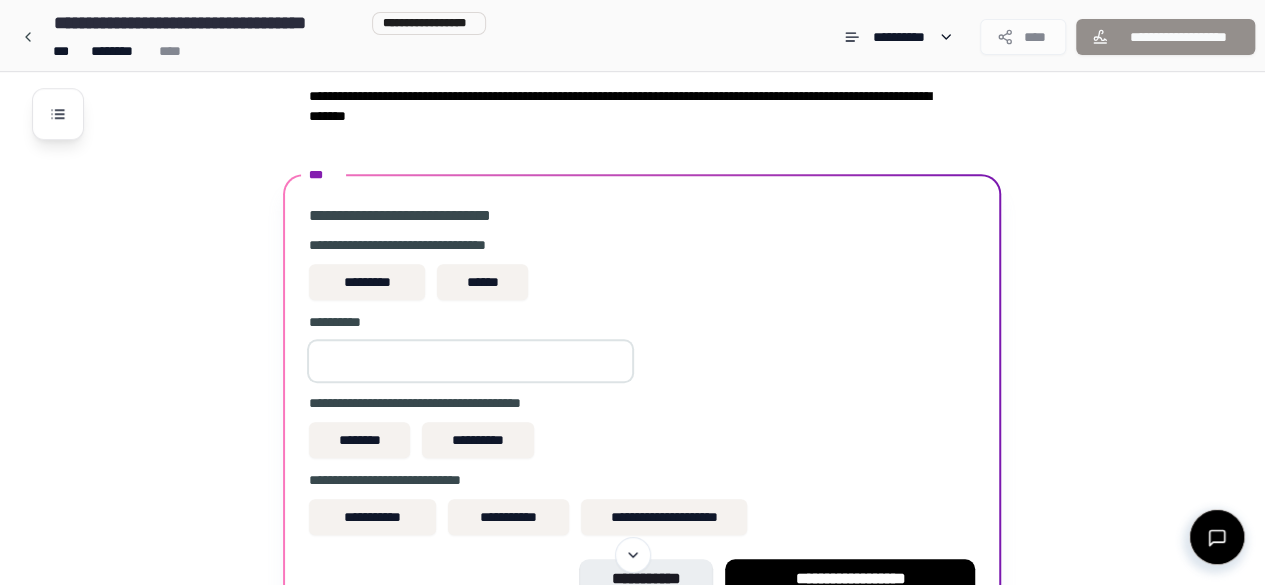 click at bounding box center [470, 361] 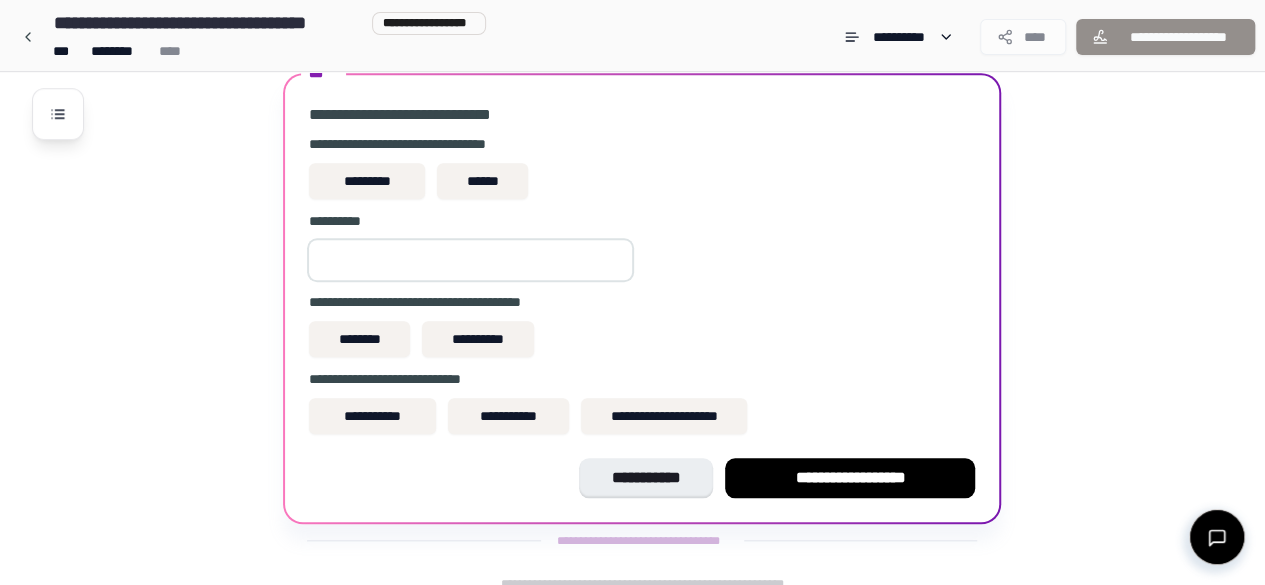 scroll, scrollTop: 796, scrollLeft: 0, axis: vertical 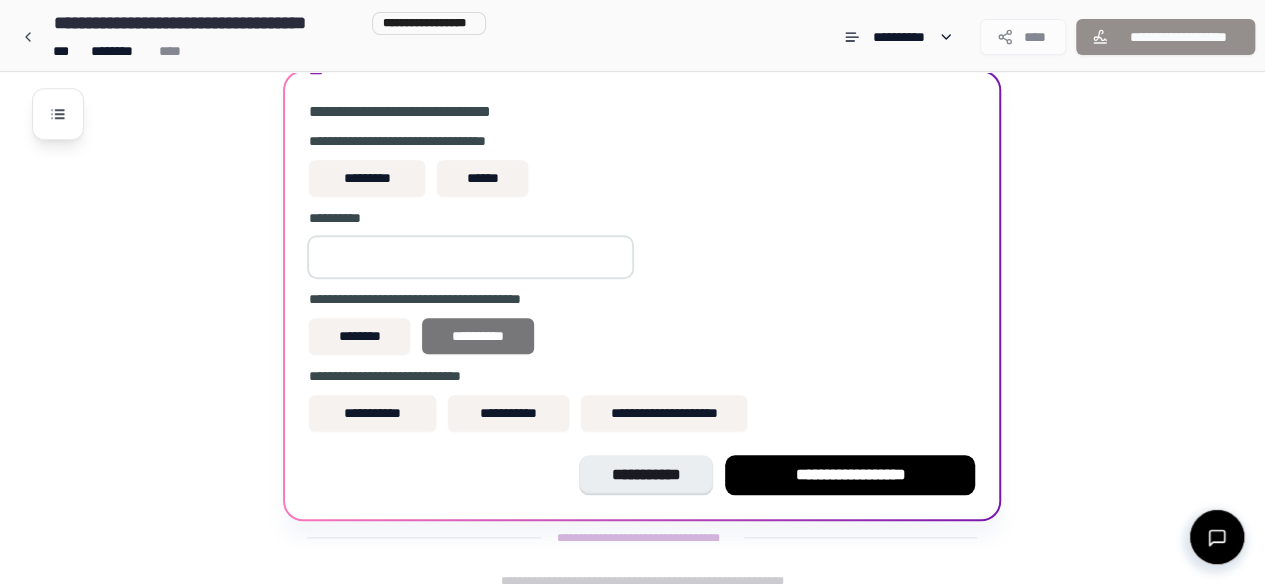 click on "**********" at bounding box center (478, 336) 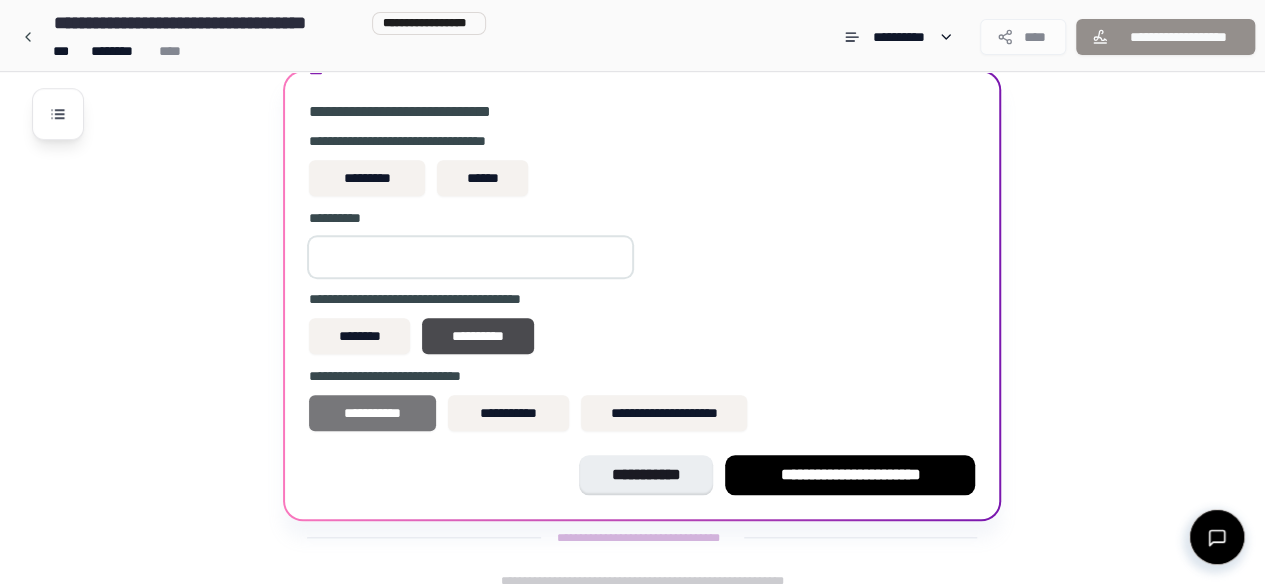 click on "**********" at bounding box center [372, 413] 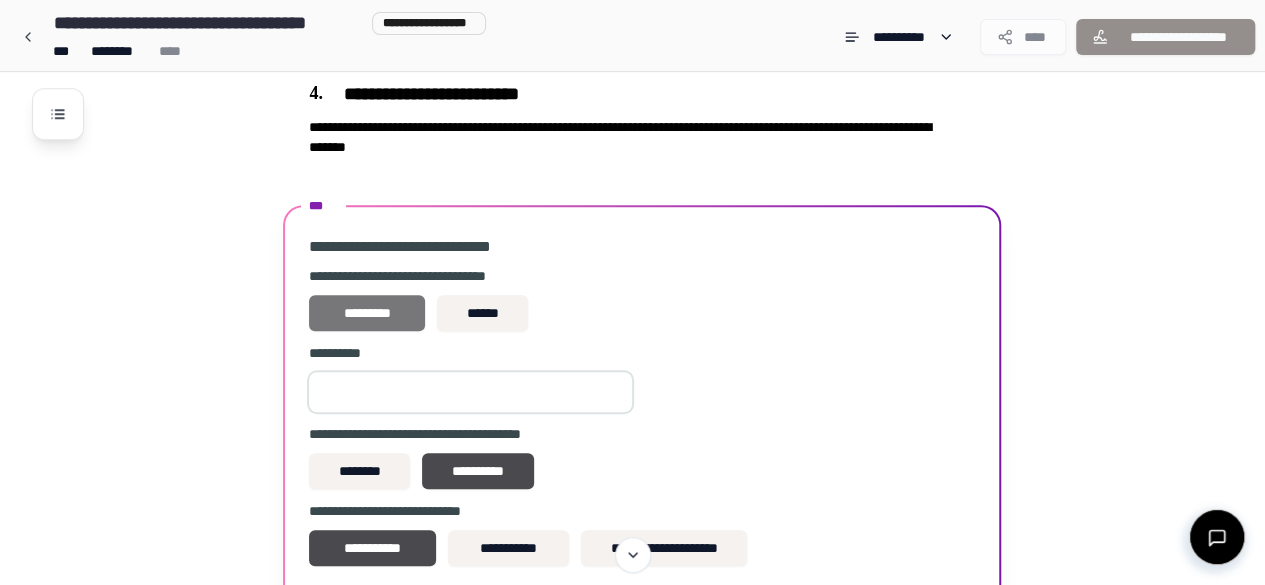 scroll, scrollTop: 656, scrollLeft: 0, axis: vertical 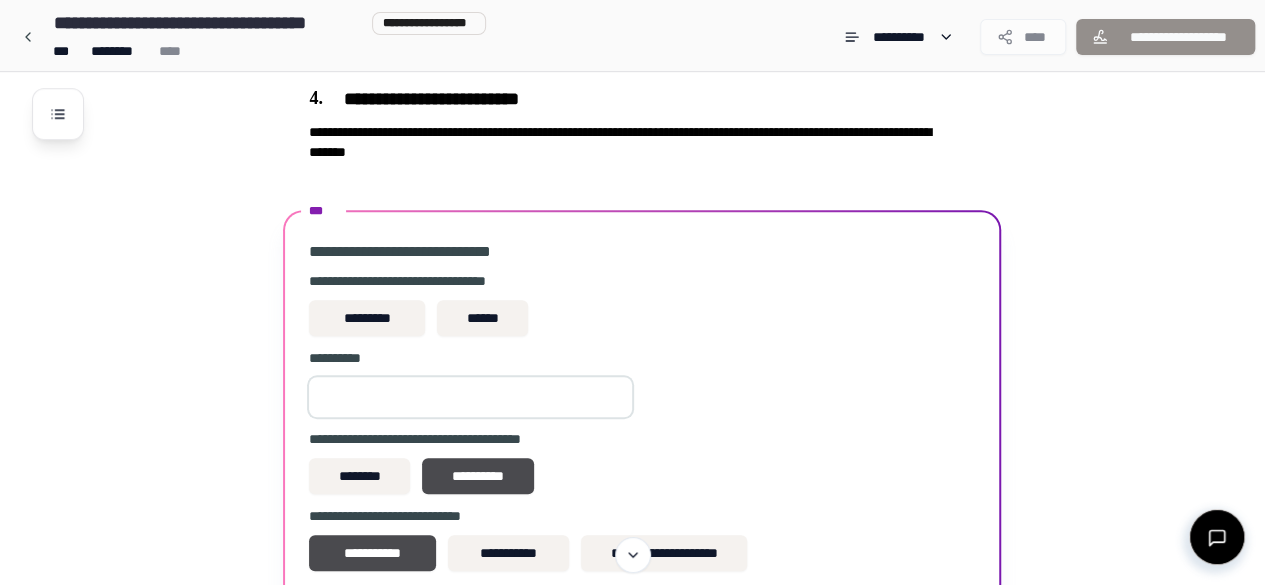 click at bounding box center [470, 397] 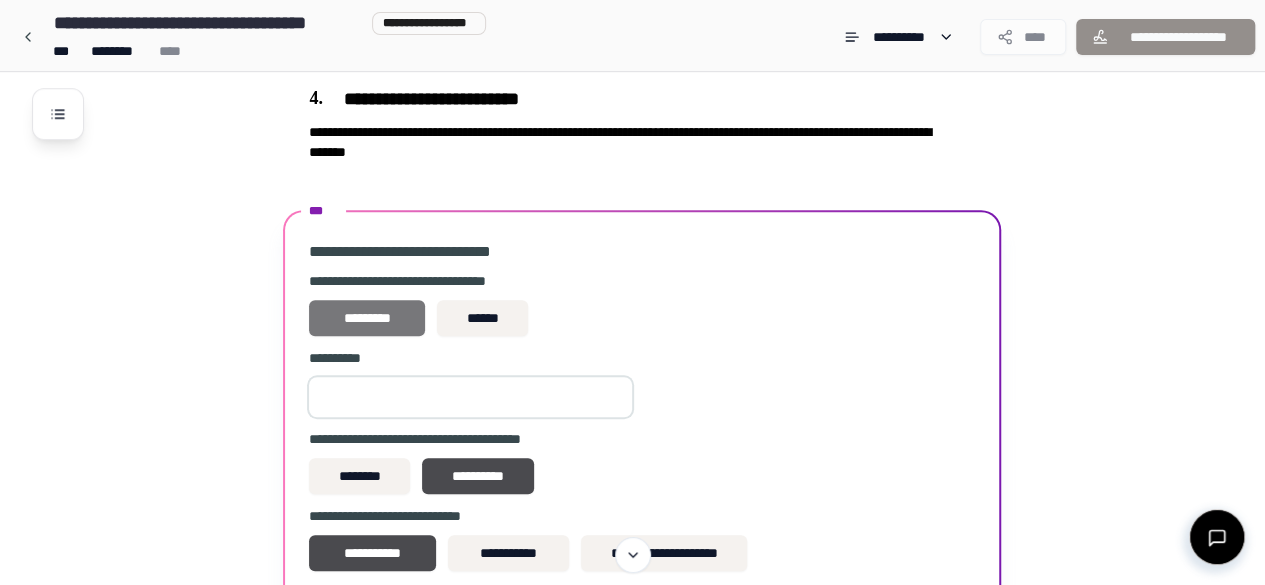 click on "*********" at bounding box center (367, 318) 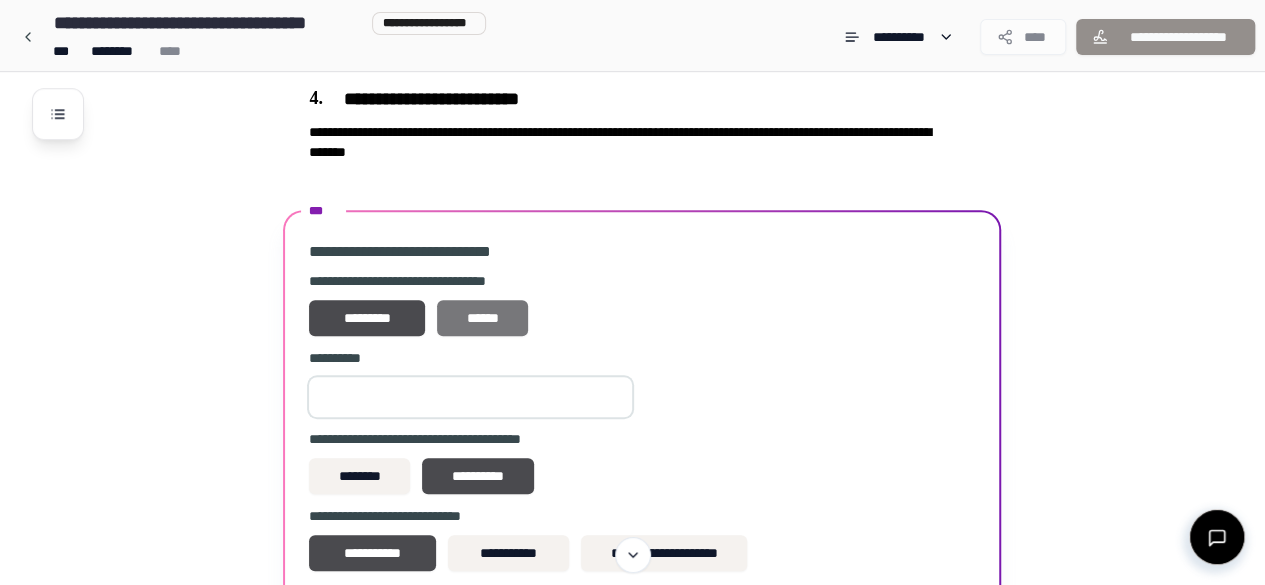 click on "******" at bounding box center [482, 318] 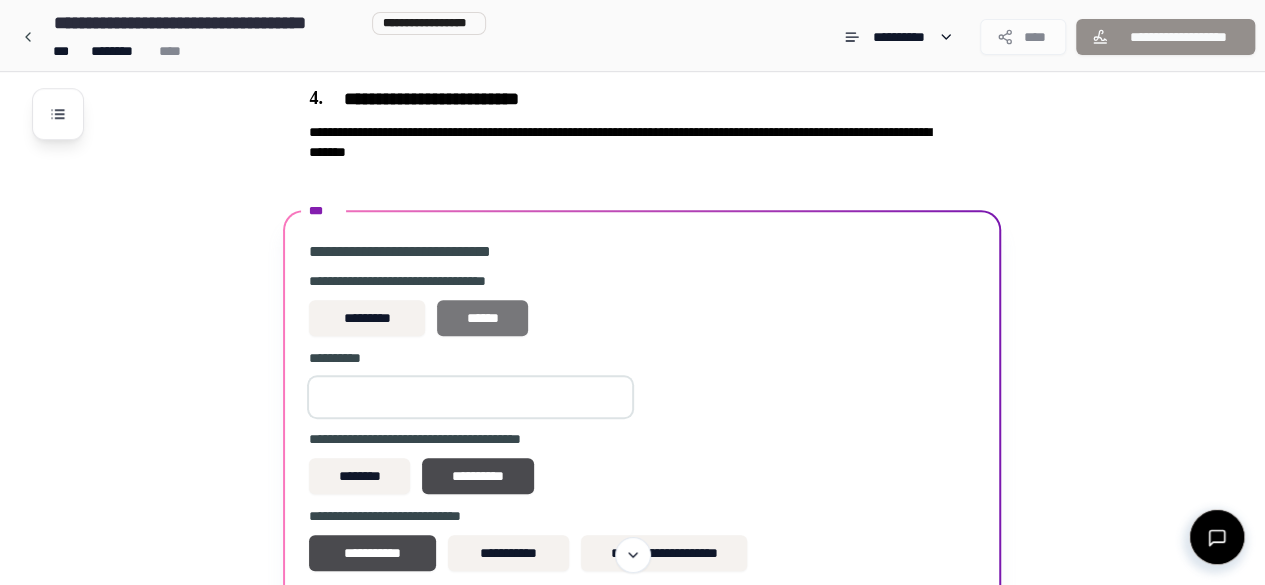 click on "******" at bounding box center (482, 318) 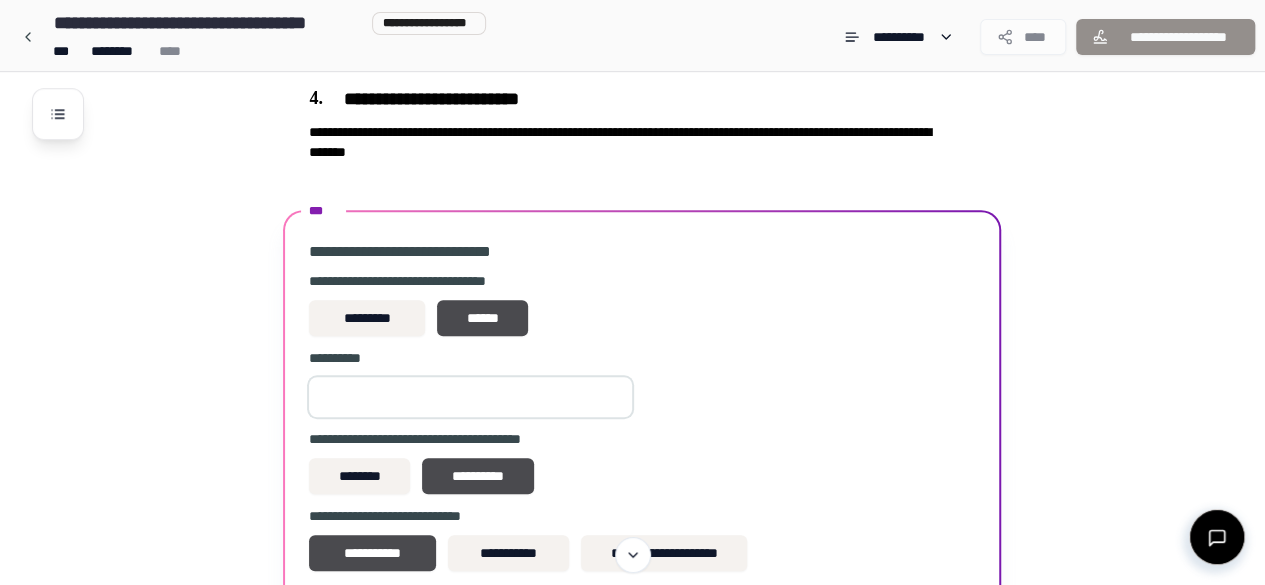 click on "Anställningsavtal [LAST]
[ADDRESS]
[ADDRESS]
[FIRST] [LAST]
[ADDRESS]
[FIRST] [LAST]
[ADDRESS]
[ADDRESS] [LAST] [FIRST] [ADDRESS] [LAST] [FIRST] [ADDRESS]
[ADDRESS] [FIRST] [LAST] [LAST]" at bounding box center [658, 77] 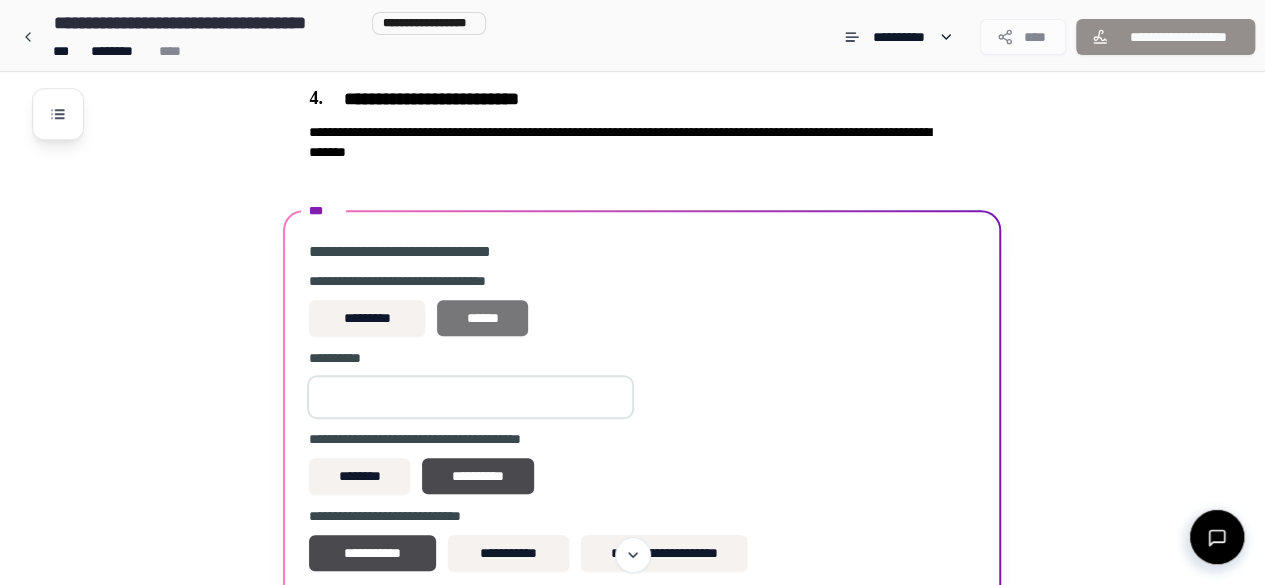 click on "******" at bounding box center [482, 318] 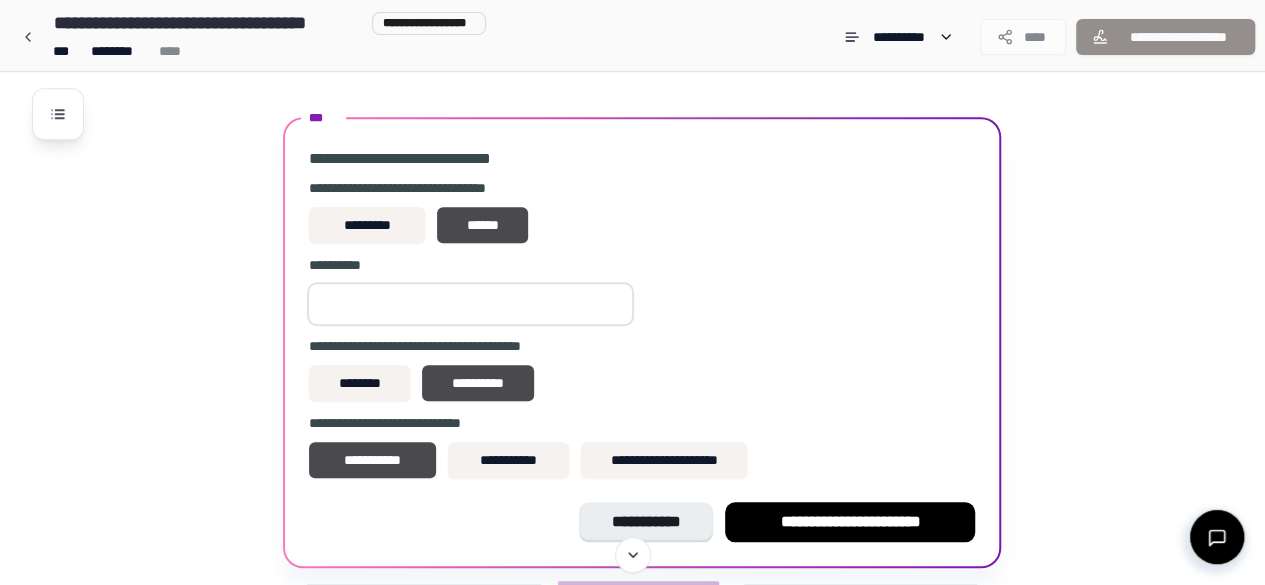 scroll, scrollTop: 750, scrollLeft: 0, axis: vertical 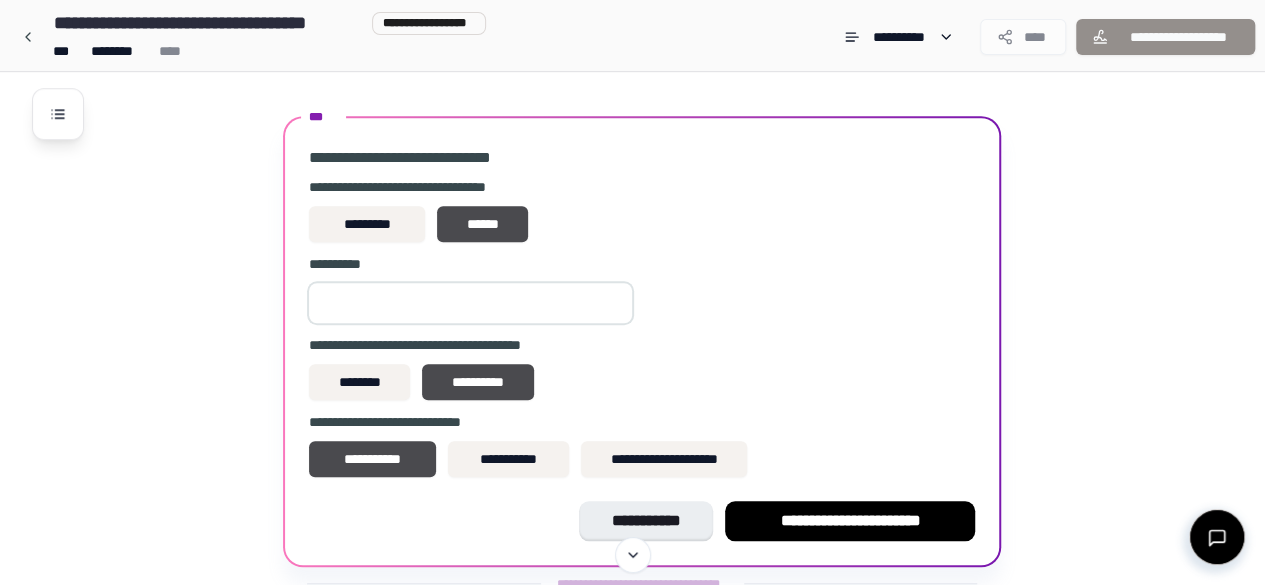 click at bounding box center (470, 303) 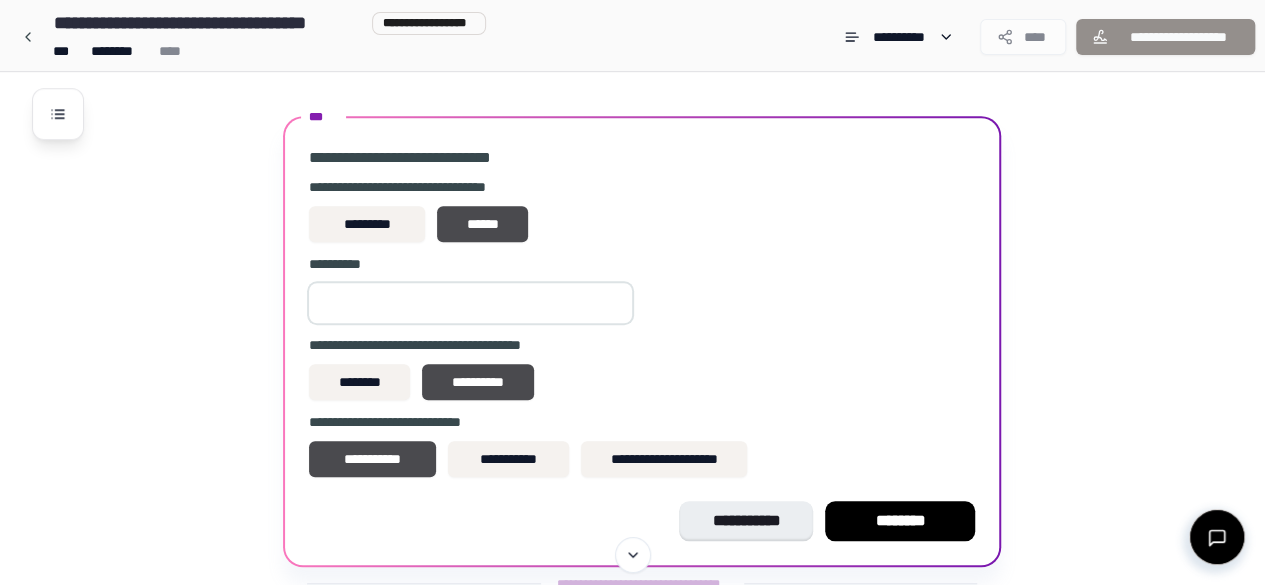 type on "****" 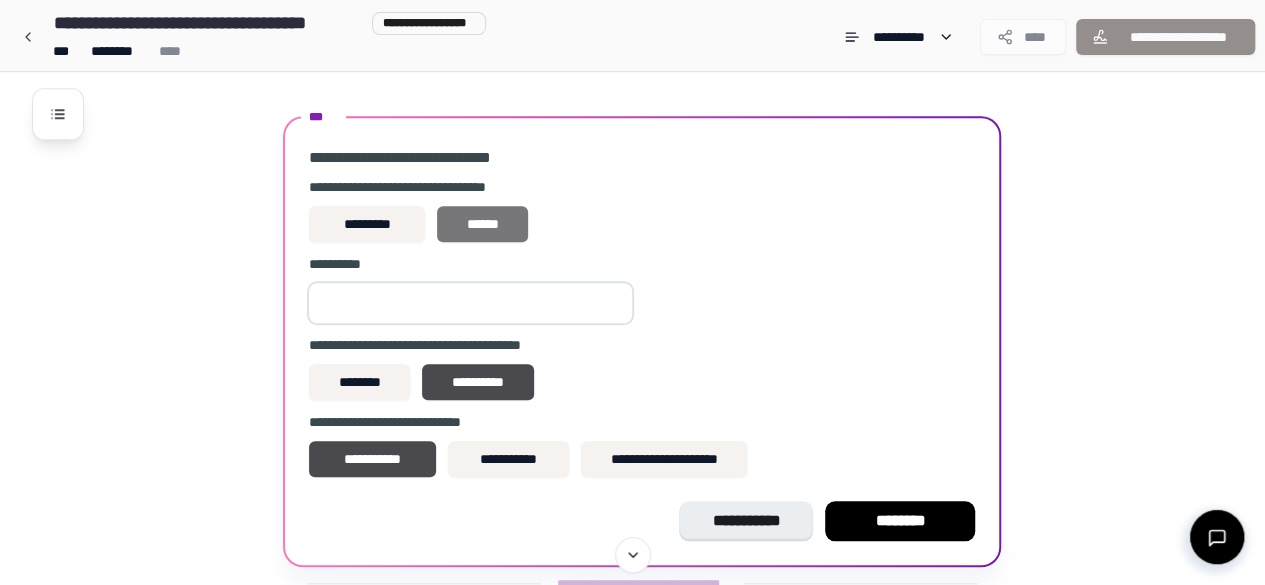 click on "******" at bounding box center [482, 224] 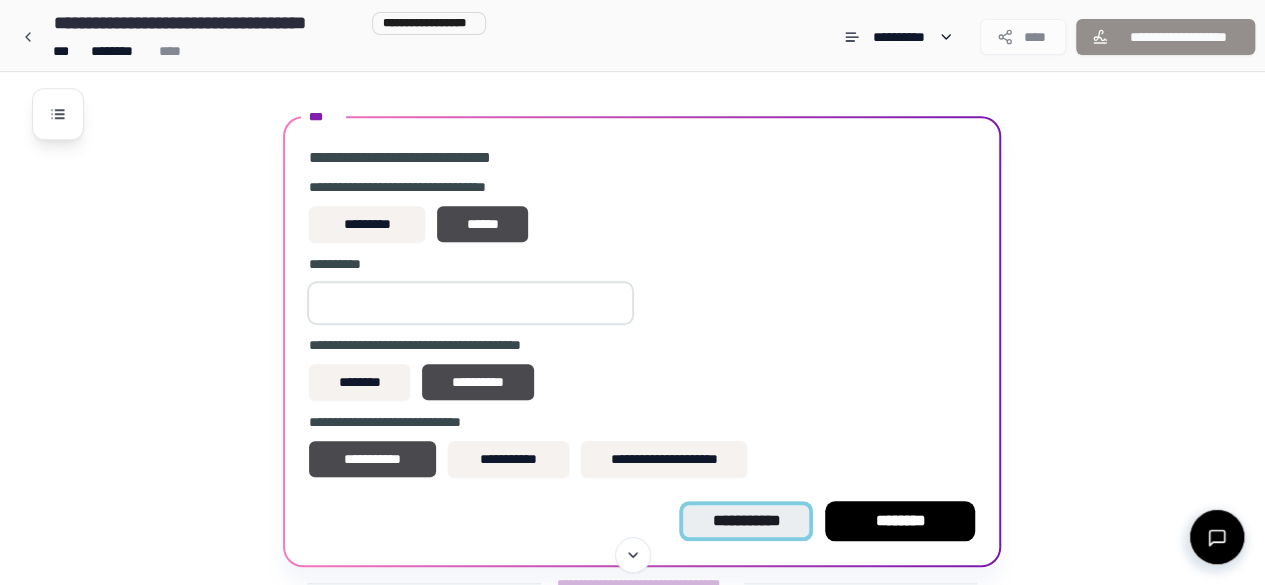 click on "**********" at bounding box center [746, 521] 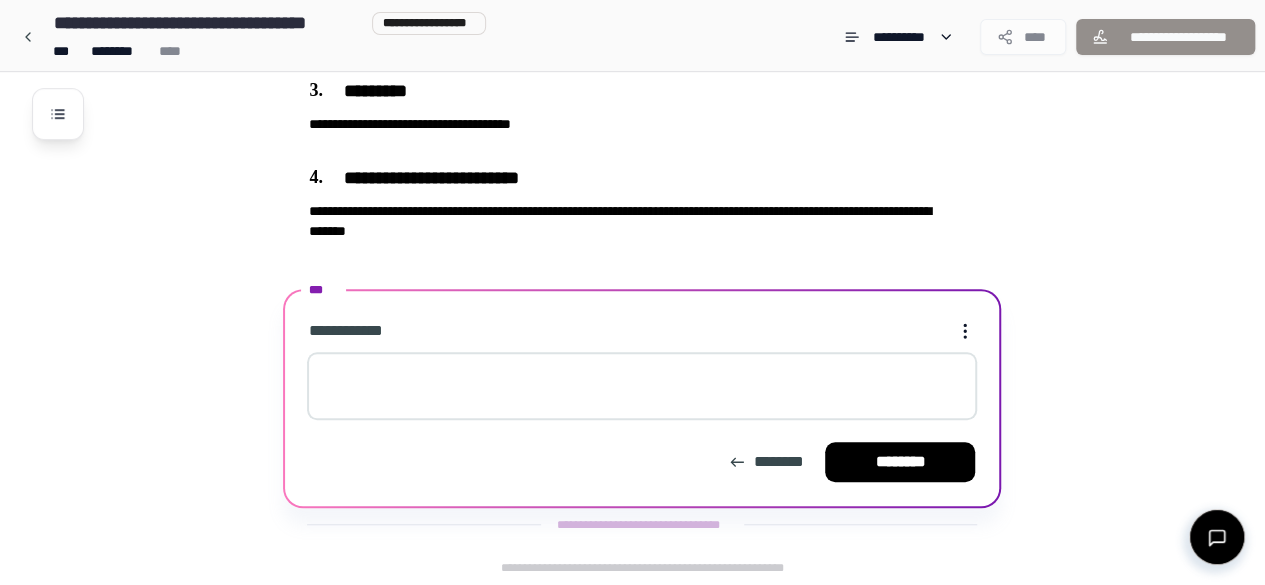 drag, startPoint x: 752, startPoint y: 501, endPoint x: 755, endPoint y: 354, distance: 147.03061 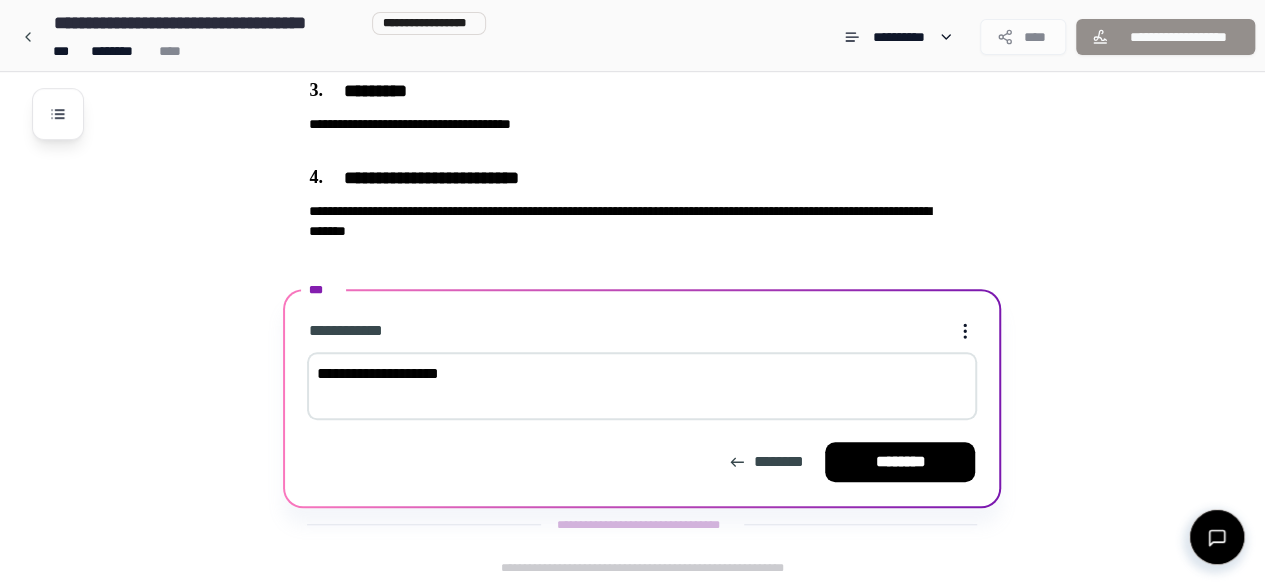 type on "**********" 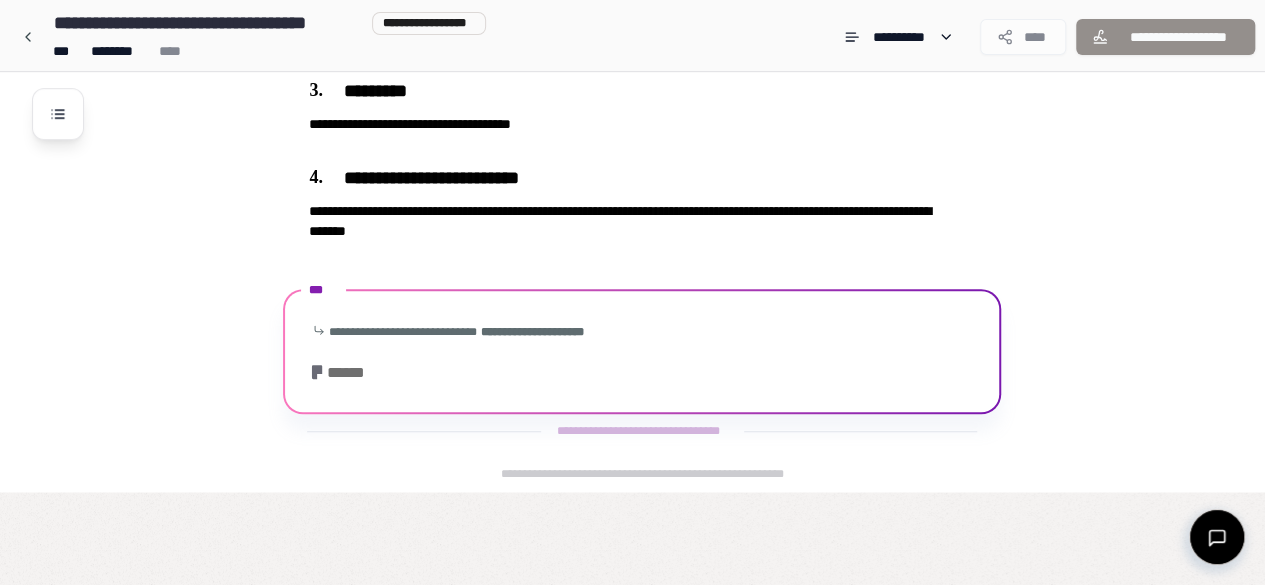scroll, scrollTop: 482, scrollLeft: 0, axis: vertical 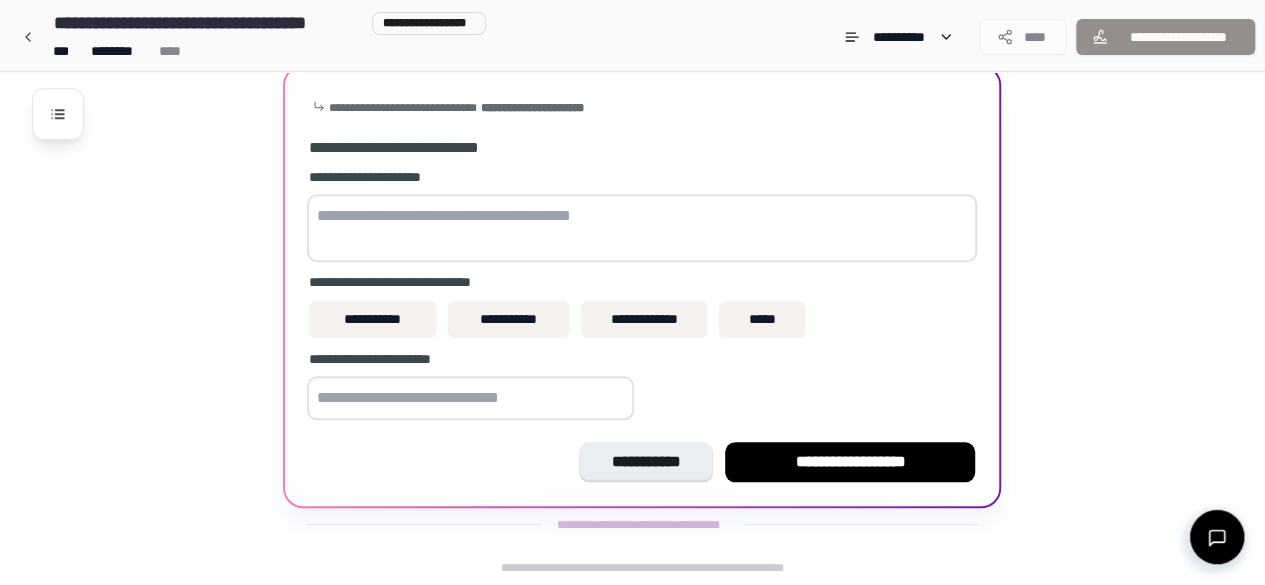 drag, startPoint x: 808, startPoint y: 301, endPoint x: 655, endPoint y: 339, distance: 157.64835 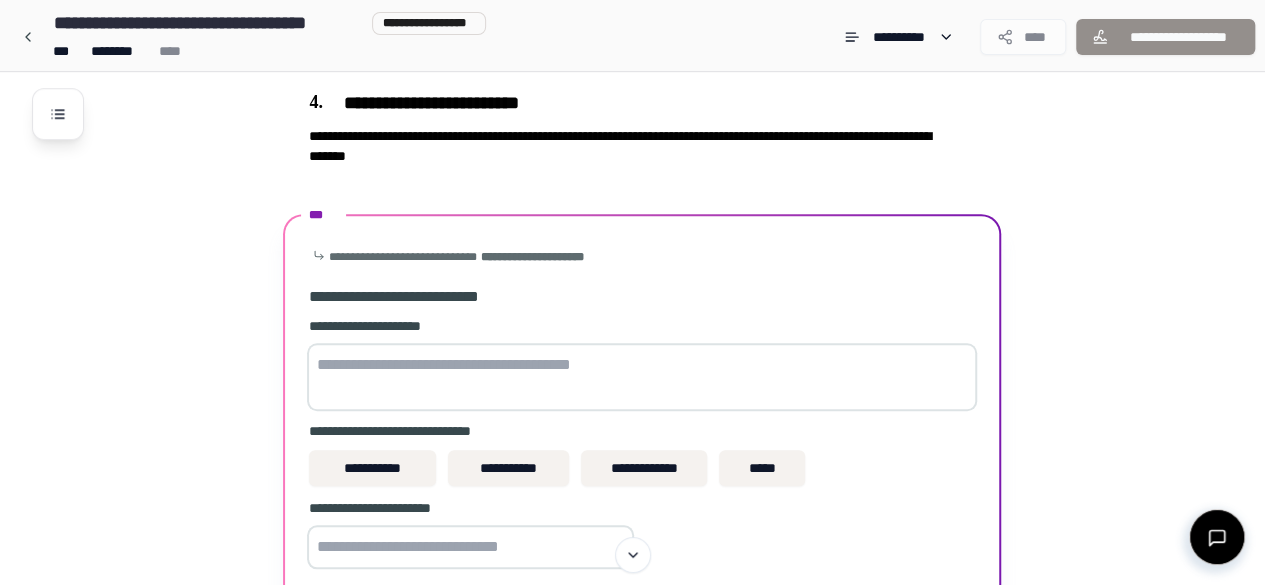 scroll, scrollTop: 657, scrollLeft: 0, axis: vertical 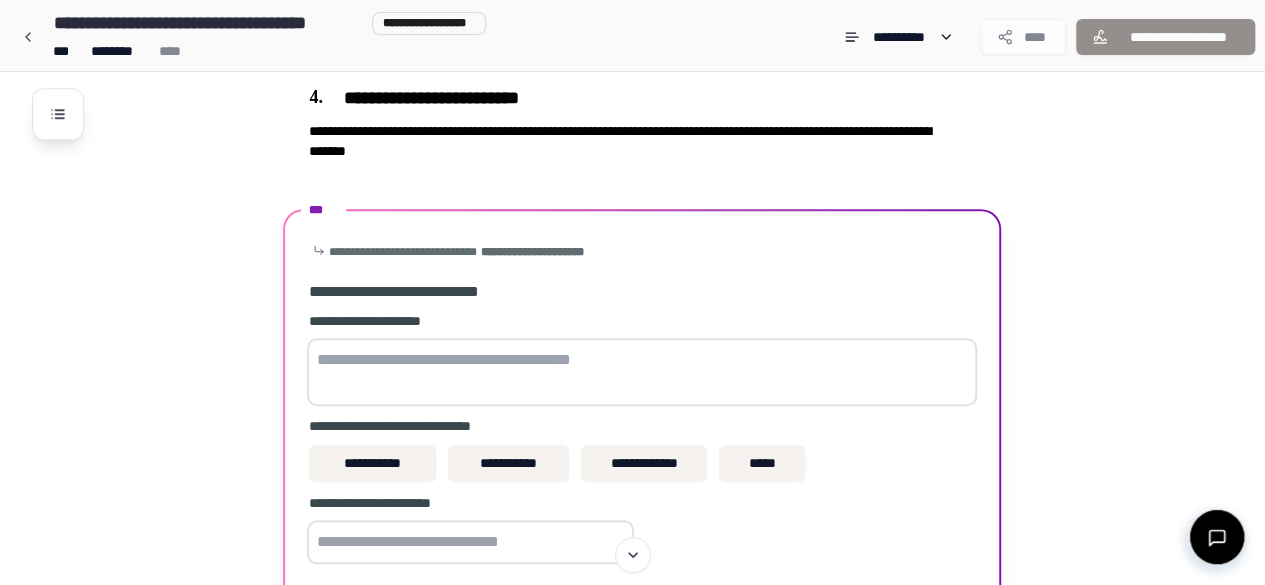 click at bounding box center (642, 372) 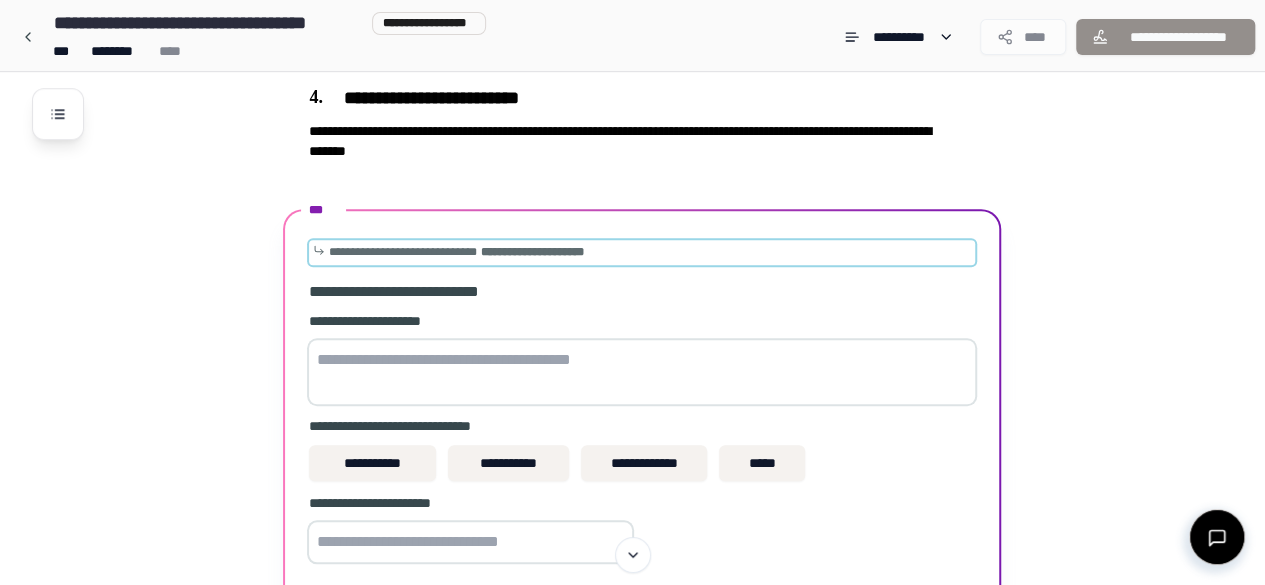 click on "[FIRST] [LAST]" at bounding box center (642, 252) 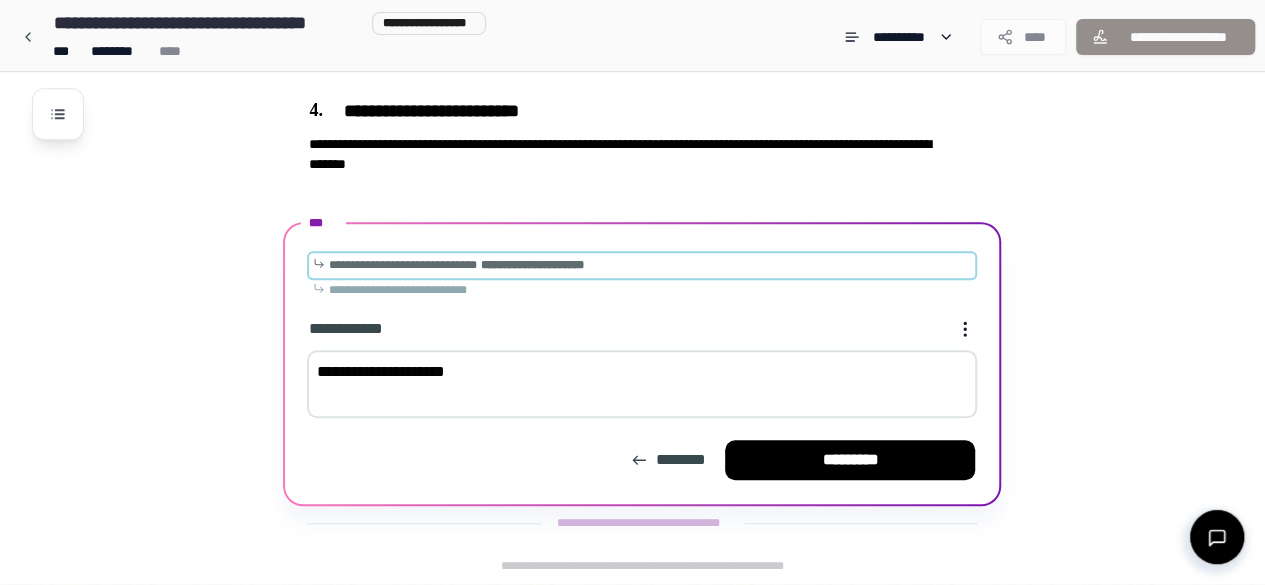 scroll, scrollTop: 643, scrollLeft: 0, axis: vertical 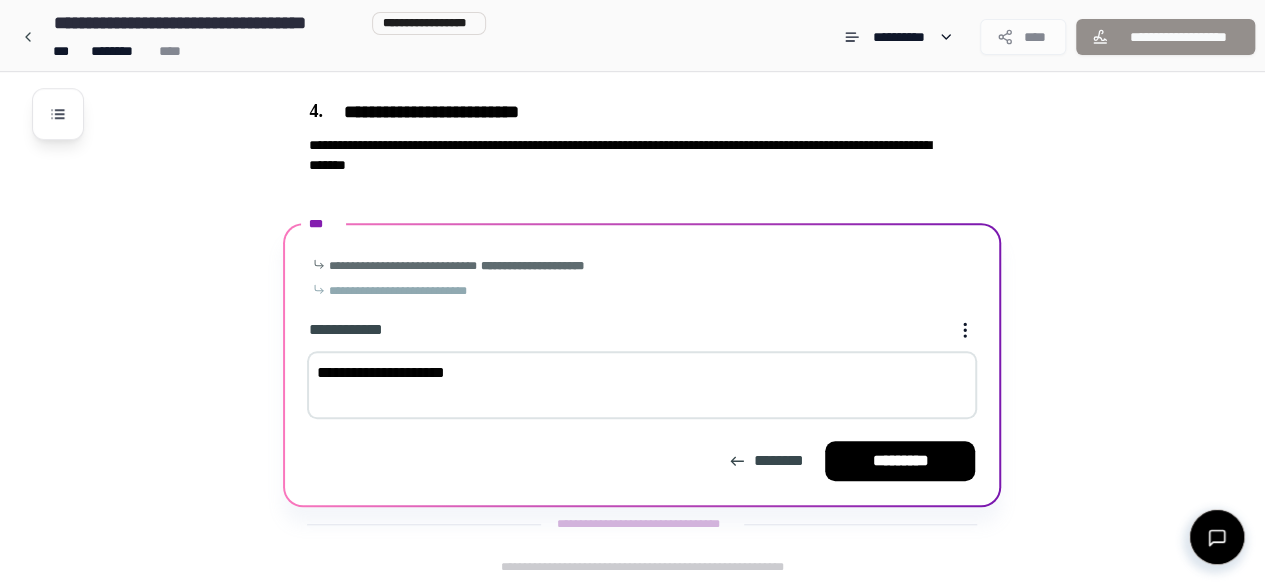 click on "**********" at bounding box center (642, 385) 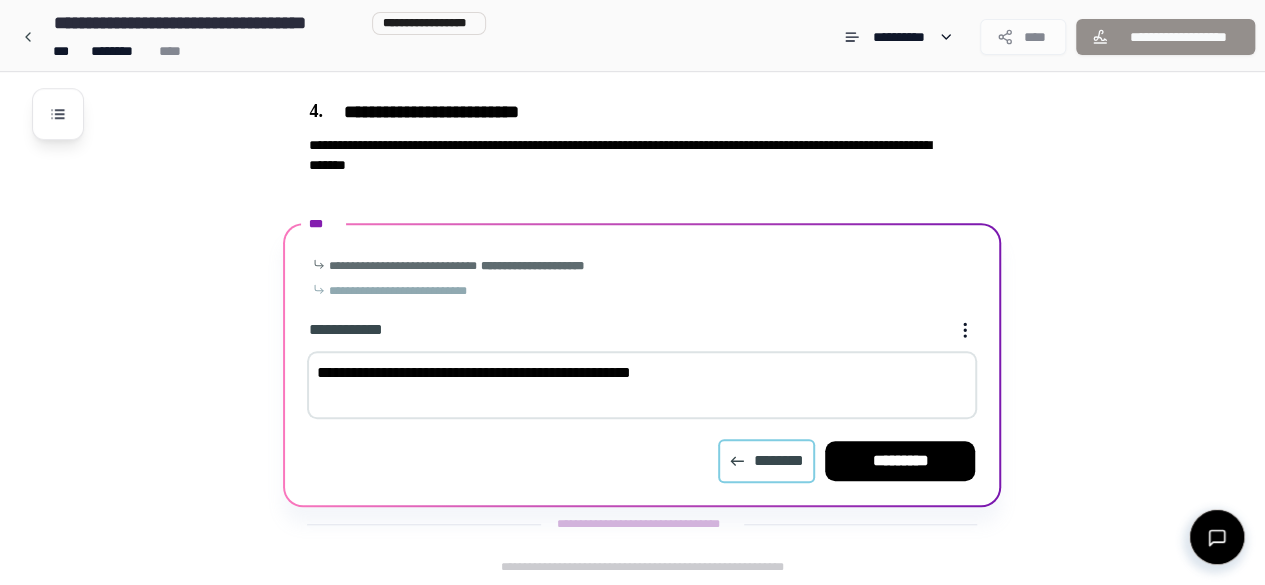 click on "********" at bounding box center [767, 461] 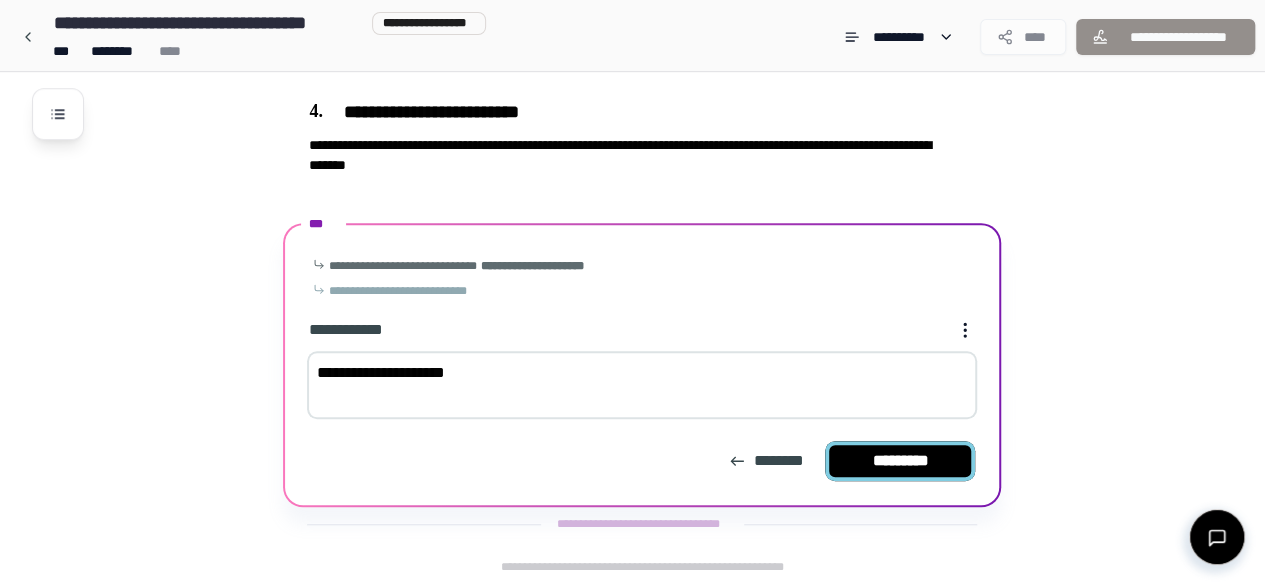 click on "*********" at bounding box center (900, 461) 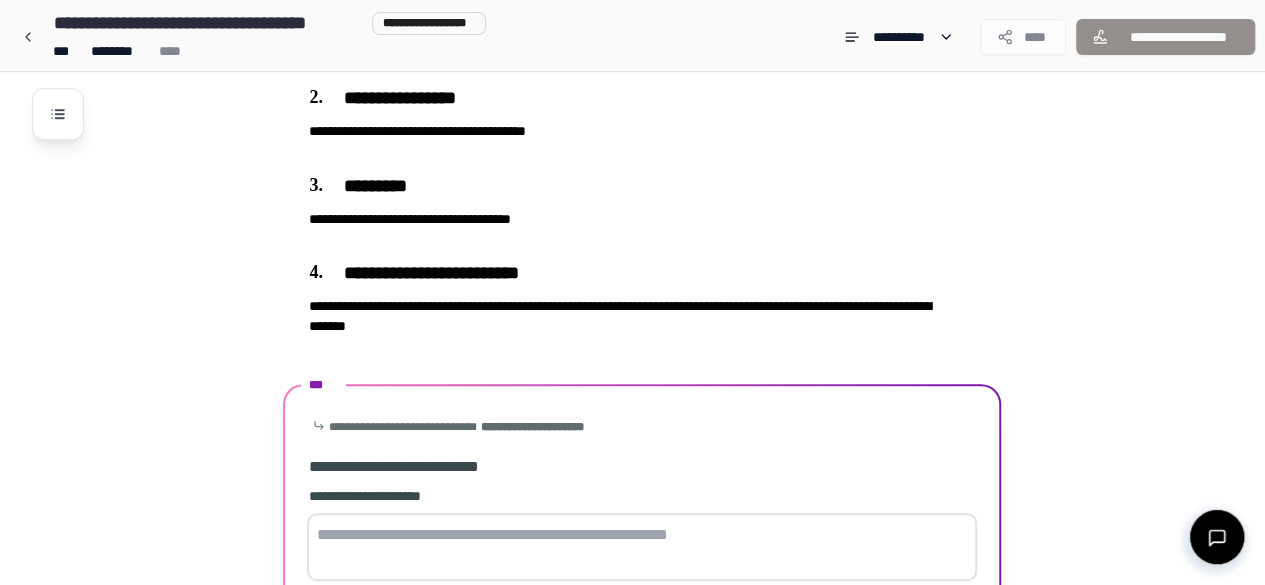 scroll, scrollTop: 720, scrollLeft: 0, axis: vertical 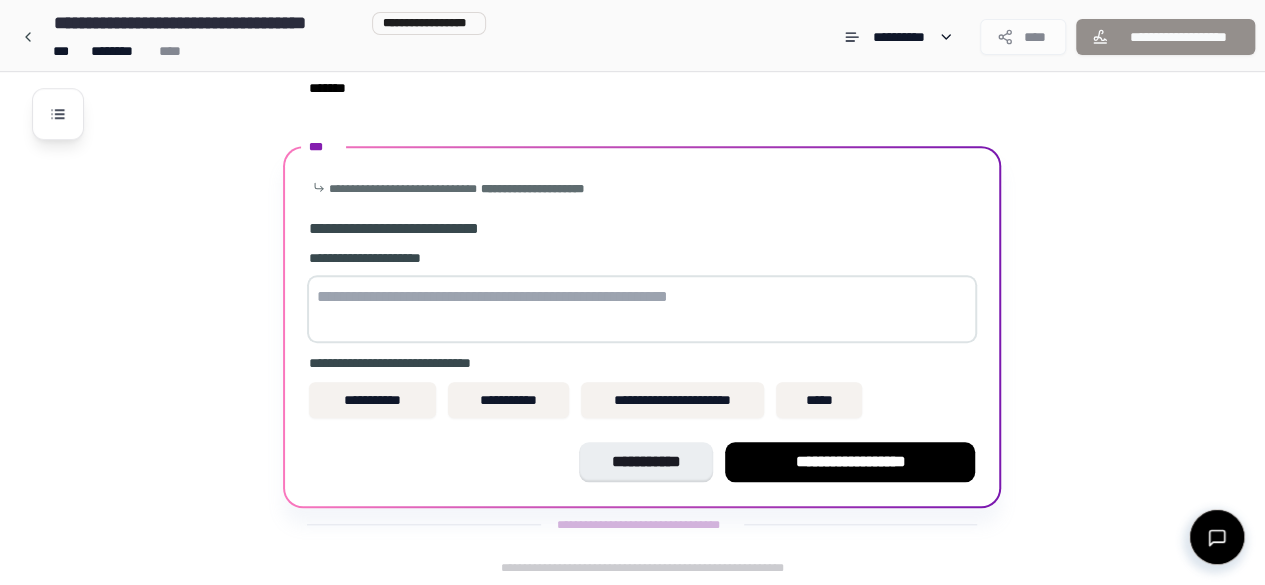 click at bounding box center (642, 309) 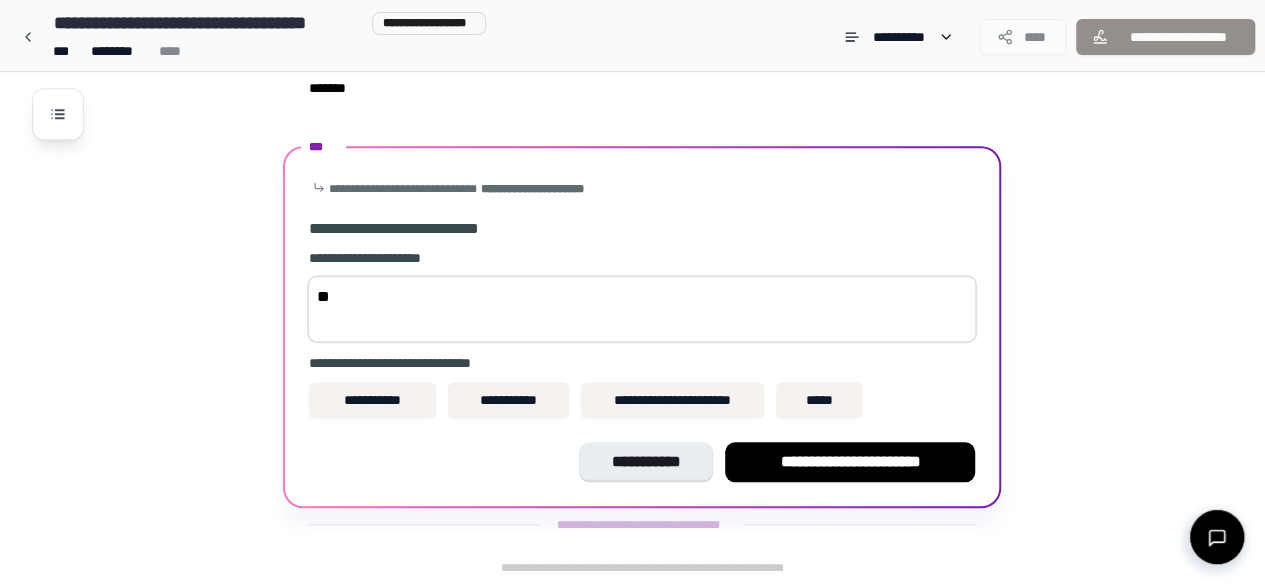 type on "*" 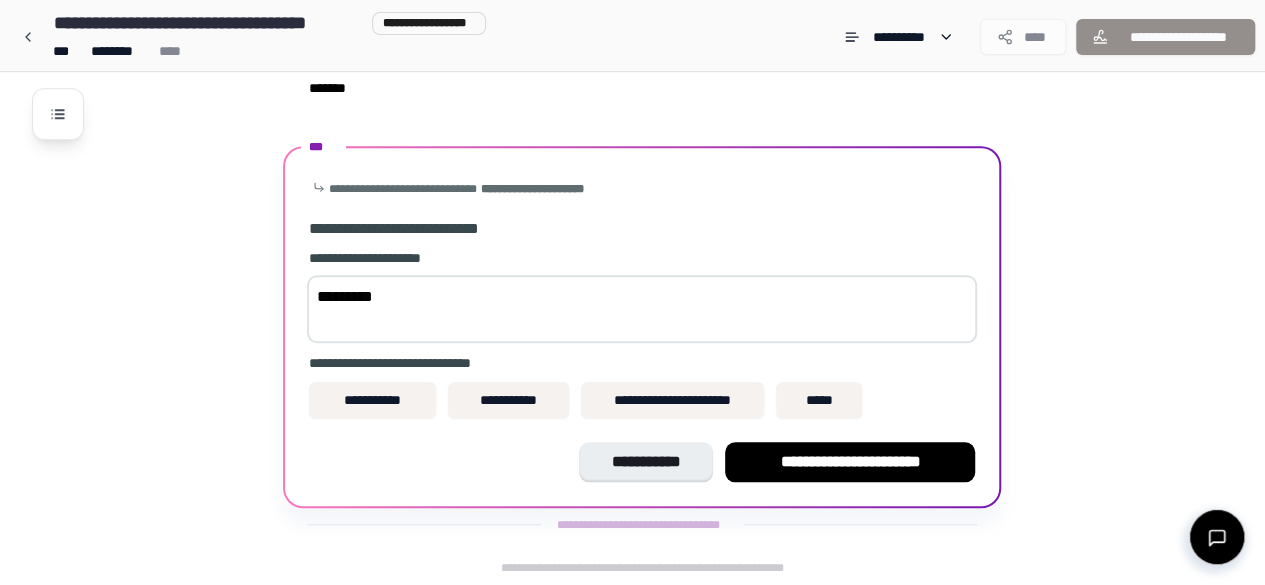 drag, startPoint x: 518, startPoint y: 311, endPoint x: 294, endPoint y: 231, distance: 237.8571 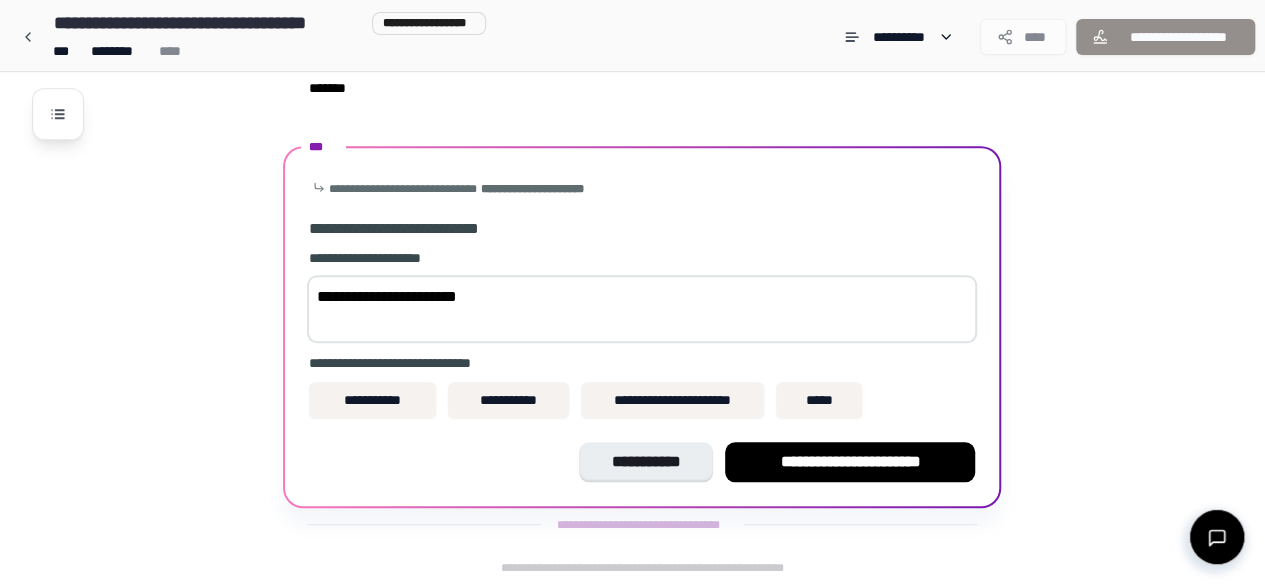 click on "**********" at bounding box center [642, 309] 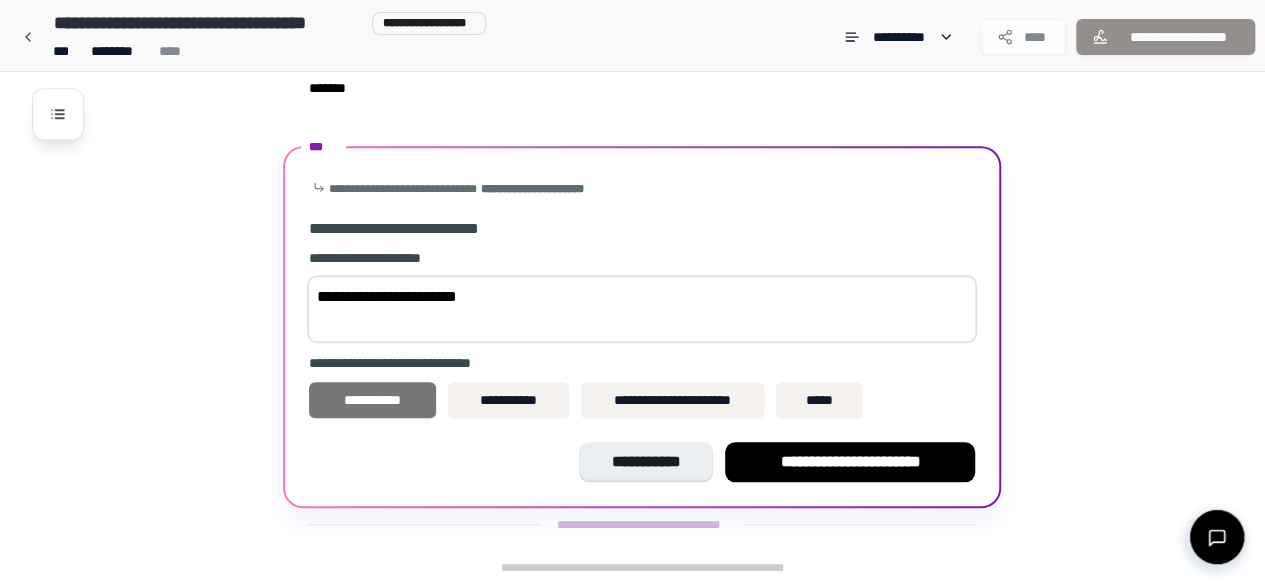 type on "**********" 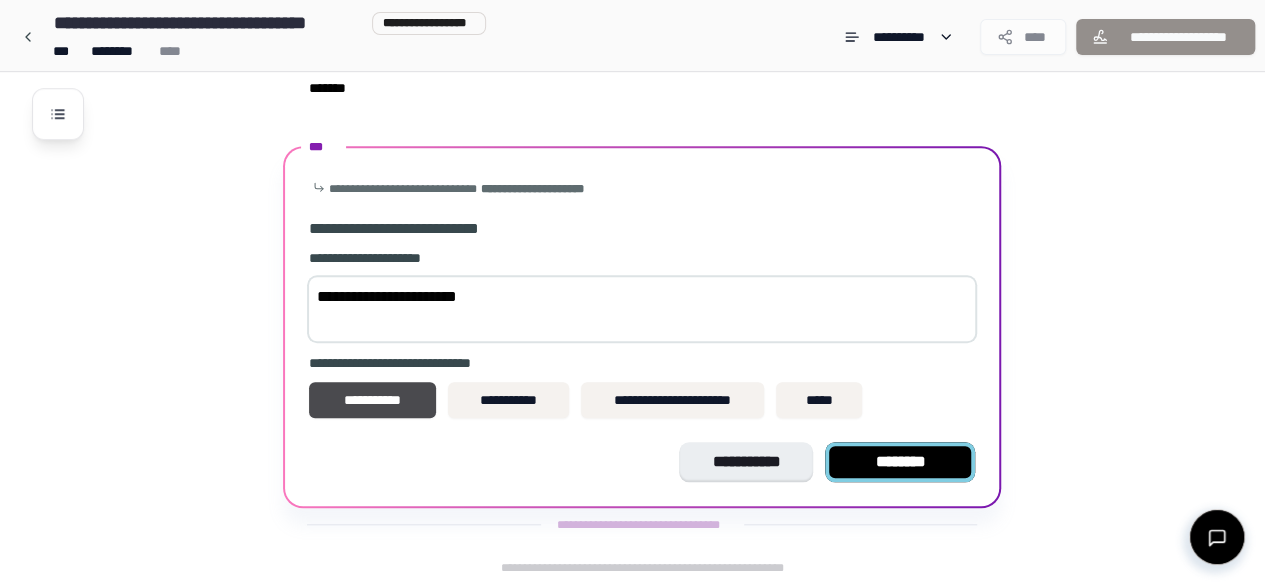 click on "********" at bounding box center (900, 462) 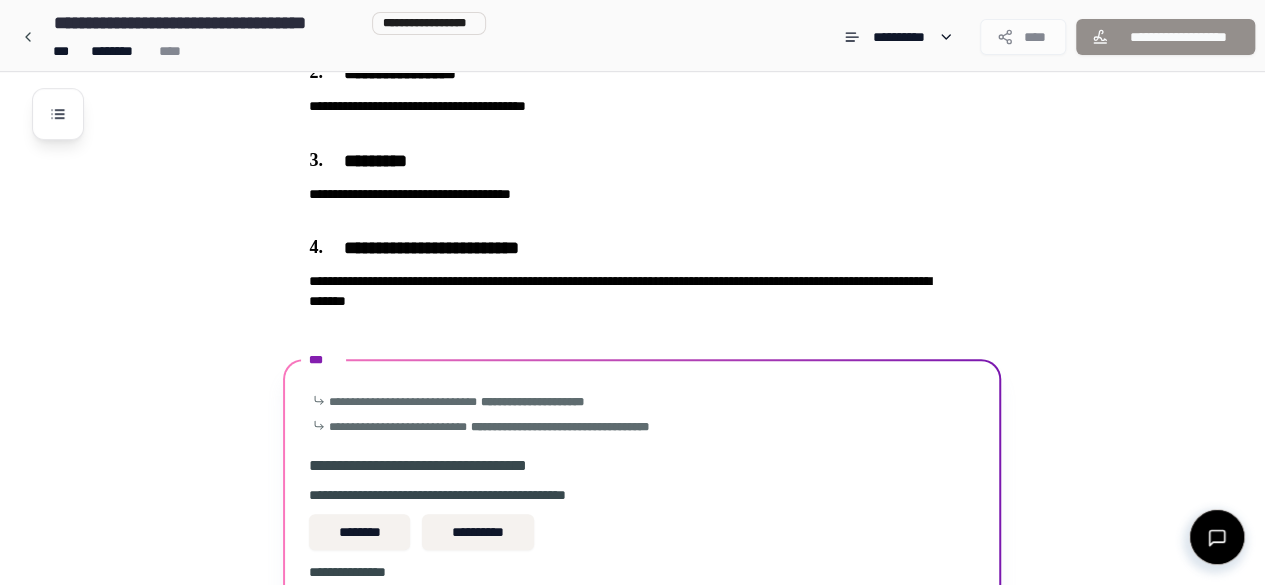 scroll, scrollTop: 721, scrollLeft: 0, axis: vertical 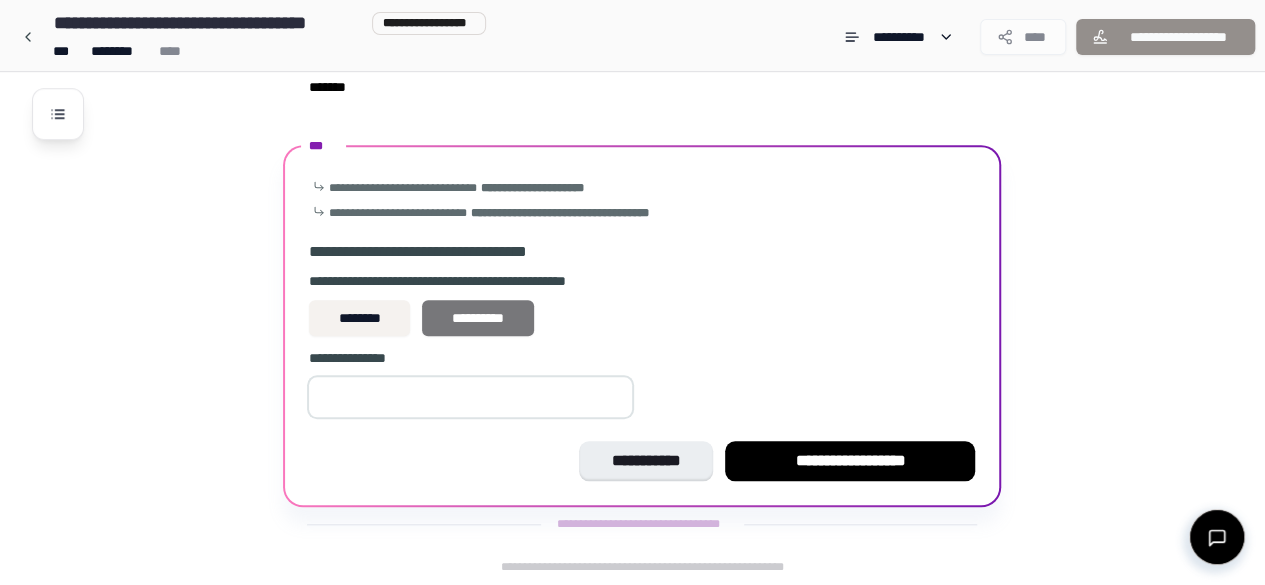 click on "**********" at bounding box center (478, 318) 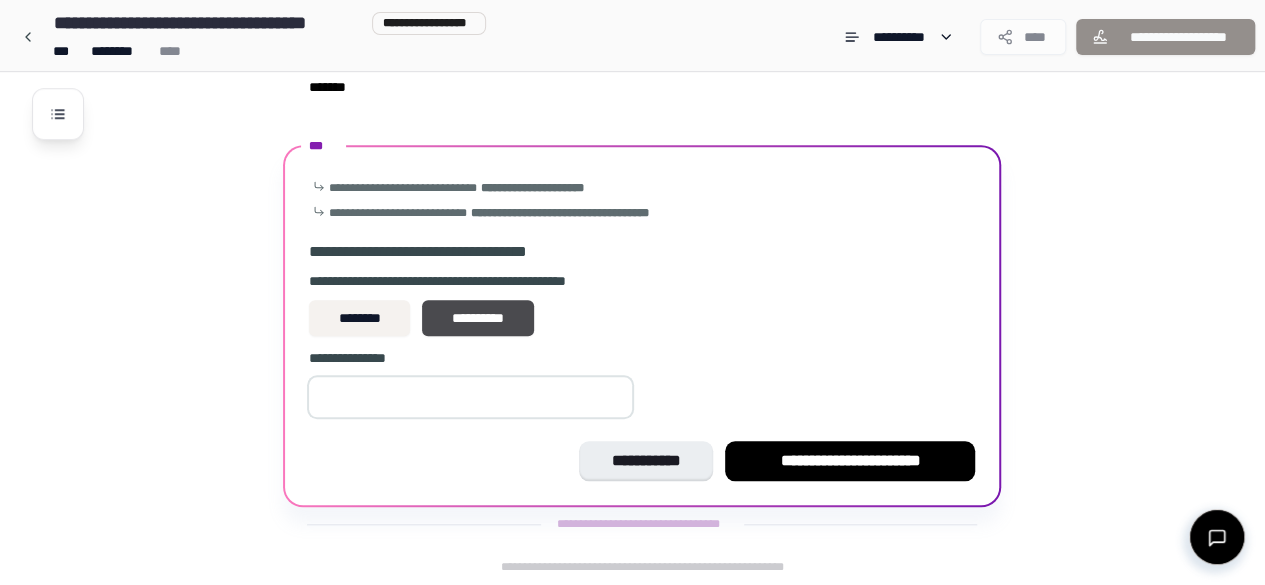 click at bounding box center [470, 397] 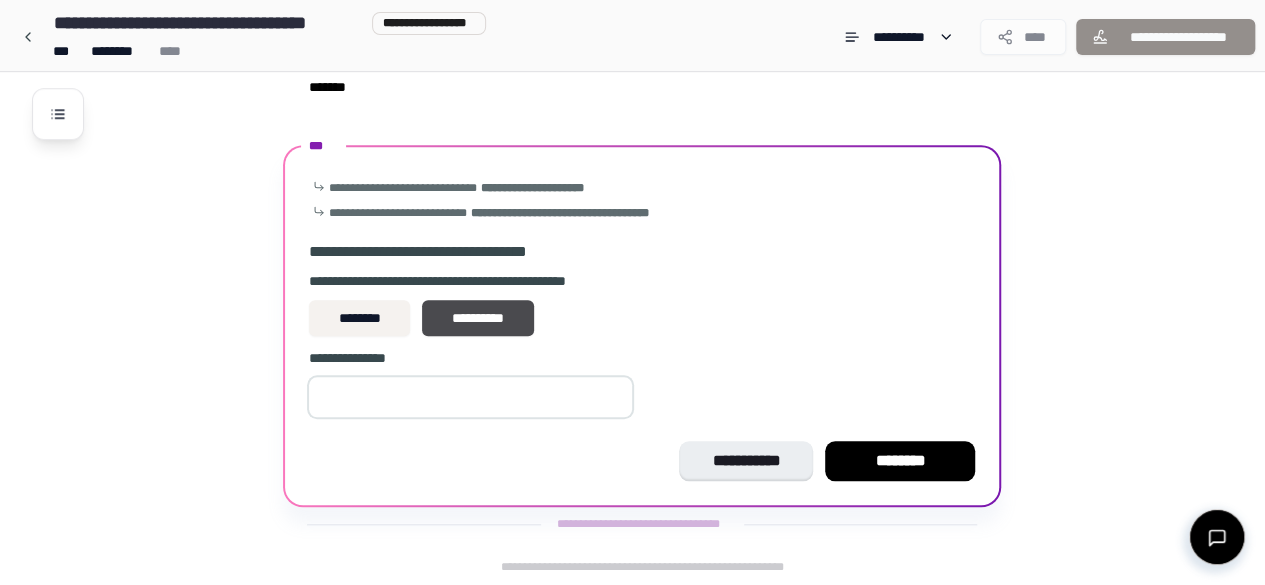 click on "**" at bounding box center (470, 397) 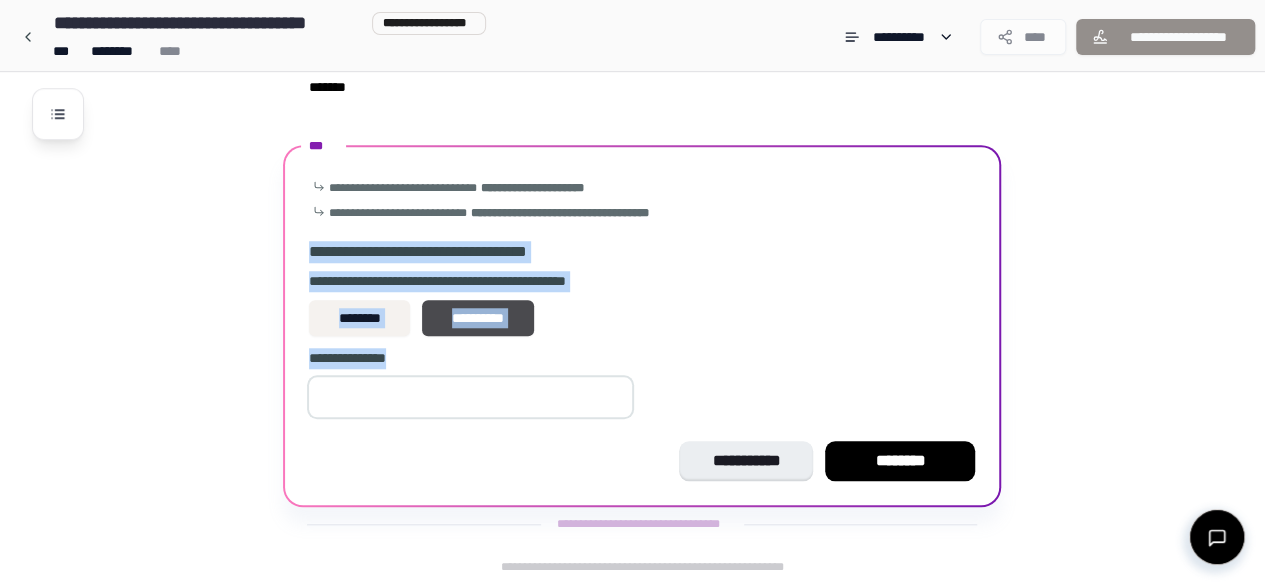 drag, startPoint x: 309, startPoint y: 249, endPoint x: 437, endPoint y: 401, distance: 198.71588 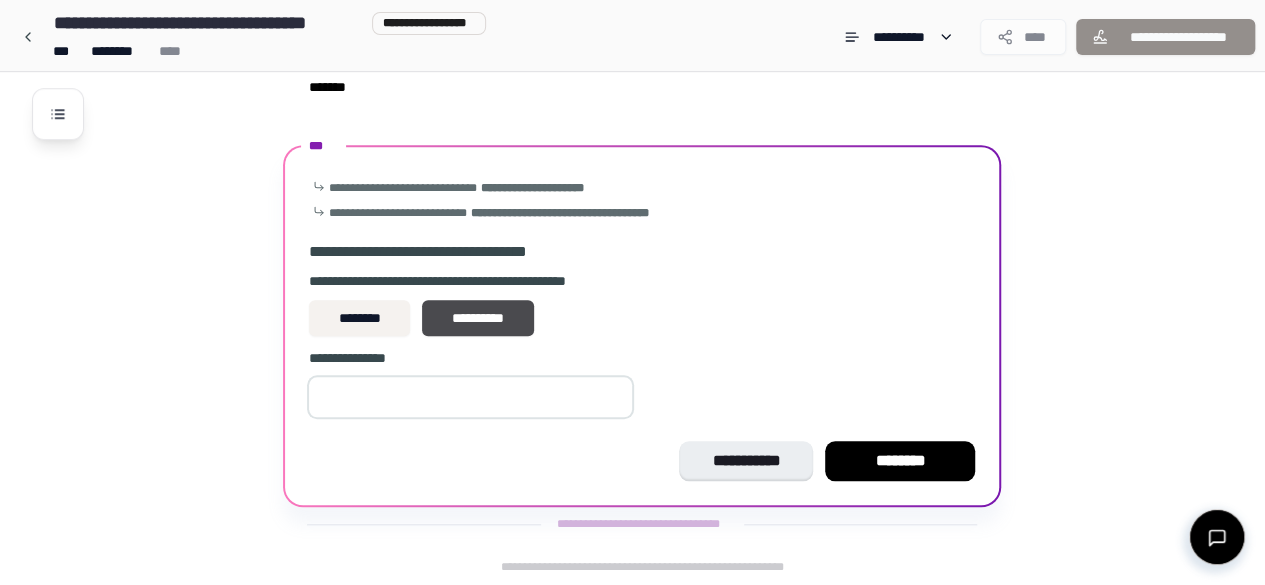 click on "**" at bounding box center [470, 397] 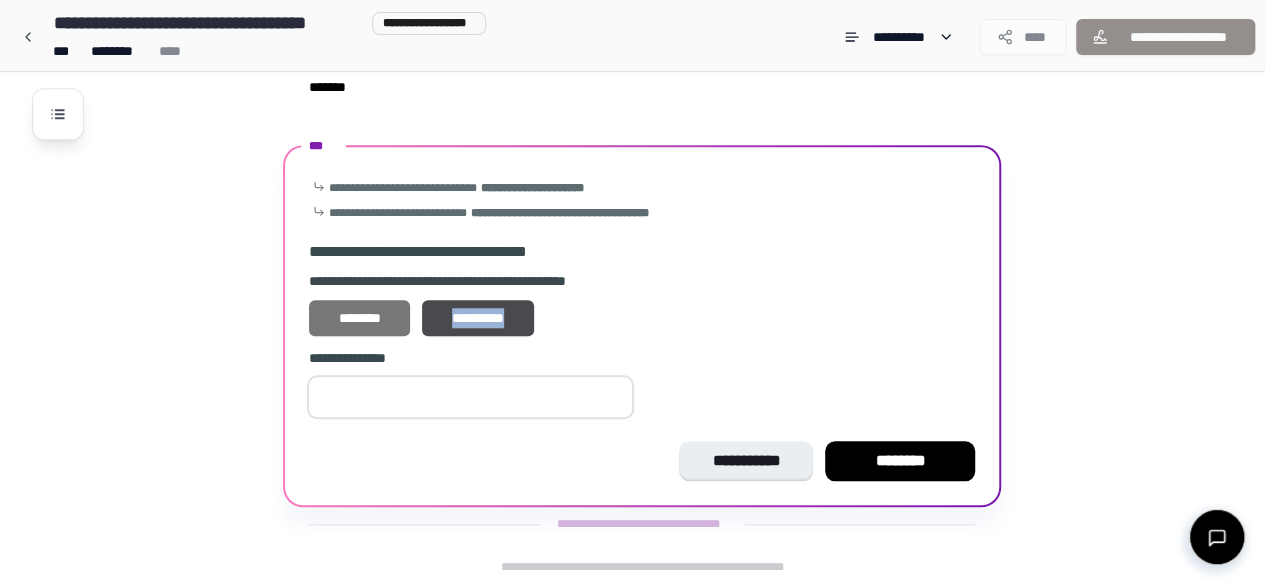 drag, startPoint x: 714, startPoint y: 376, endPoint x: 347, endPoint y: 257, distance: 385.81082 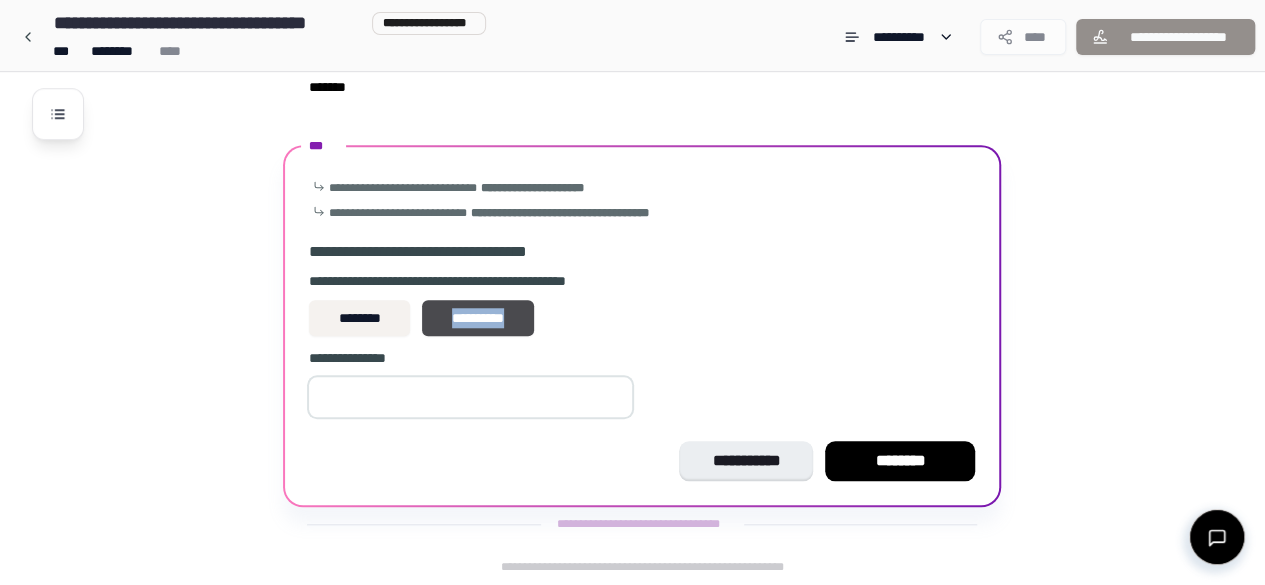 click on "[ADDRESS] [CITY] [STATE] [LAST]" at bounding box center (642, 348) 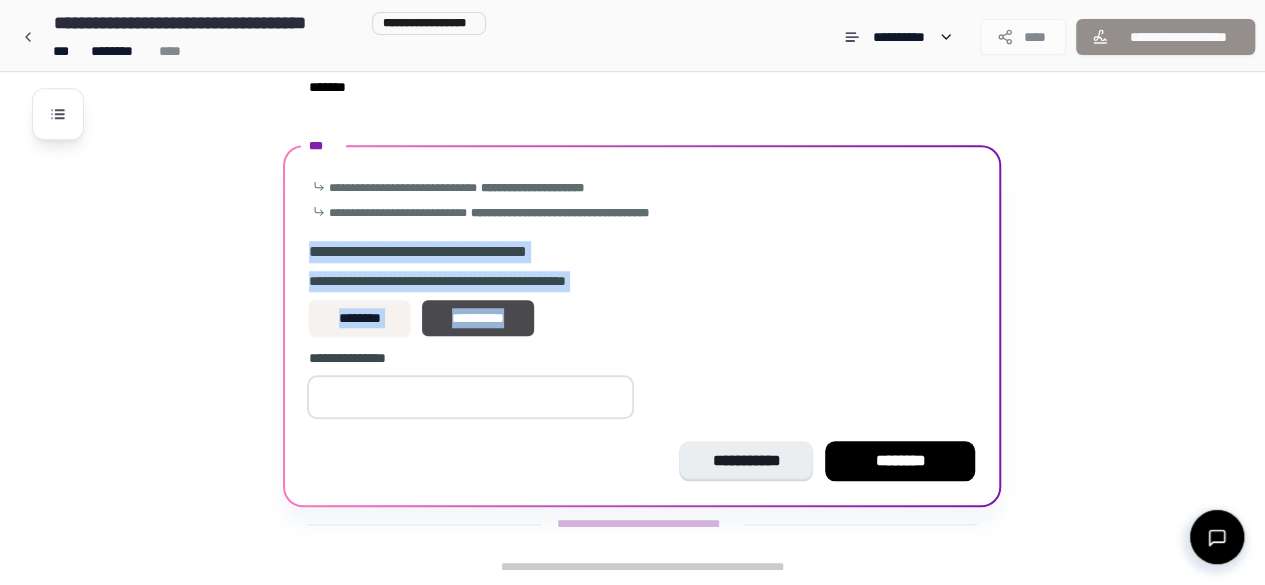 drag, startPoint x: 291, startPoint y: 243, endPoint x: 780, endPoint y: 353, distance: 501.2195 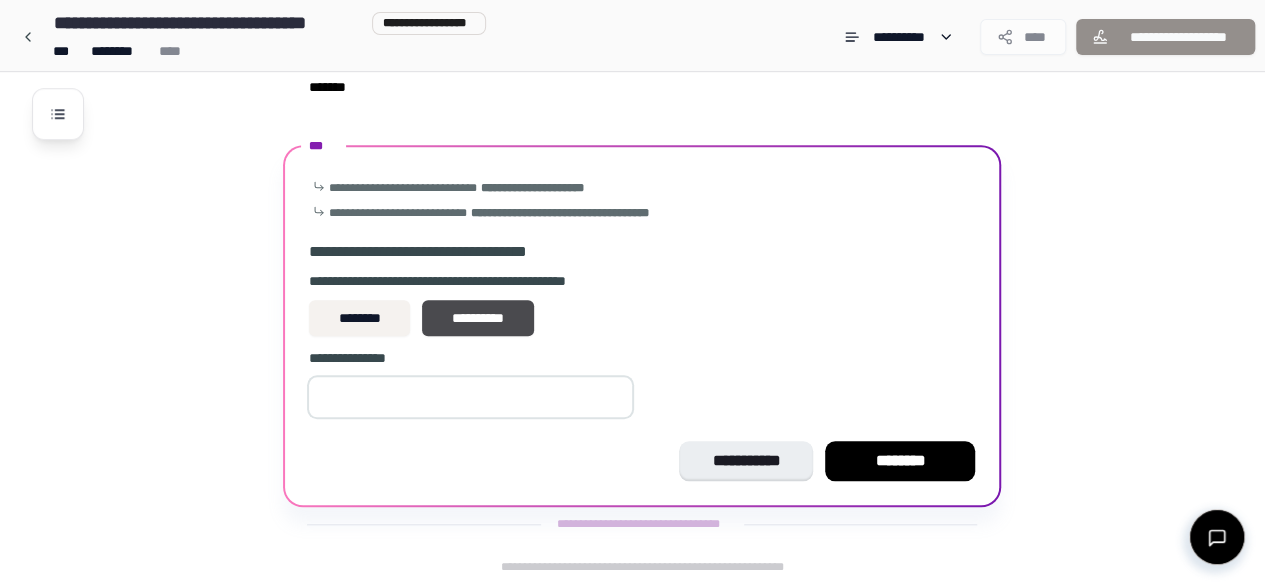 click on "**********" at bounding box center [470, 358] 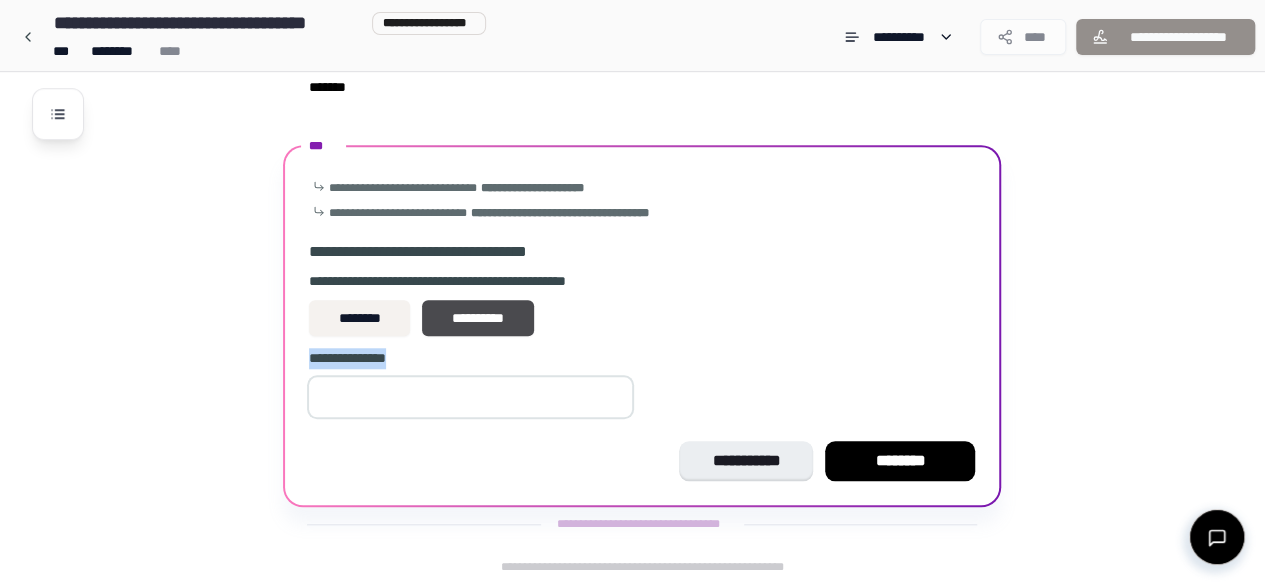 click on "**********" at bounding box center [470, 358] 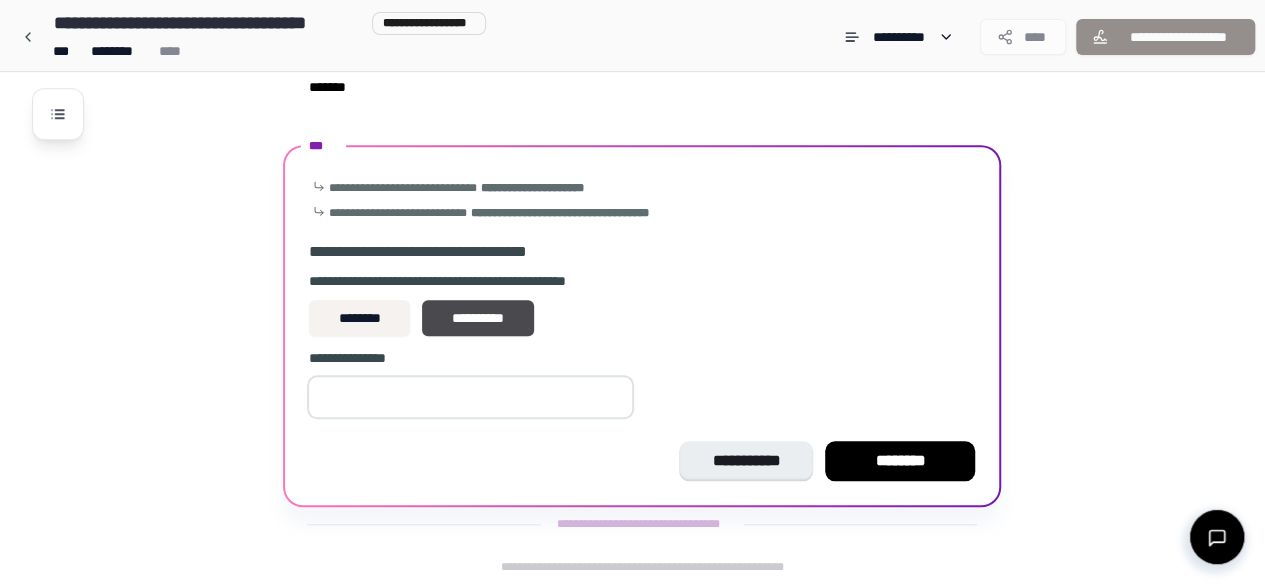 click on "**********" at bounding box center (439, 252) 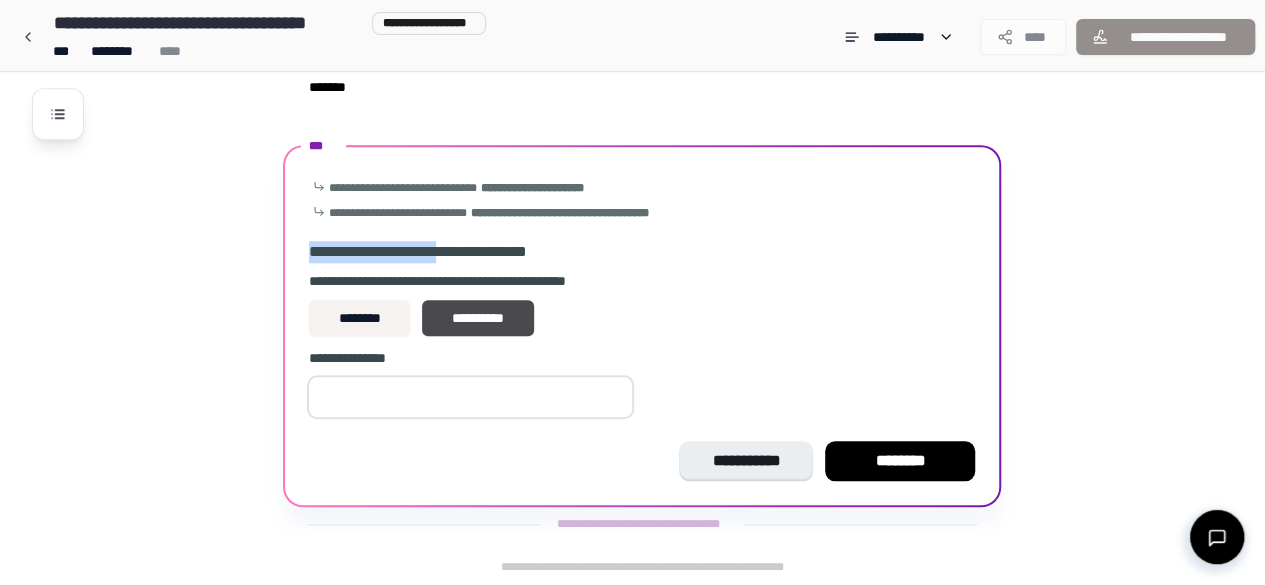 click on "**********" at bounding box center (439, 252) 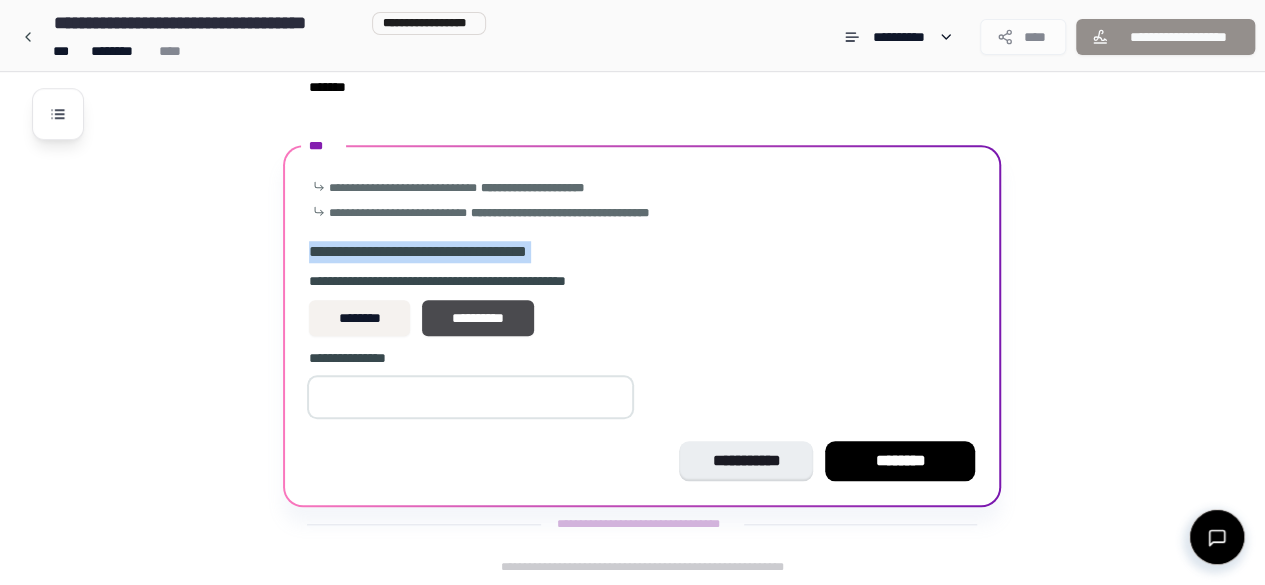 click on "**********" at bounding box center [439, 252] 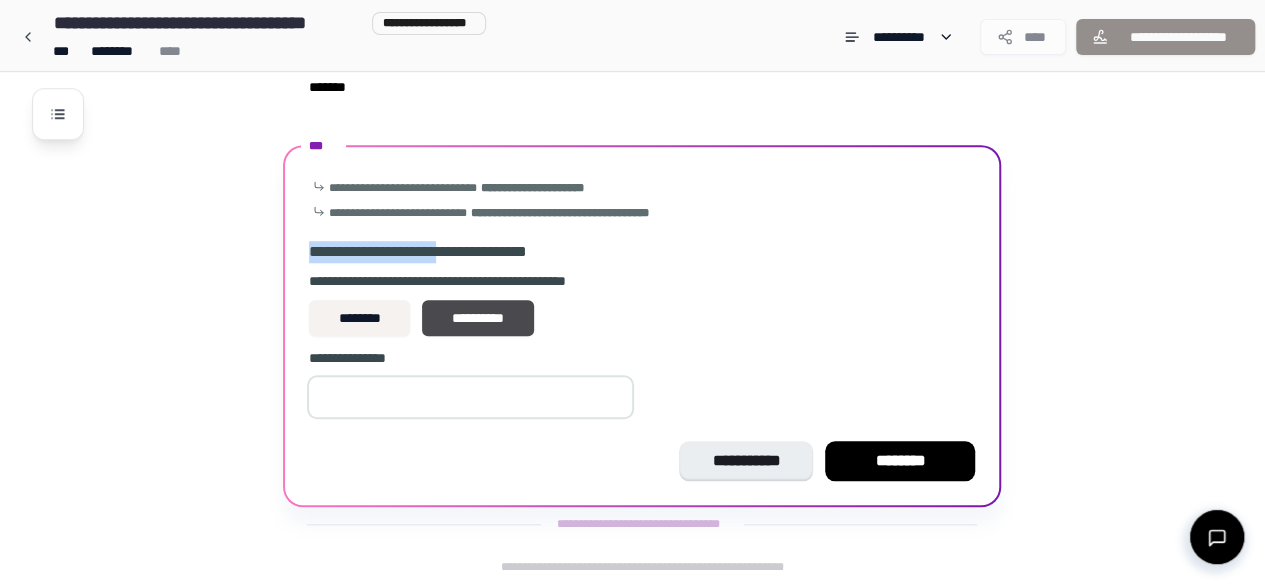 click on "**********" at bounding box center (439, 252) 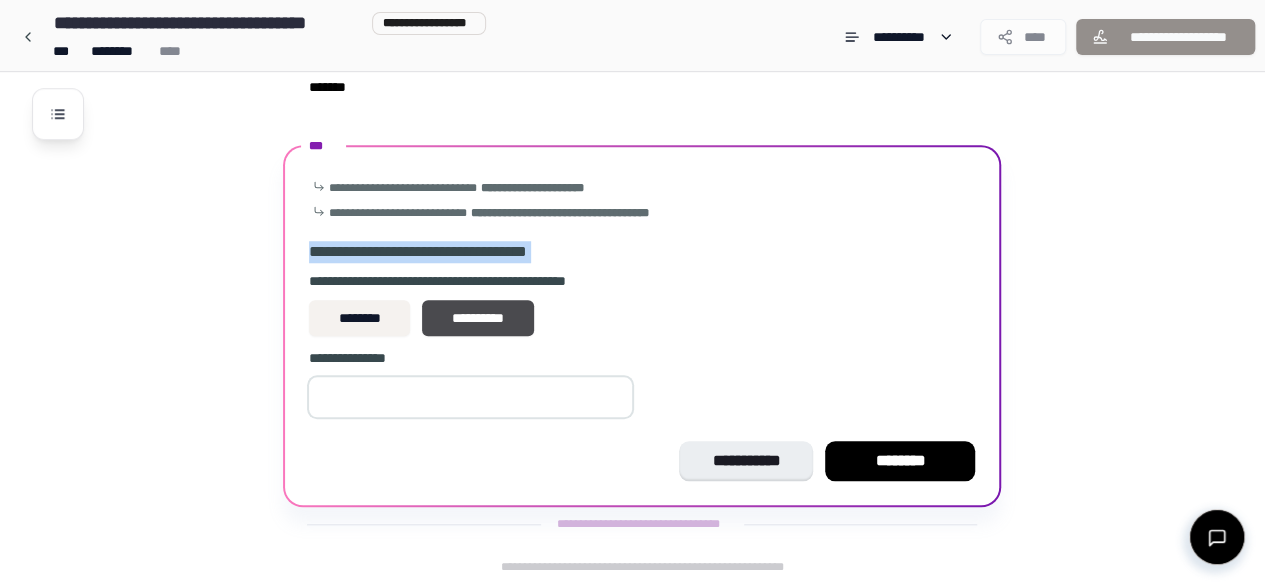 click on "**********" at bounding box center [439, 252] 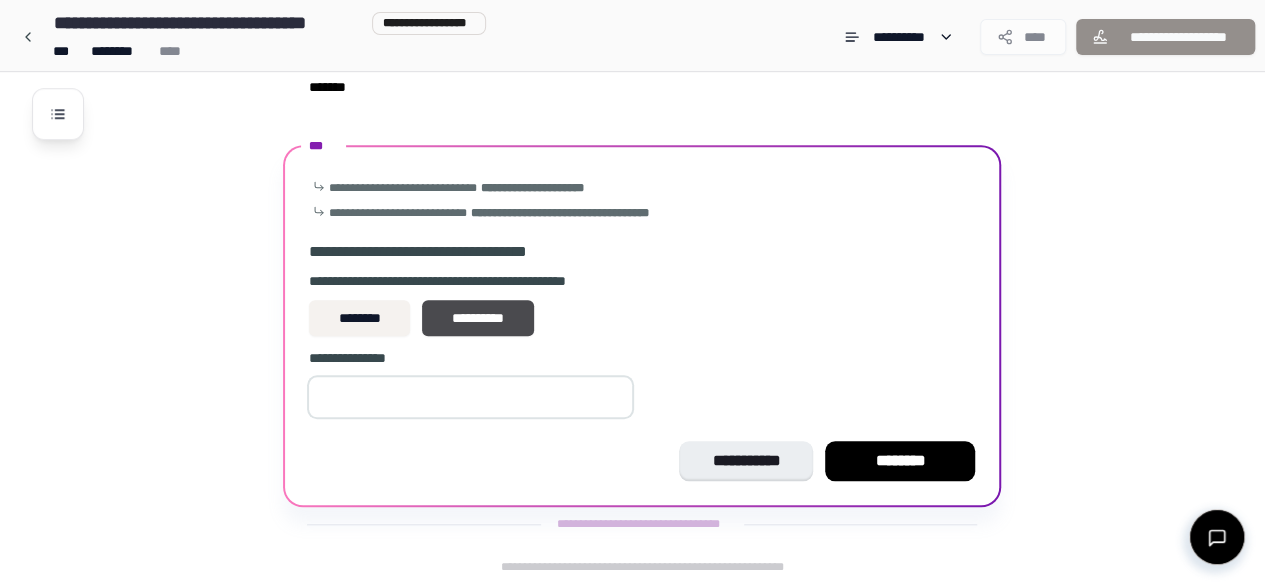 click on "**********" at bounding box center (642, 281) 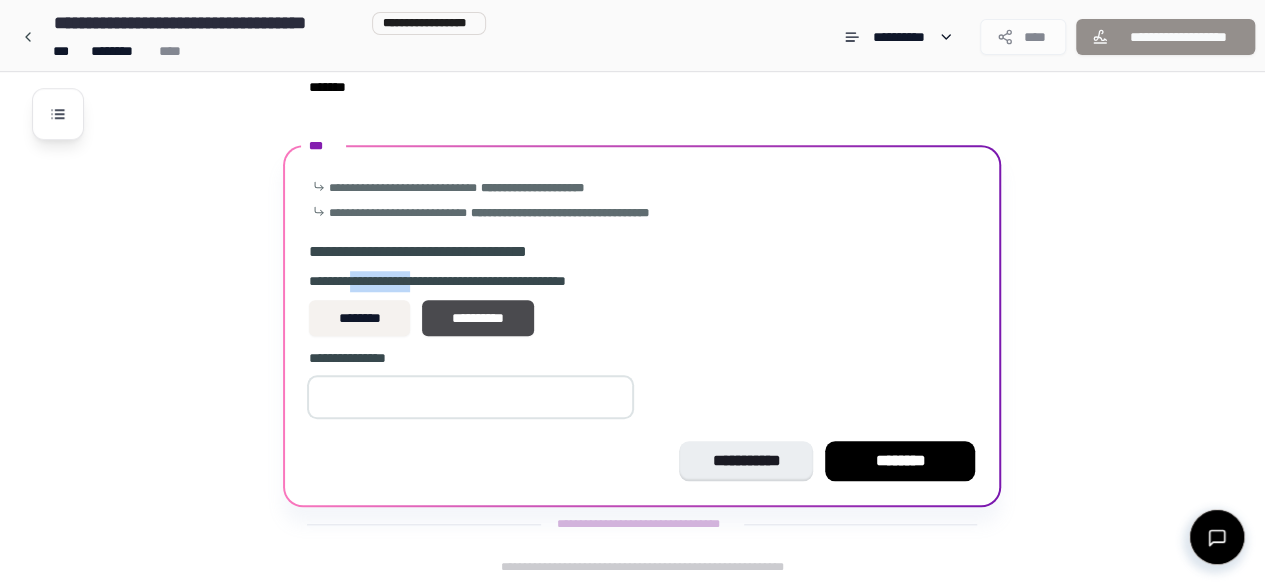 click on "**********" at bounding box center [642, 281] 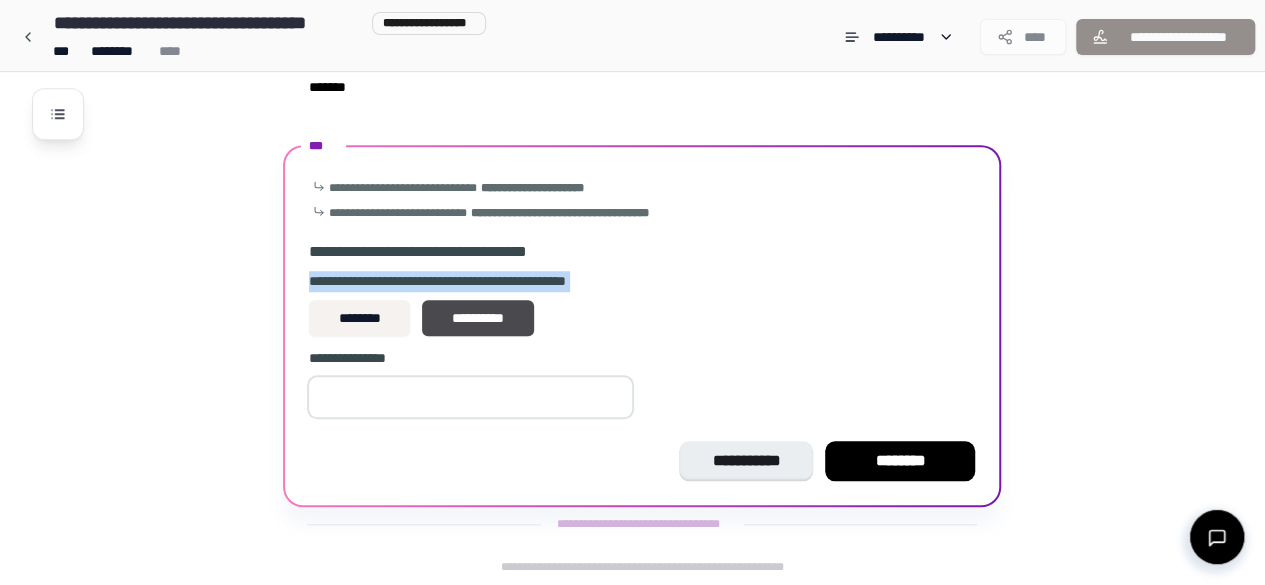 click on "**********" at bounding box center (642, 281) 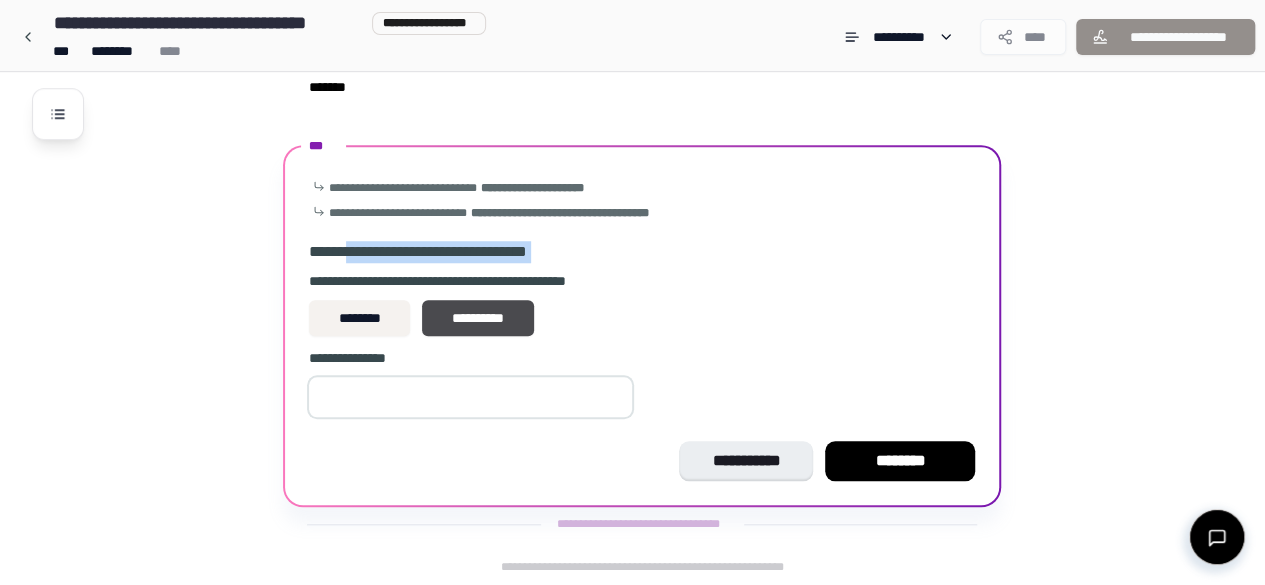 drag, startPoint x: 294, startPoint y: 271, endPoint x: 349, endPoint y: 238, distance: 64.14047 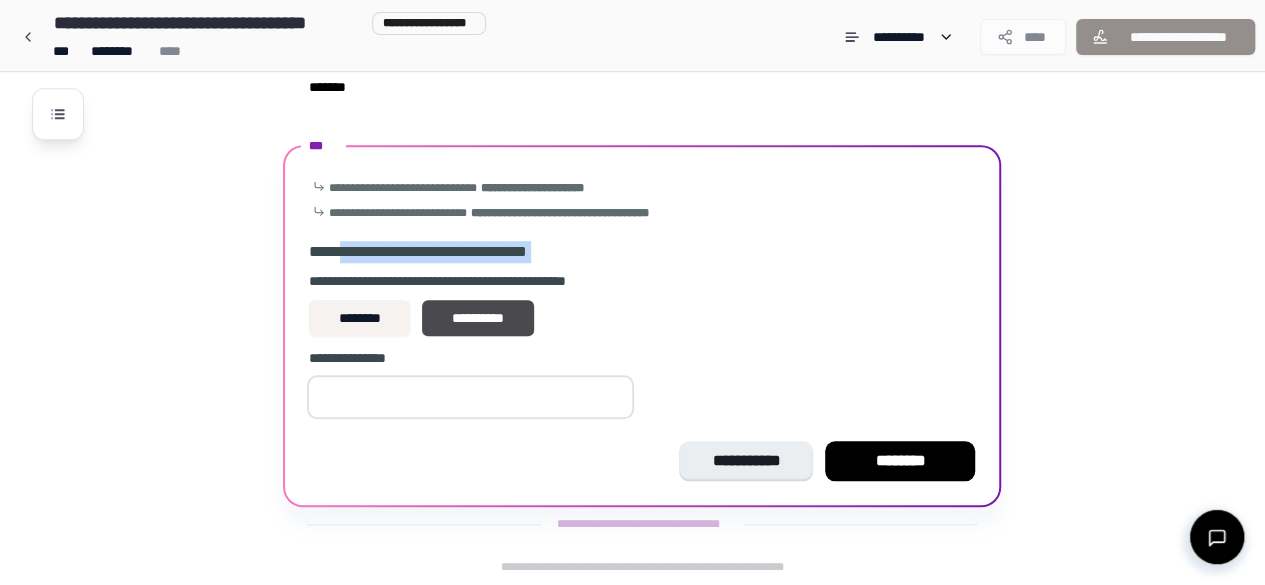 click on "[FIRST] [LAST] [LAST] [FIRST] [LAST] [FIRST] [LAST] [ADDRESS] [CITY] [STATE] [LAST] [FIRST] [LAST]" at bounding box center (642, 329) 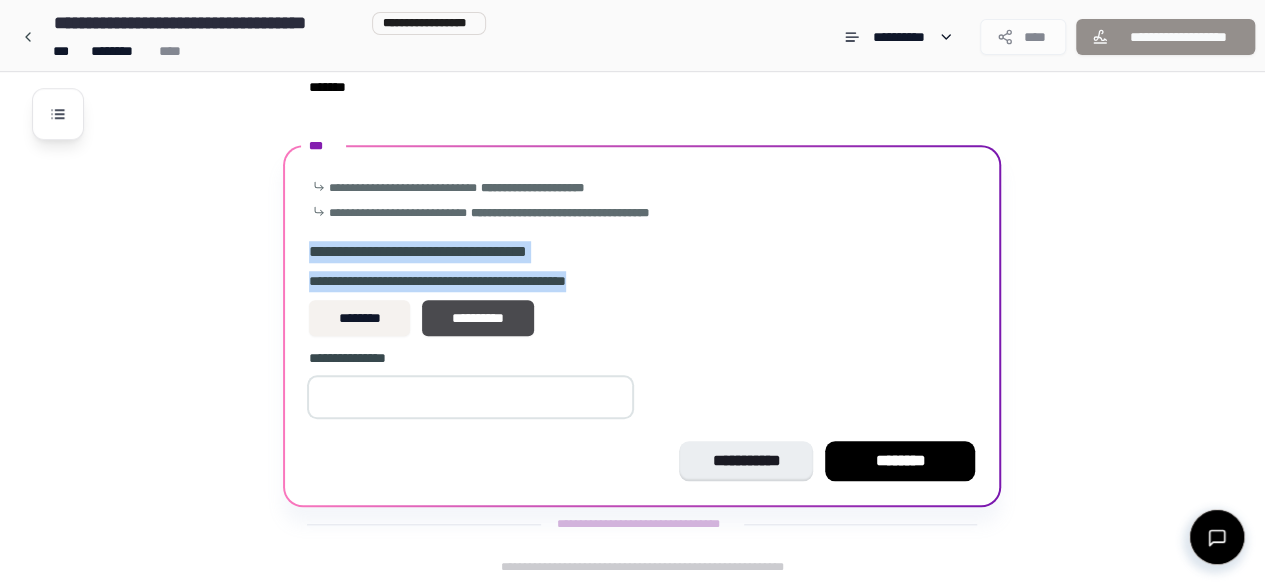 drag, startPoint x: 267, startPoint y: 239, endPoint x: 621, endPoint y: 294, distance: 358.24713 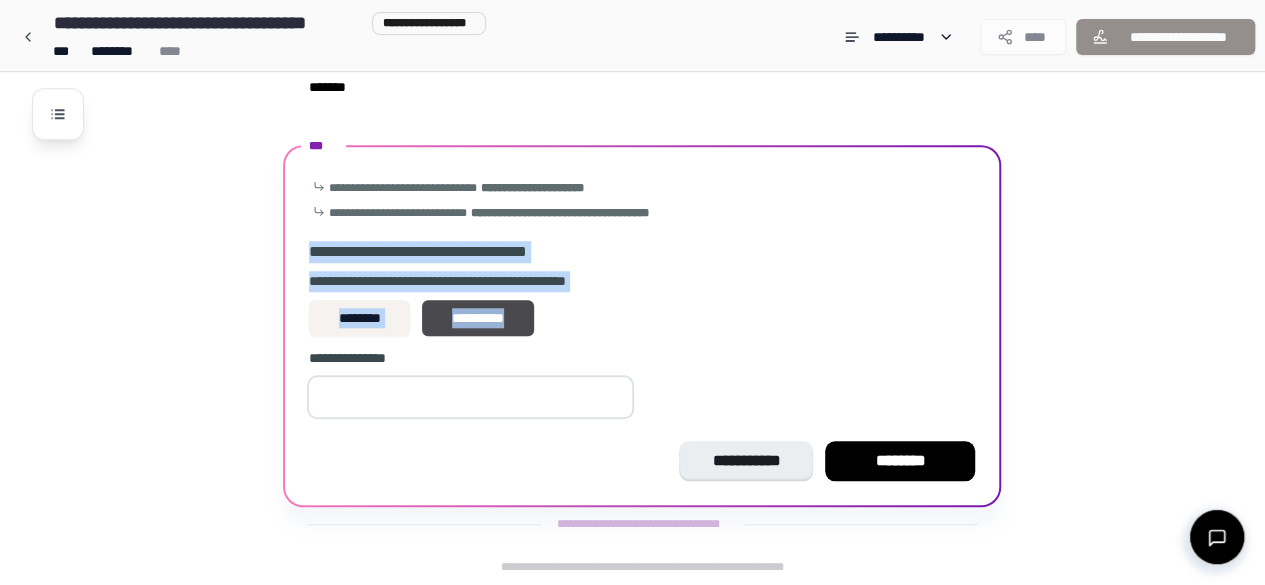 drag, startPoint x: 568, startPoint y: 337, endPoint x: 304, endPoint y: 249, distance: 278.28043 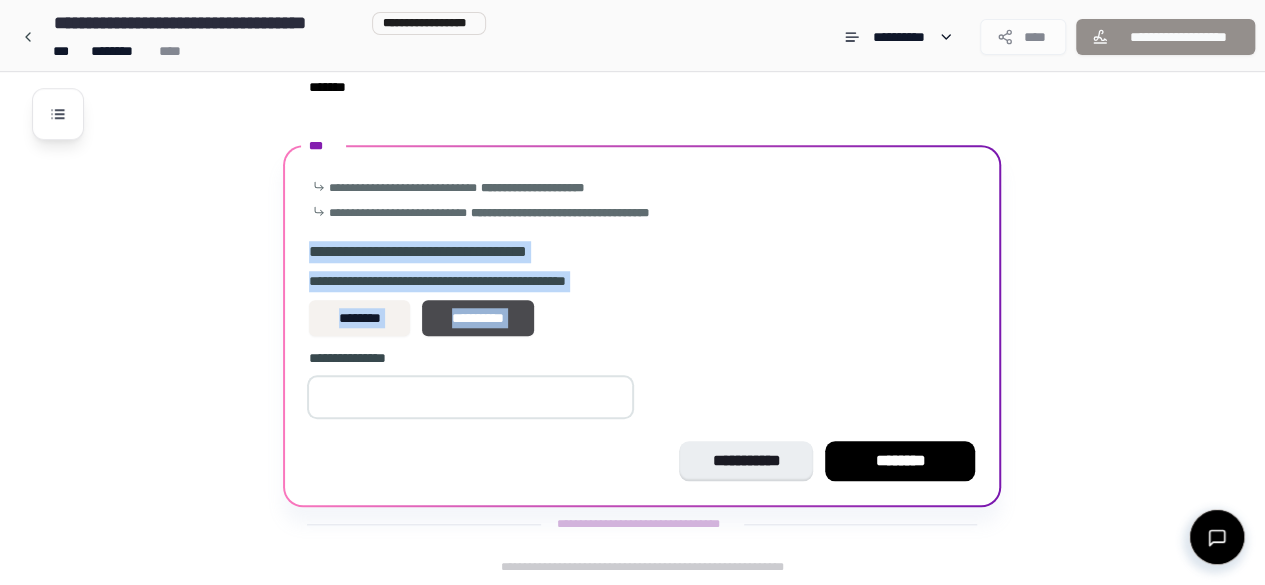drag, startPoint x: 304, startPoint y: 249, endPoint x: 631, endPoint y: 345, distance: 340.80054 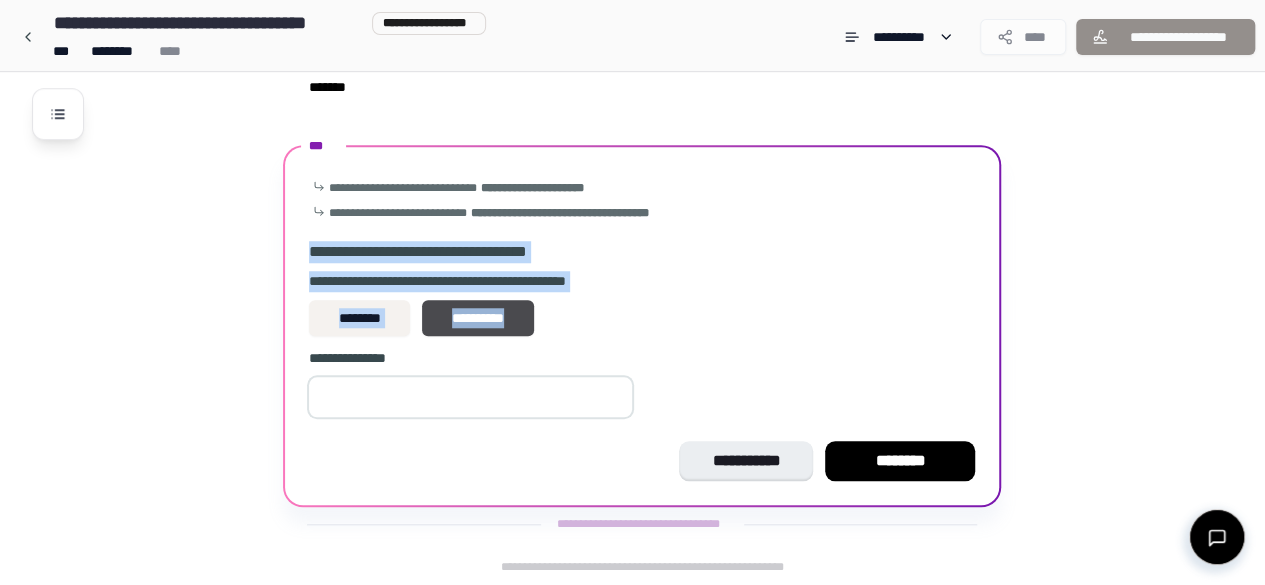drag, startPoint x: 308, startPoint y: 256, endPoint x: 629, endPoint y: 335, distance: 330.57828 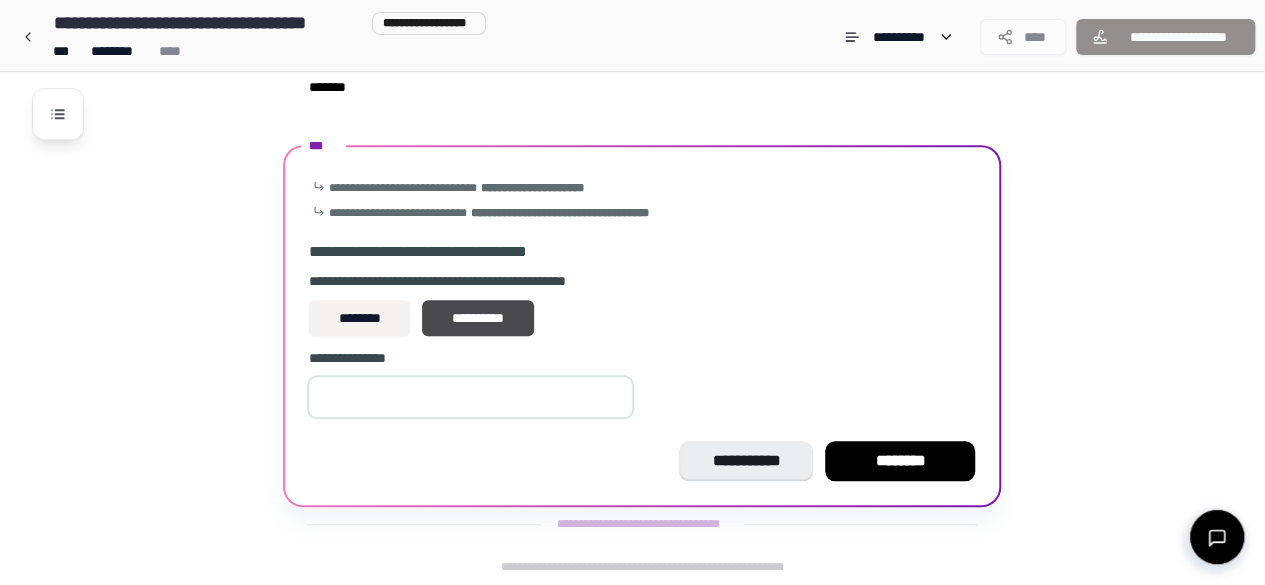drag, startPoint x: 629, startPoint y: 335, endPoint x: 264, endPoint y: 261, distance: 372.42584 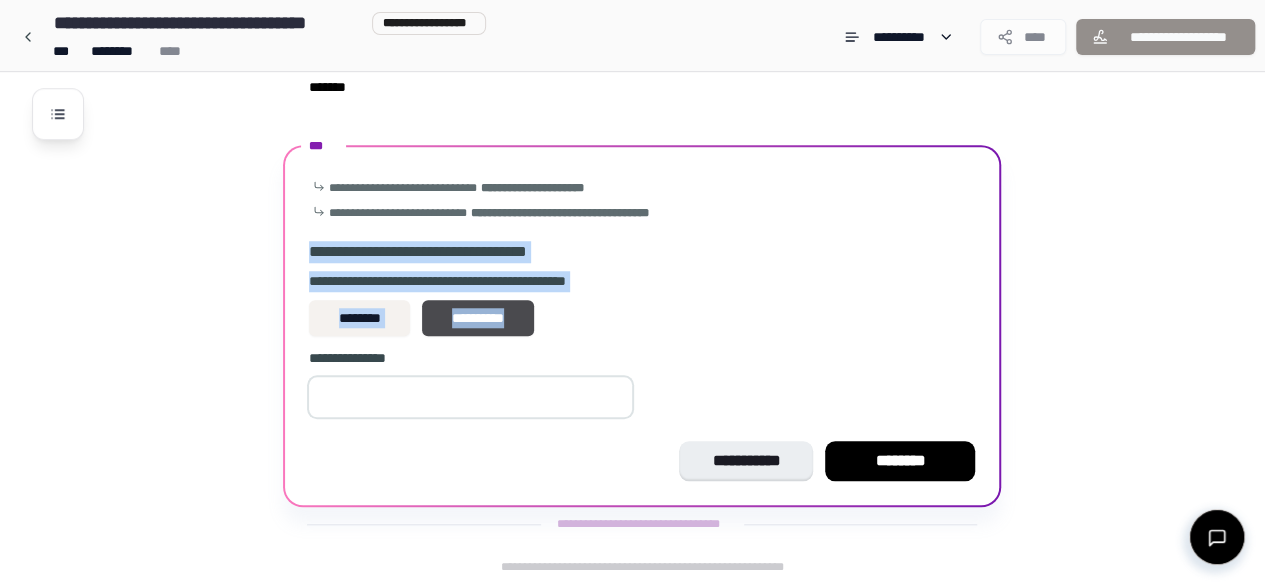 drag, startPoint x: 304, startPoint y: 243, endPoint x: 560, endPoint y: 327, distance: 269.42902 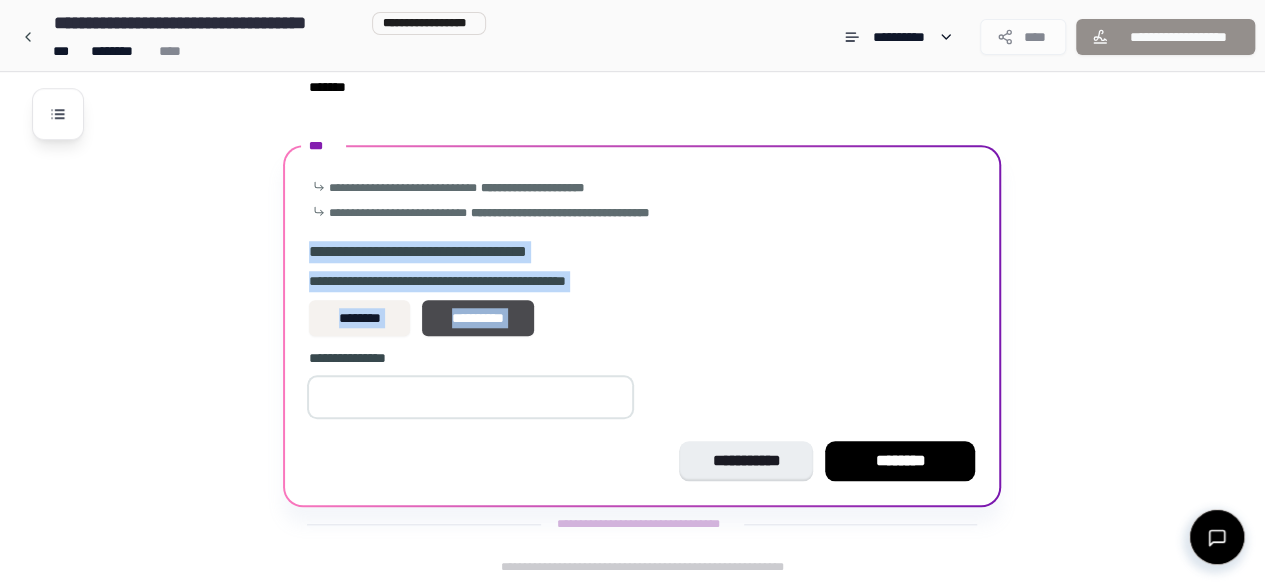 drag, startPoint x: 560, startPoint y: 327, endPoint x: 302, endPoint y: 255, distance: 267.8582 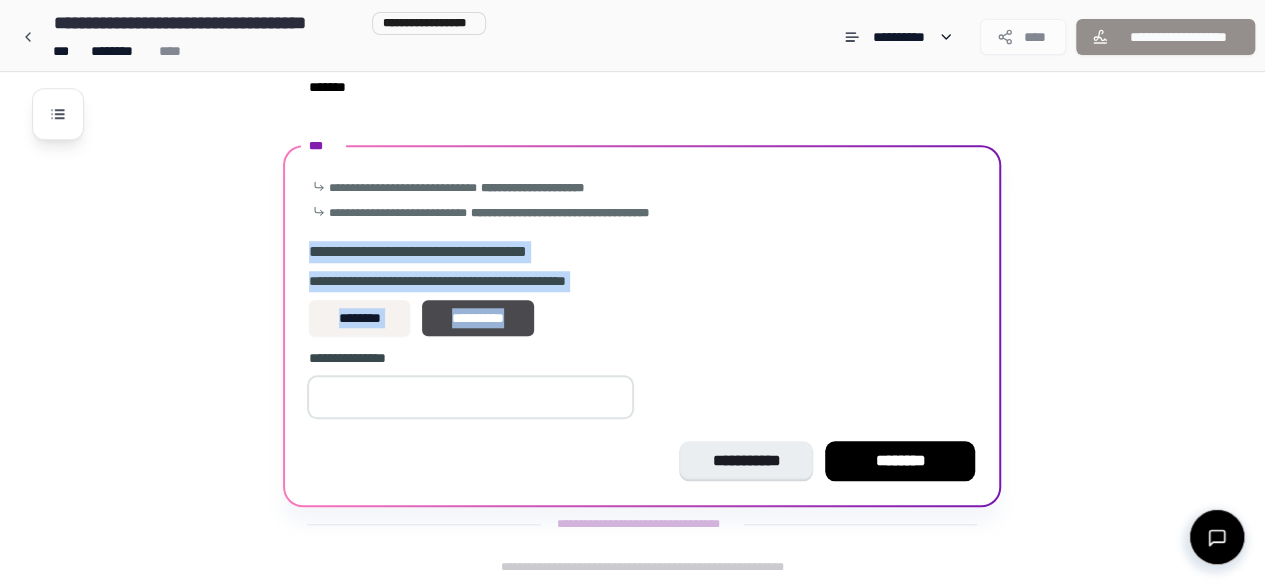 click on "[FIRST] [LAST] [LAST] [FIRST] [LAST] [FIRST] [LAST] [ADDRESS] [CITY] [STATE] [LAST] [FIRST] [LAST]" at bounding box center [642, 326] 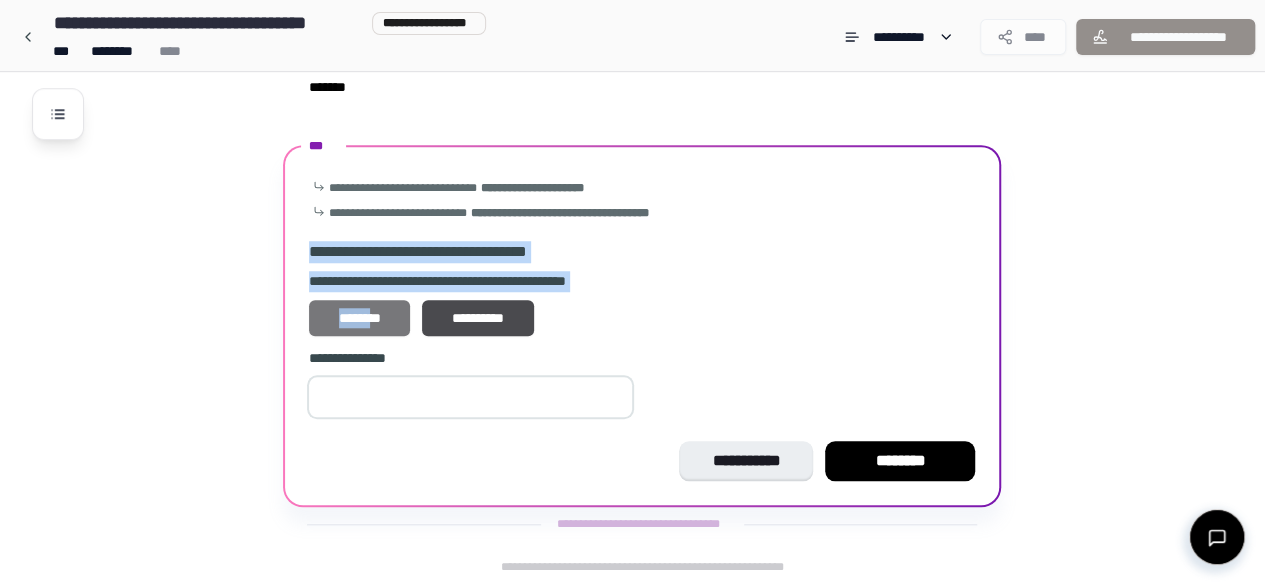 drag, startPoint x: 302, startPoint y: 255, endPoint x: 378, endPoint y: 312, distance: 95 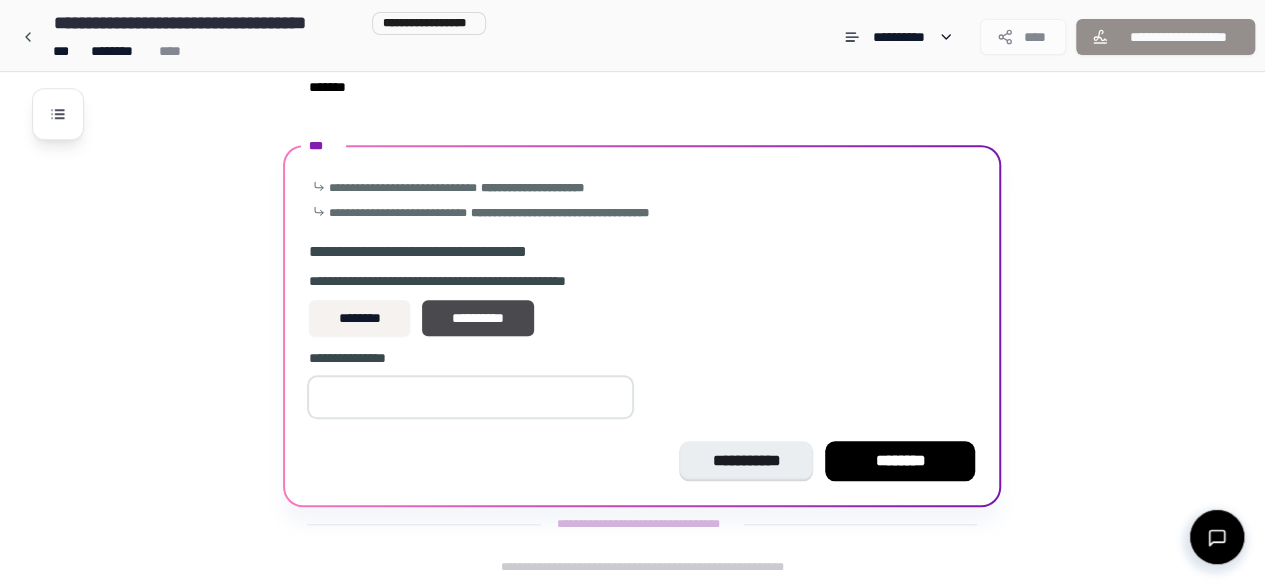 click on "[ADDRESS] [CITY] [STATE] [LAST]" at bounding box center [642, 348] 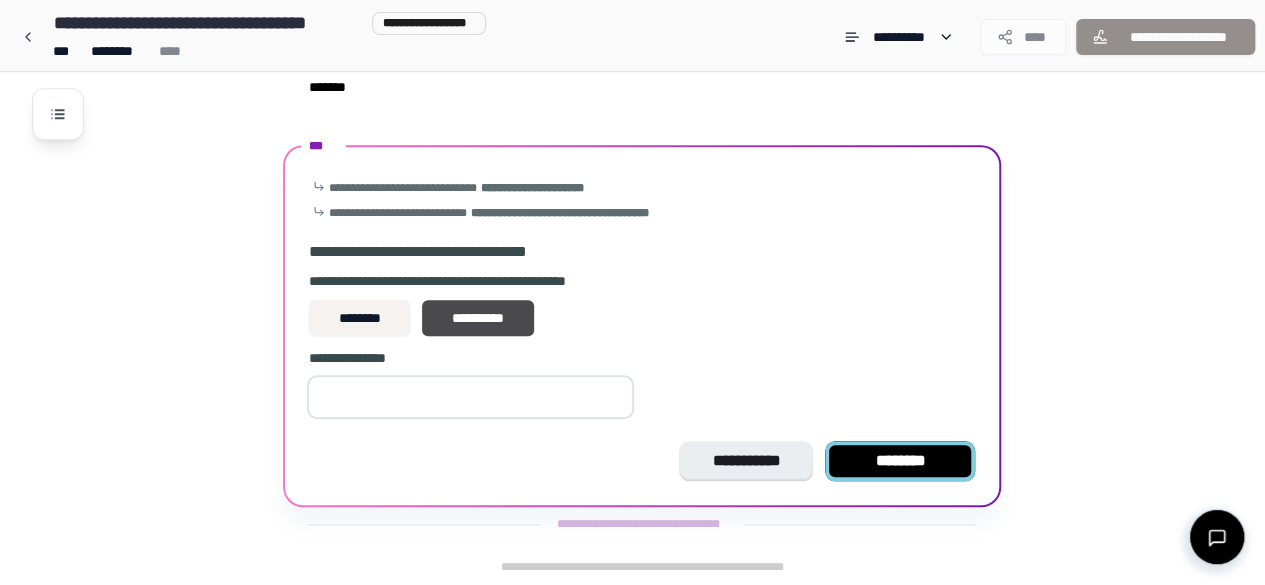 click on "********" at bounding box center [900, 461] 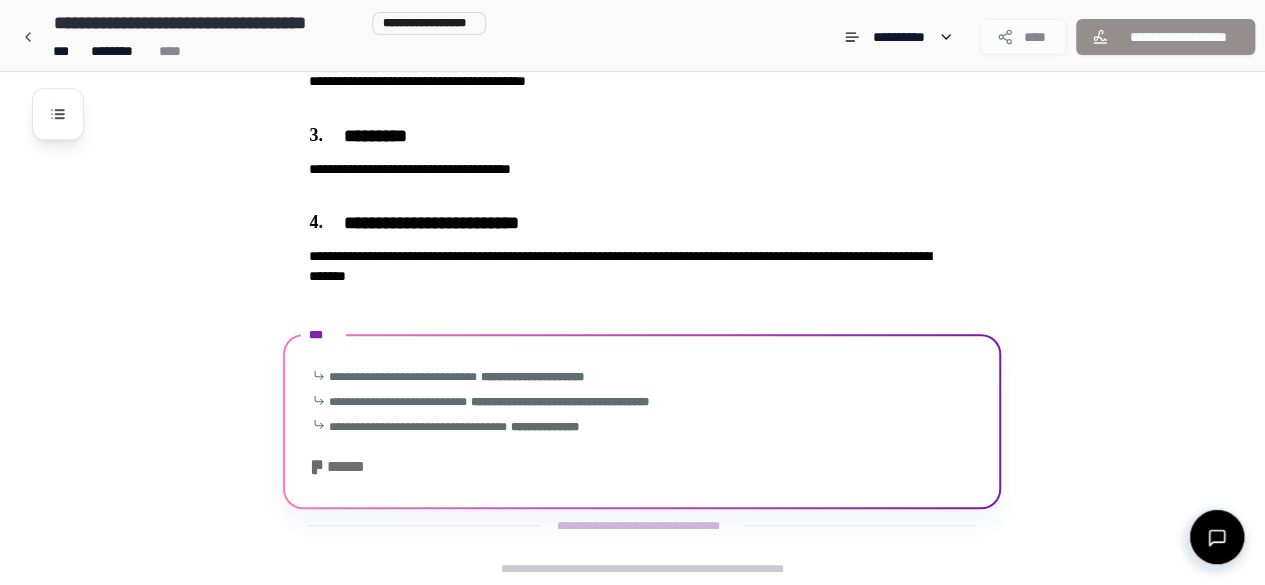 scroll, scrollTop: 664, scrollLeft: 0, axis: vertical 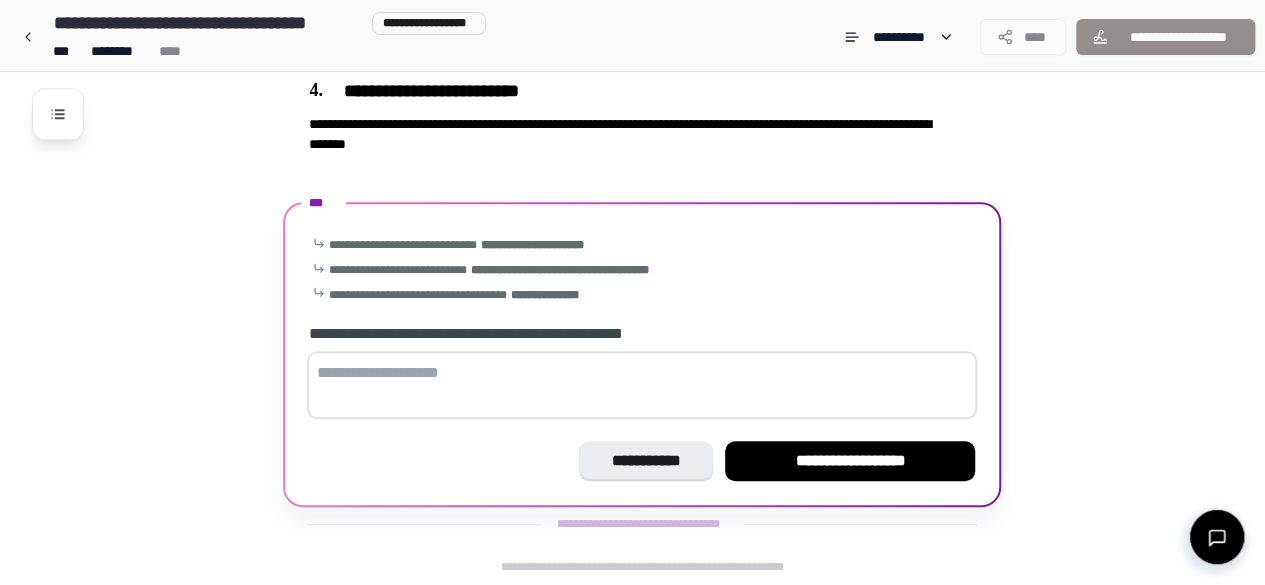 click at bounding box center [642, 385] 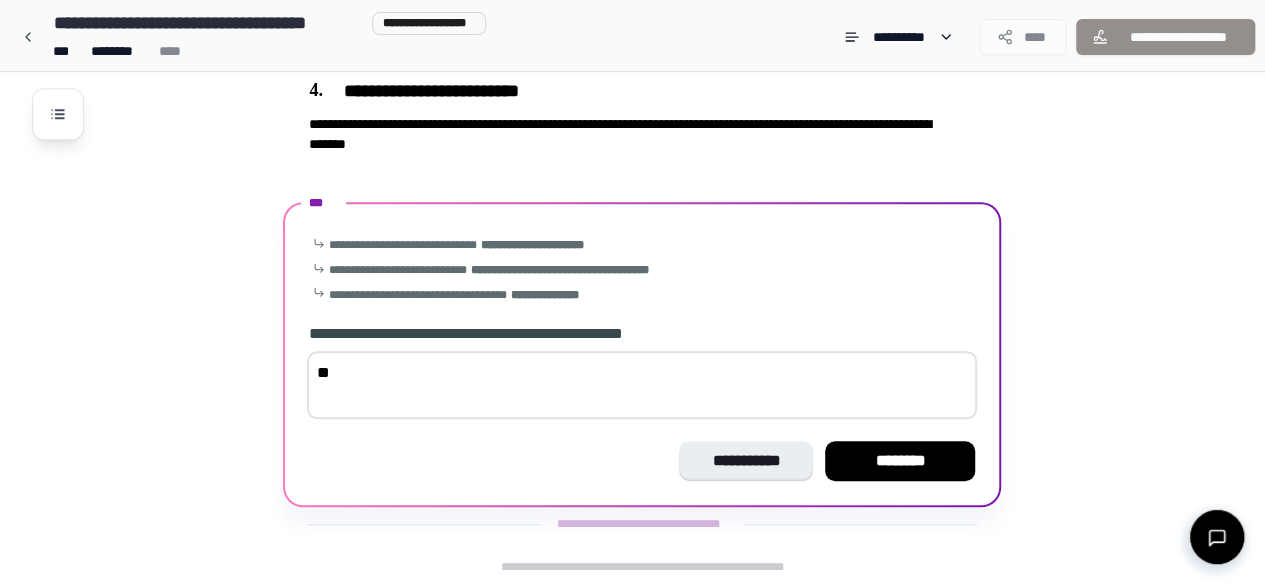 type on "*" 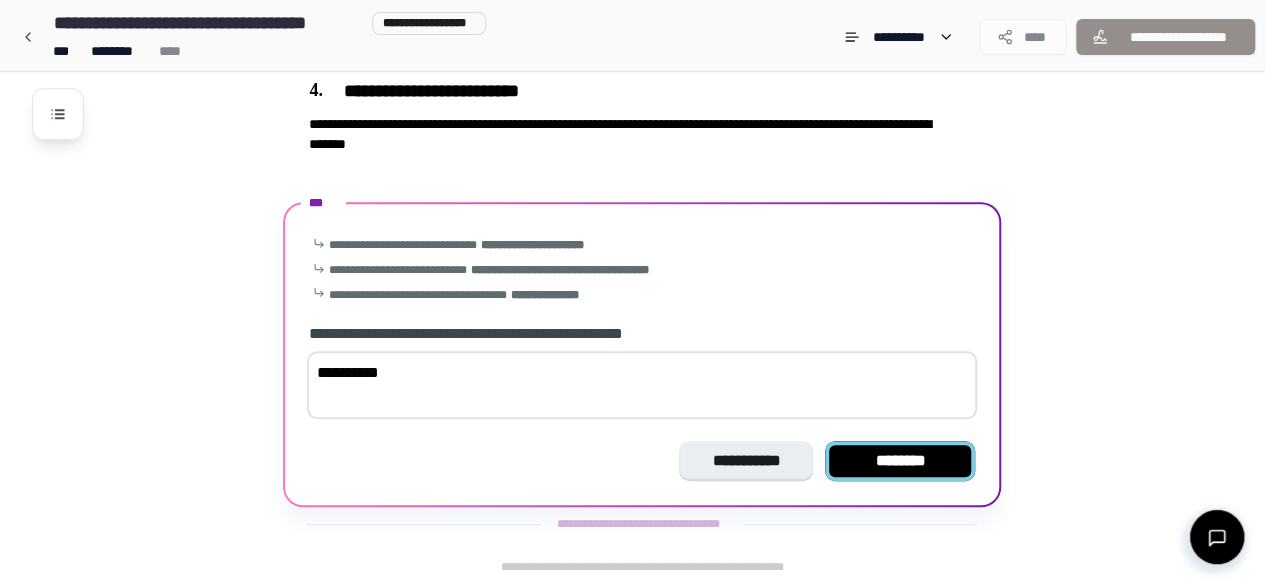 type on "**********" 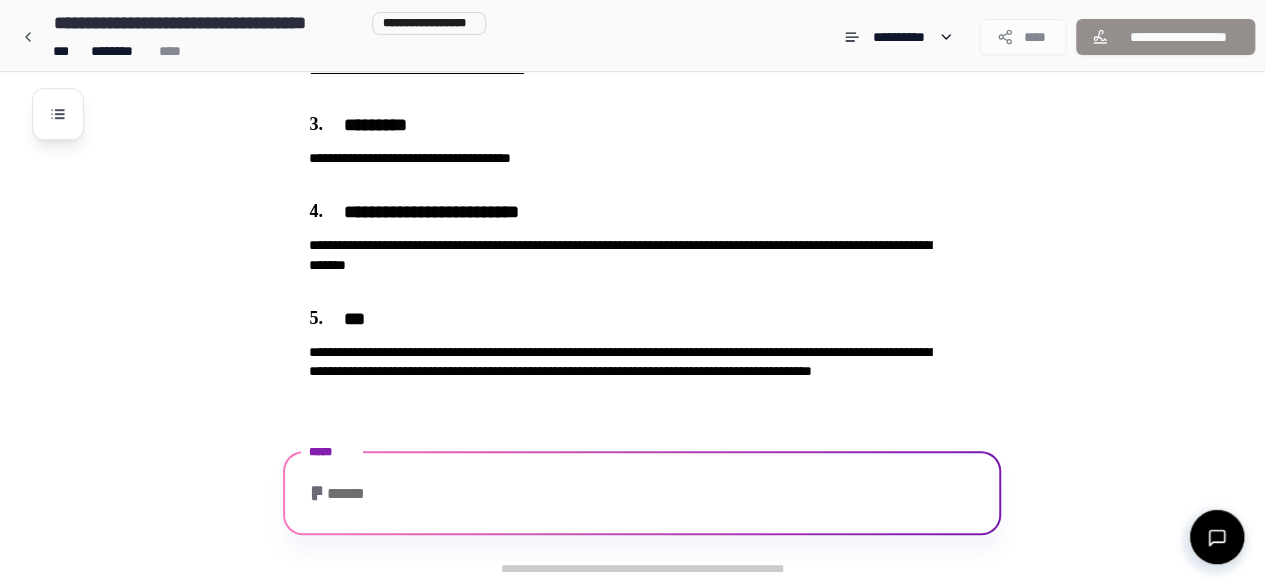 scroll, scrollTop: 683, scrollLeft: 0, axis: vertical 